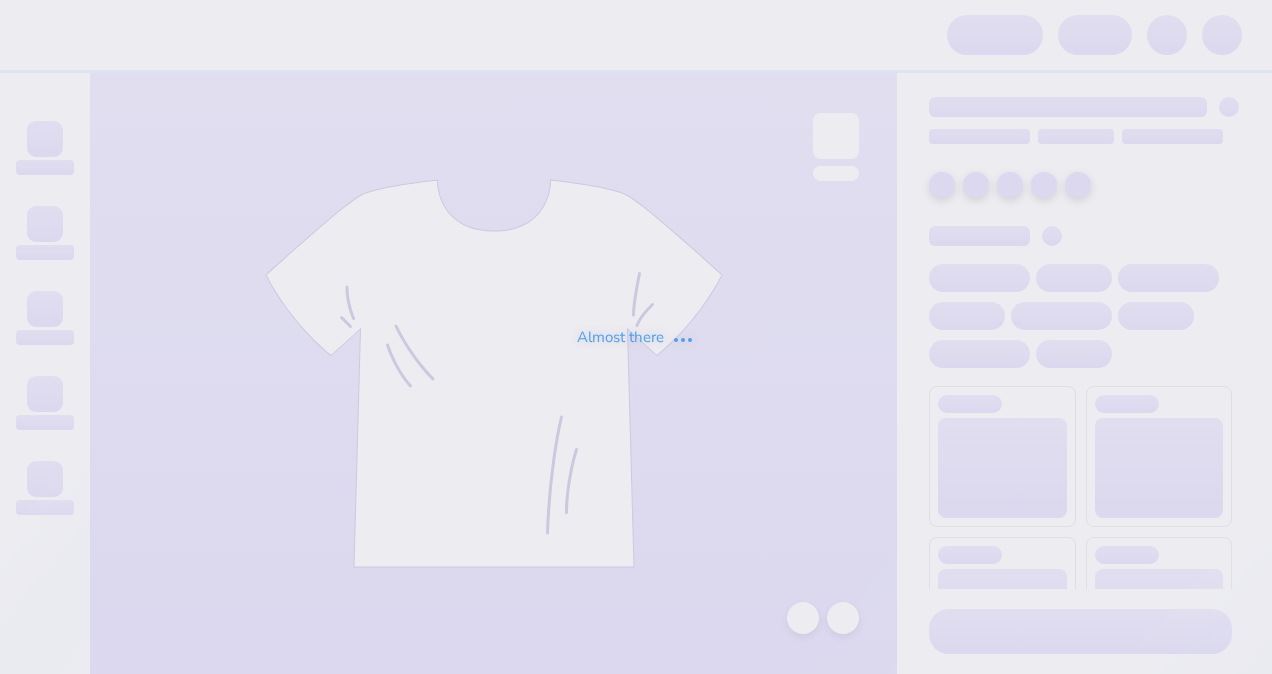 scroll, scrollTop: 0, scrollLeft: 0, axis: both 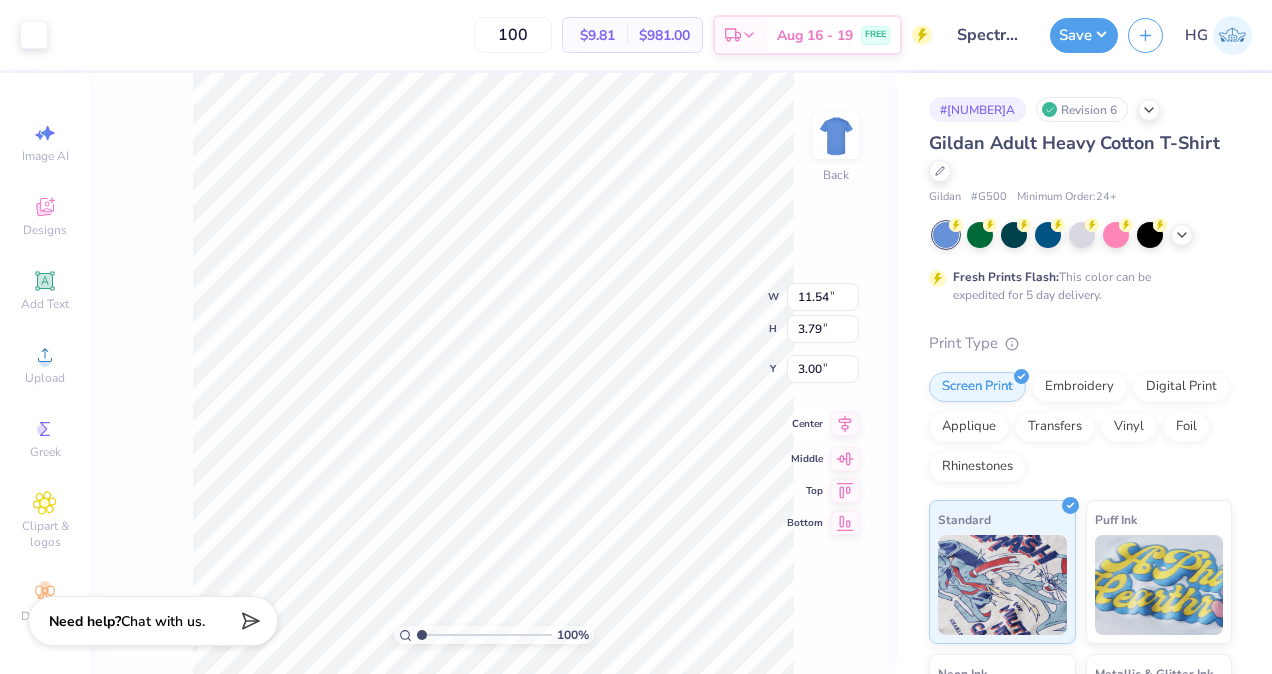 click 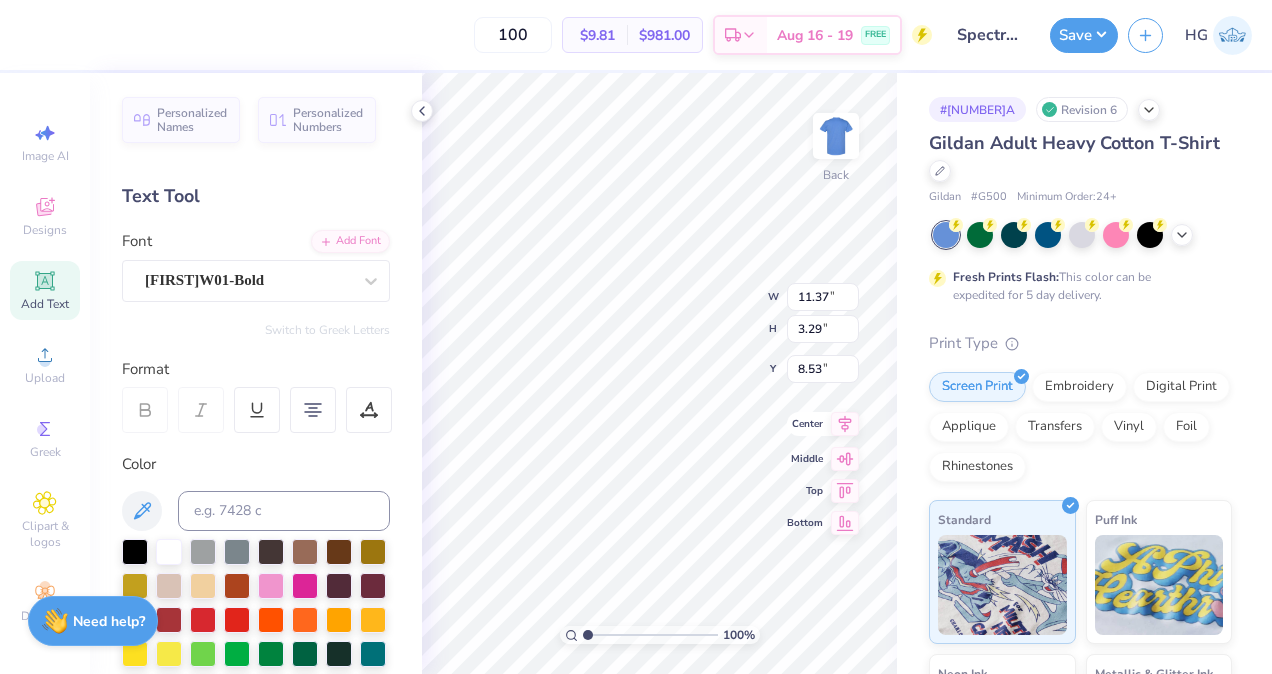 click 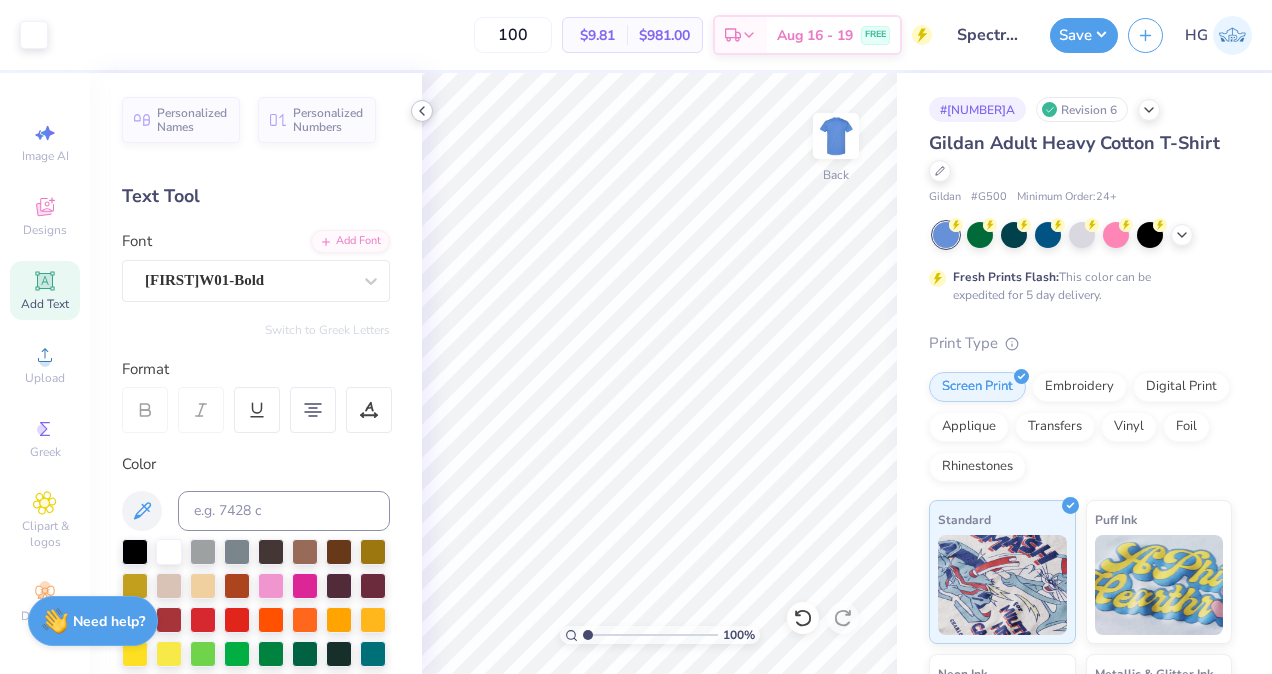 click 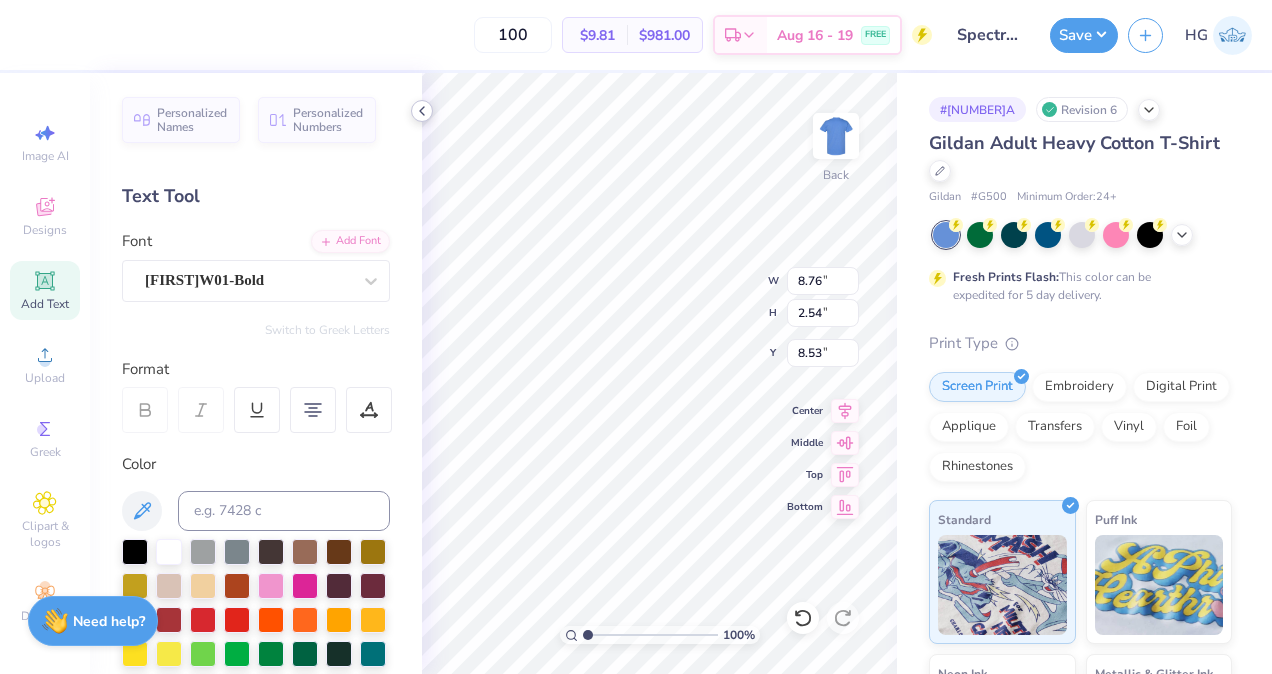 type on "8.76" 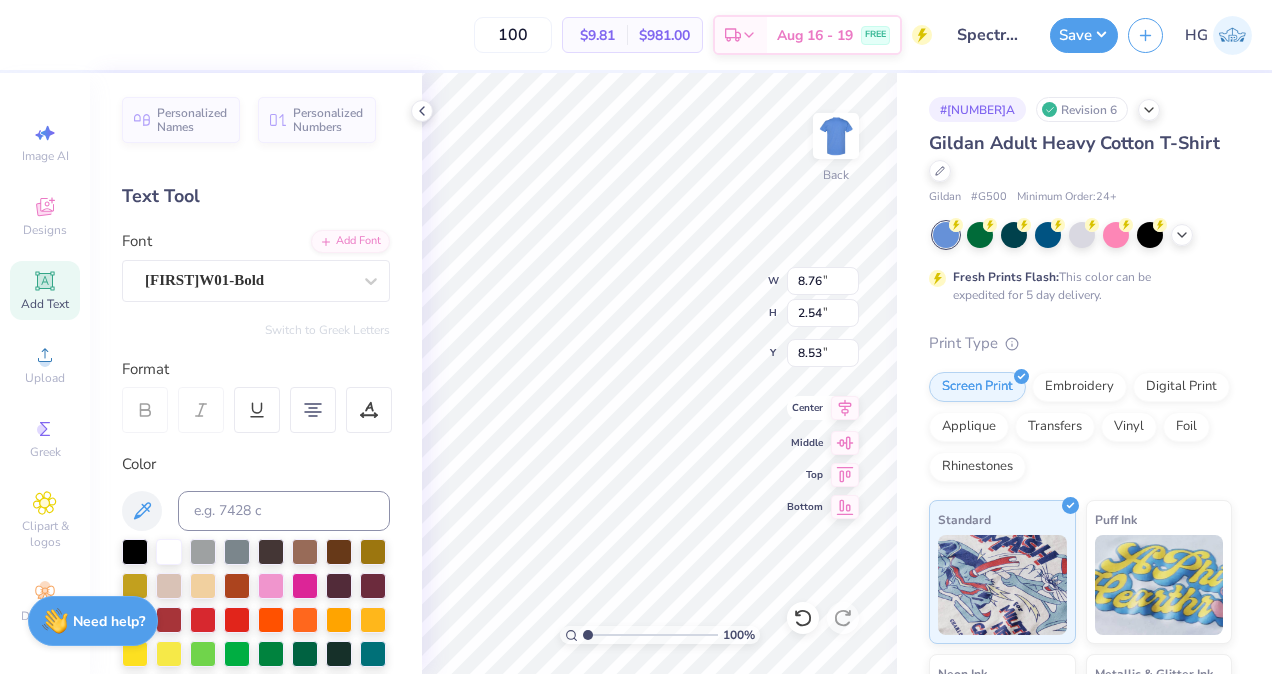 click 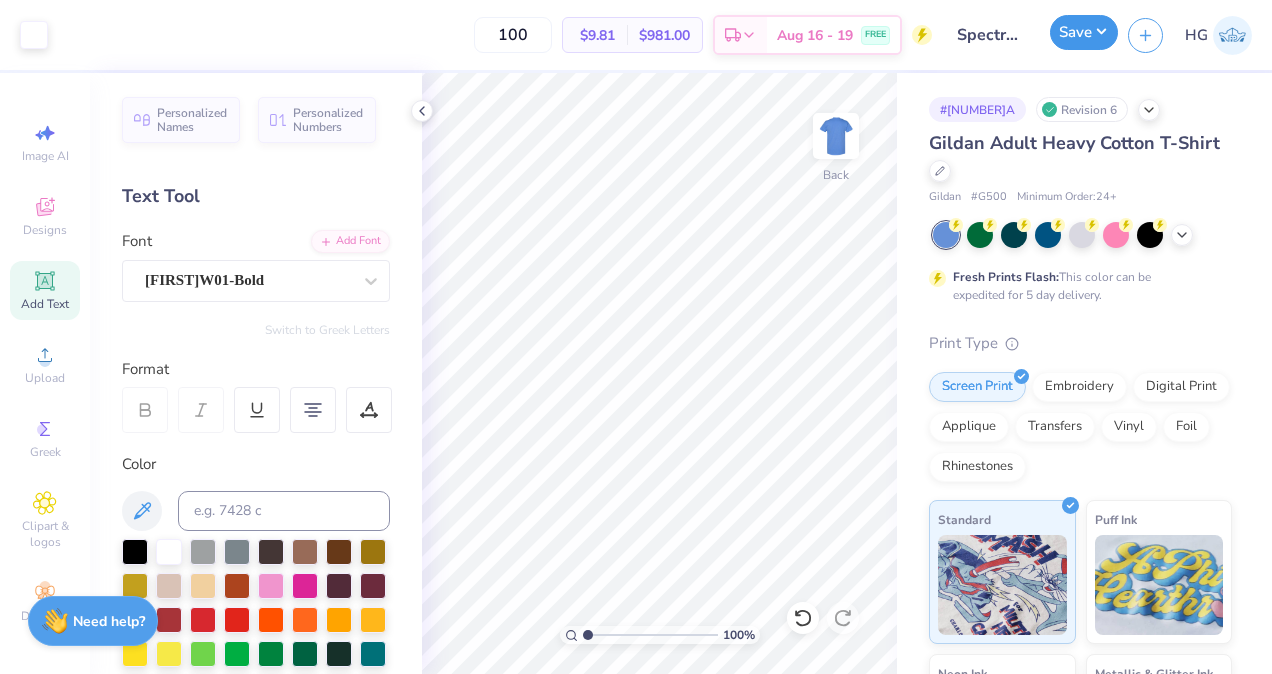click on "Save" at bounding box center (1084, 32) 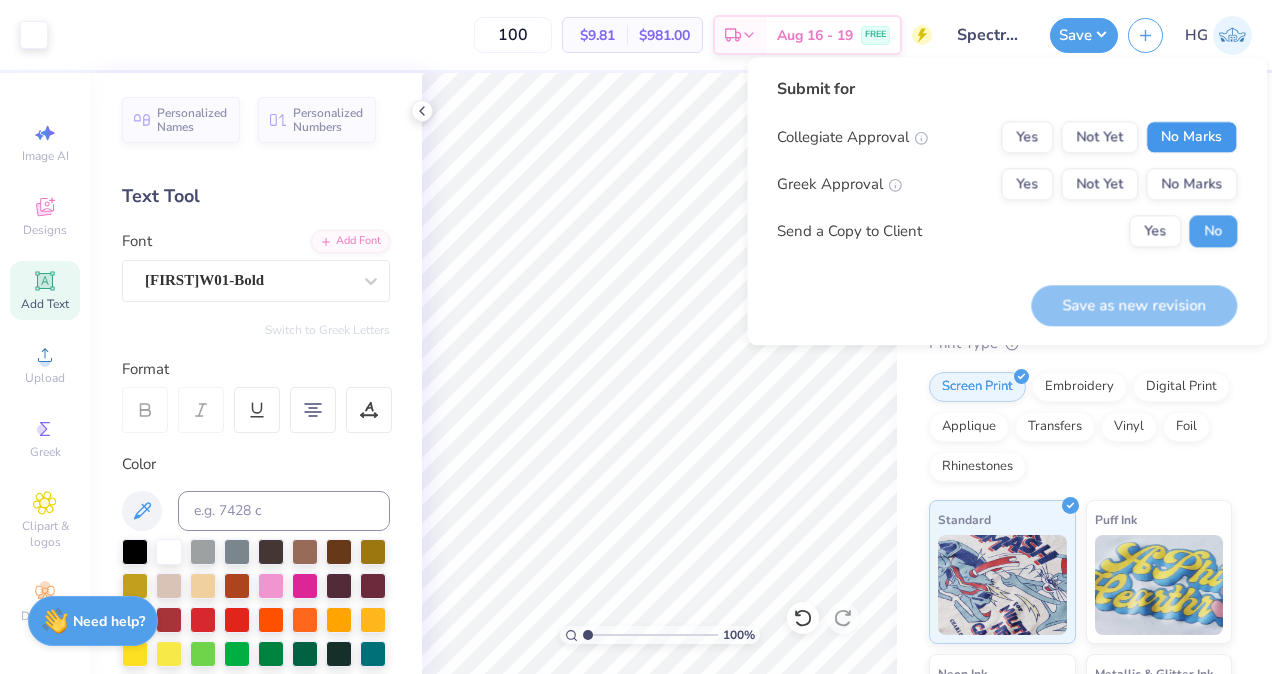 click on "No Marks" at bounding box center [1191, 137] 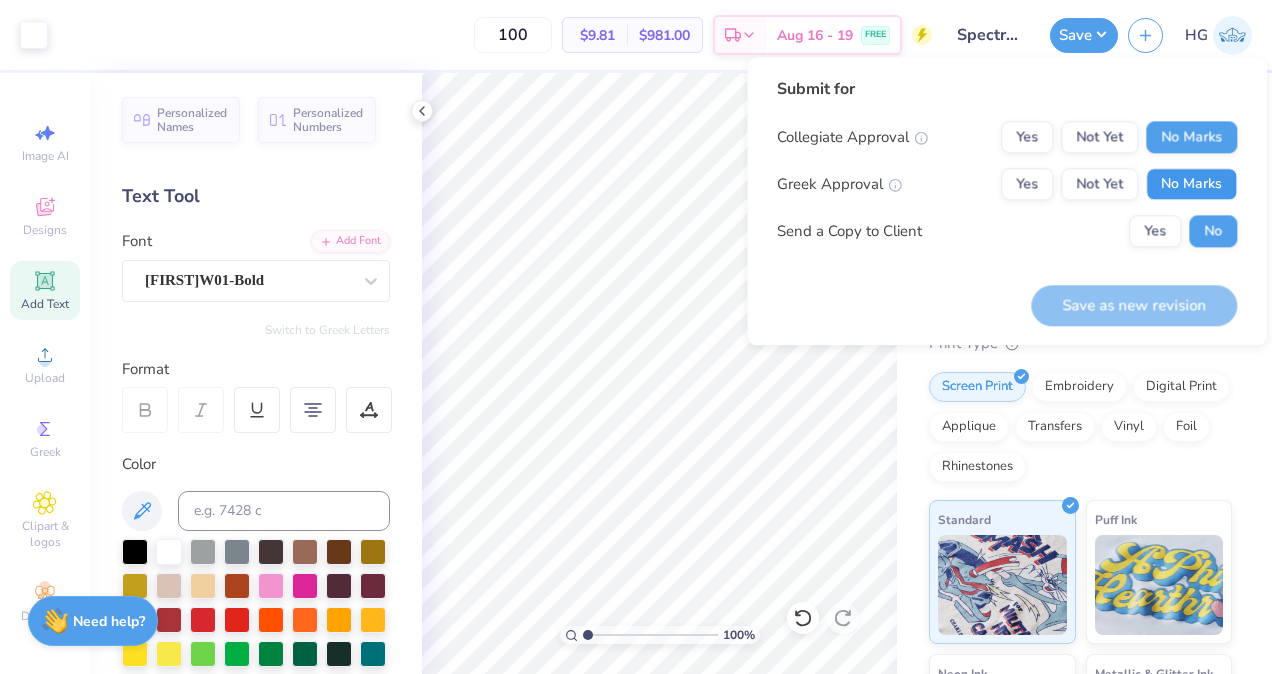 click on "No Marks" at bounding box center (1191, 184) 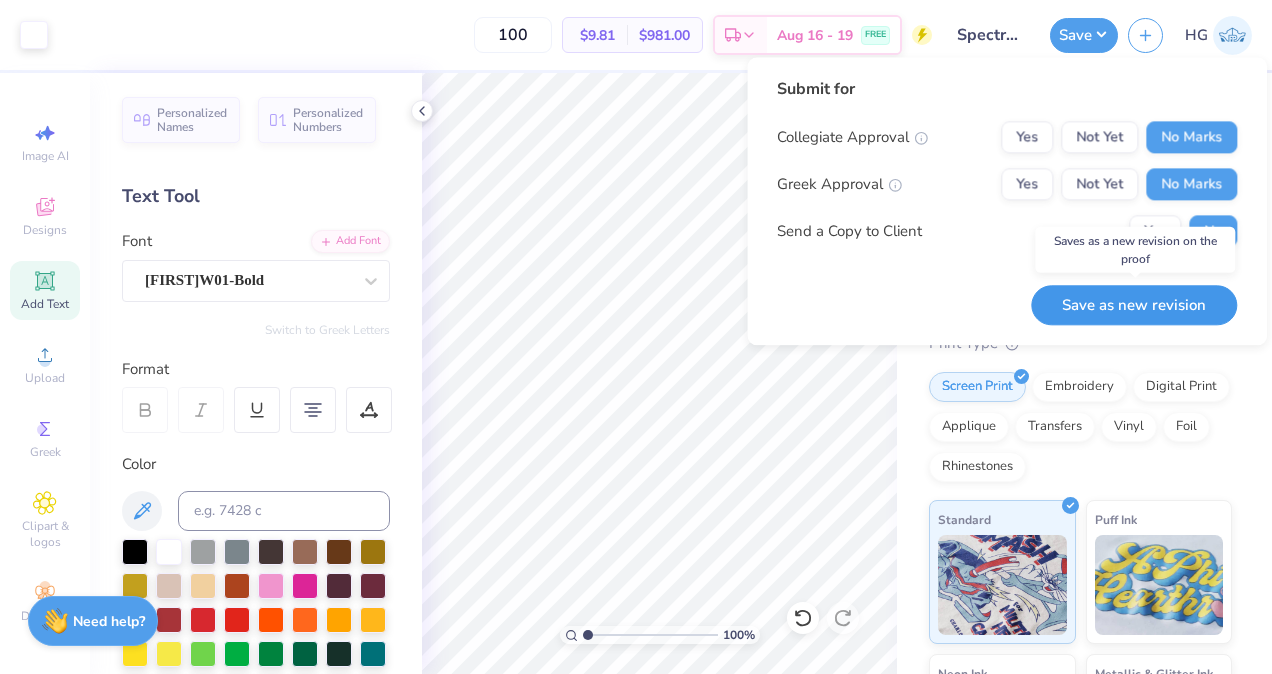 click on "Save as new revision" at bounding box center (1134, 305) 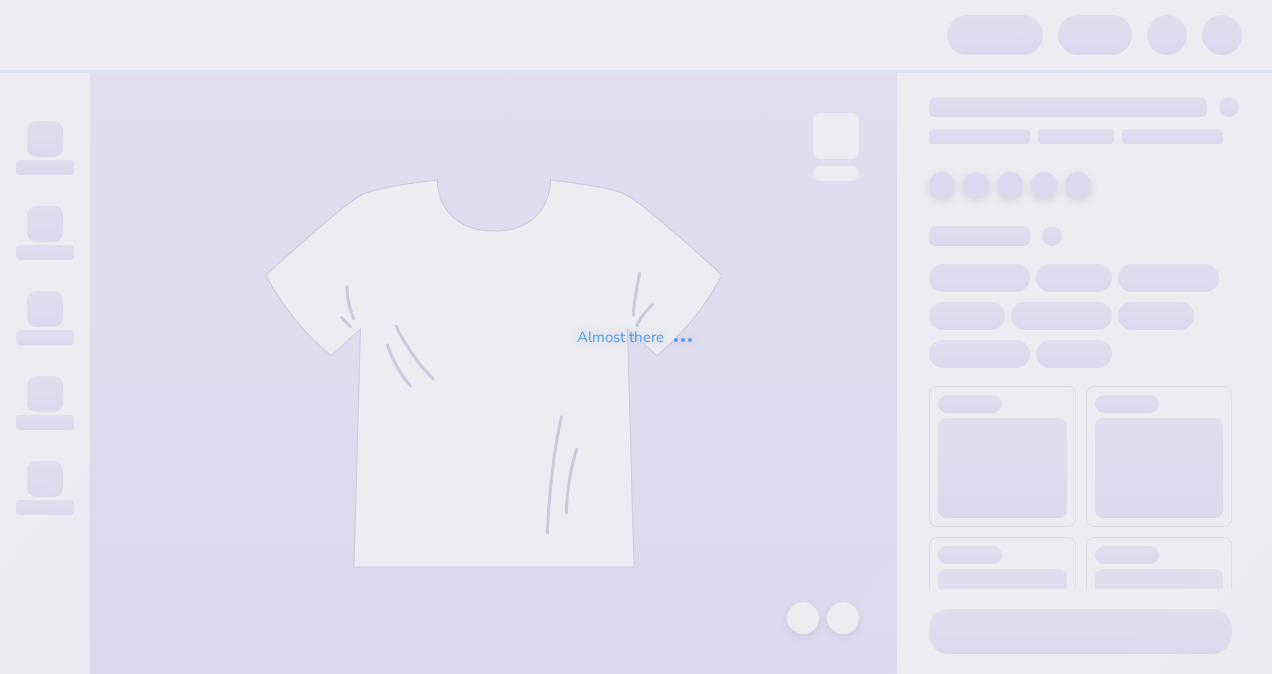 scroll, scrollTop: 0, scrollLeft: 0, axis: both 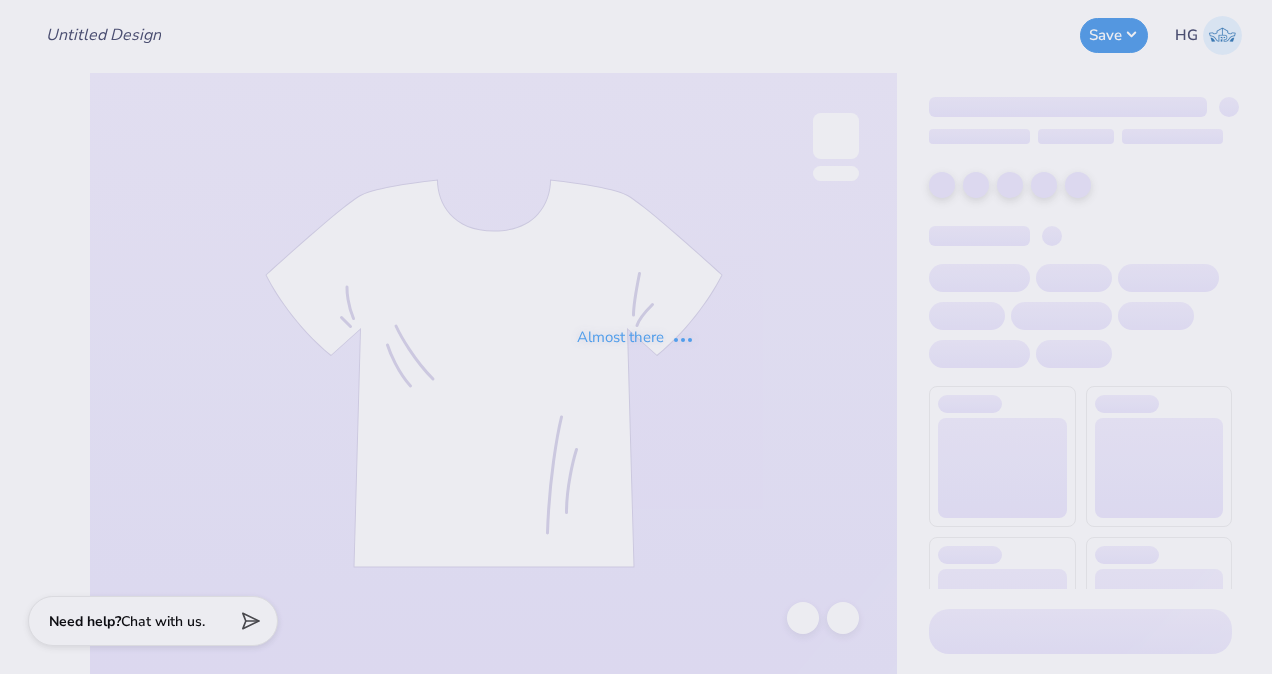 type on "Spectrum Achievers" 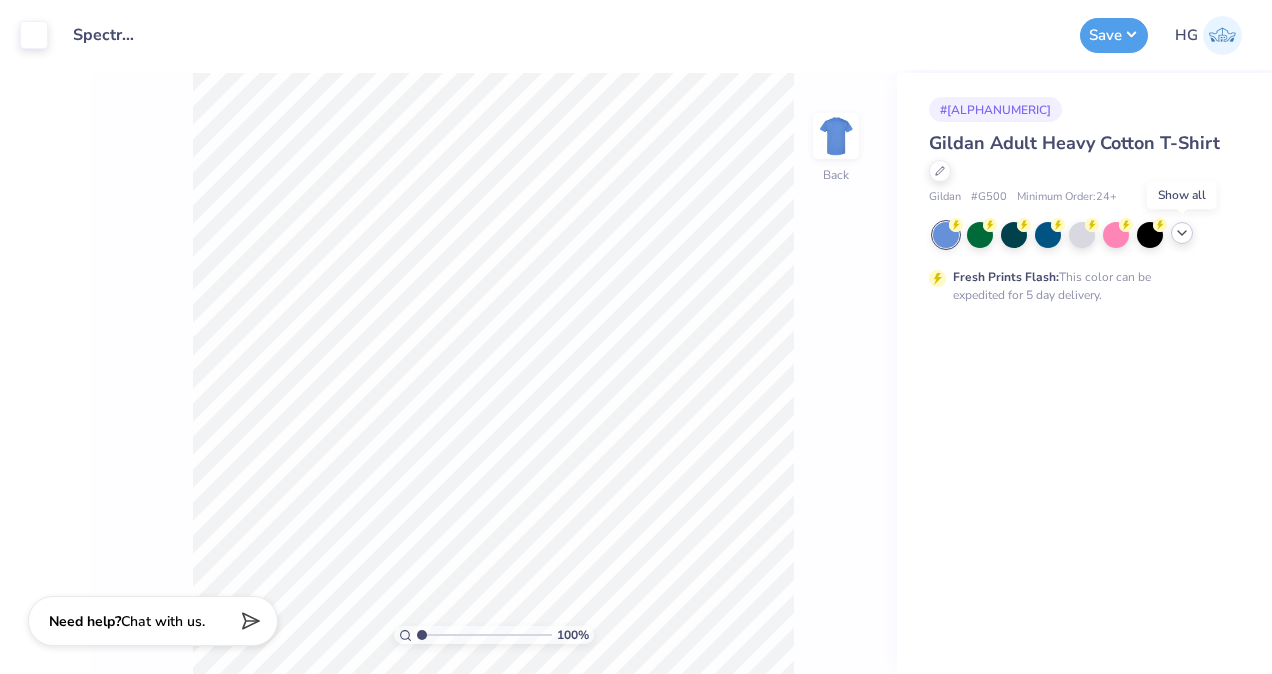 click at bounding box center [1182, 233] 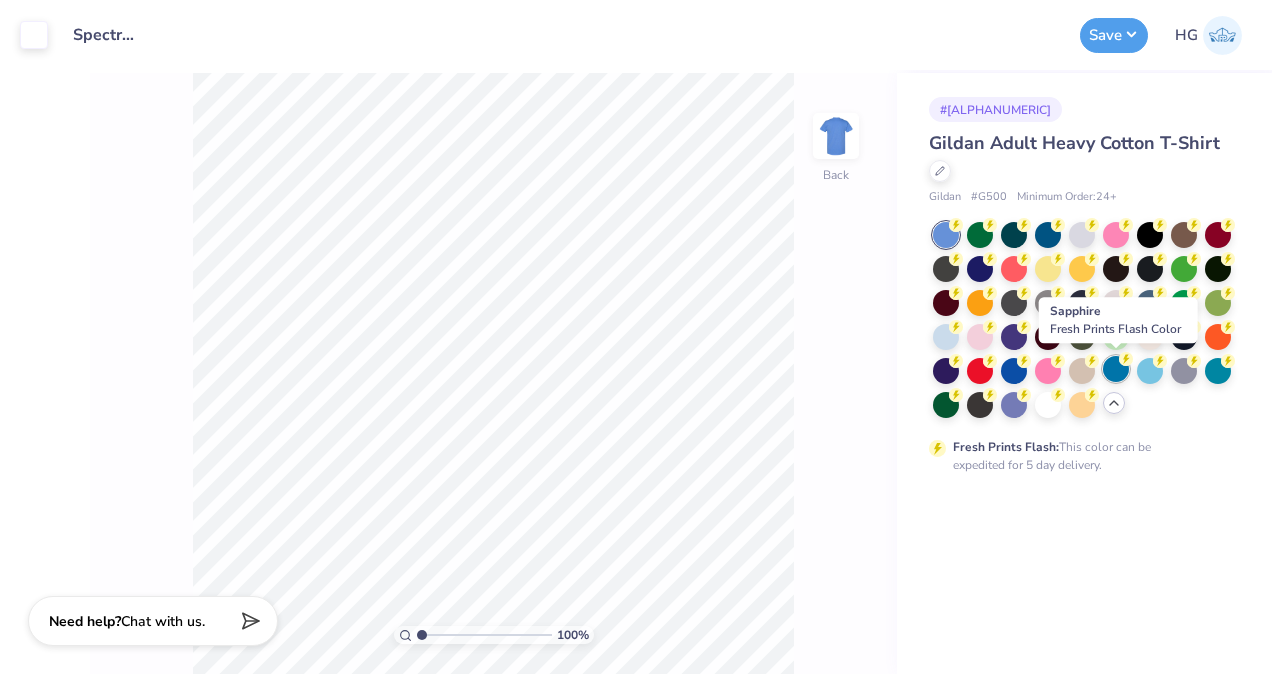 click at bounding box center (1116, 369) 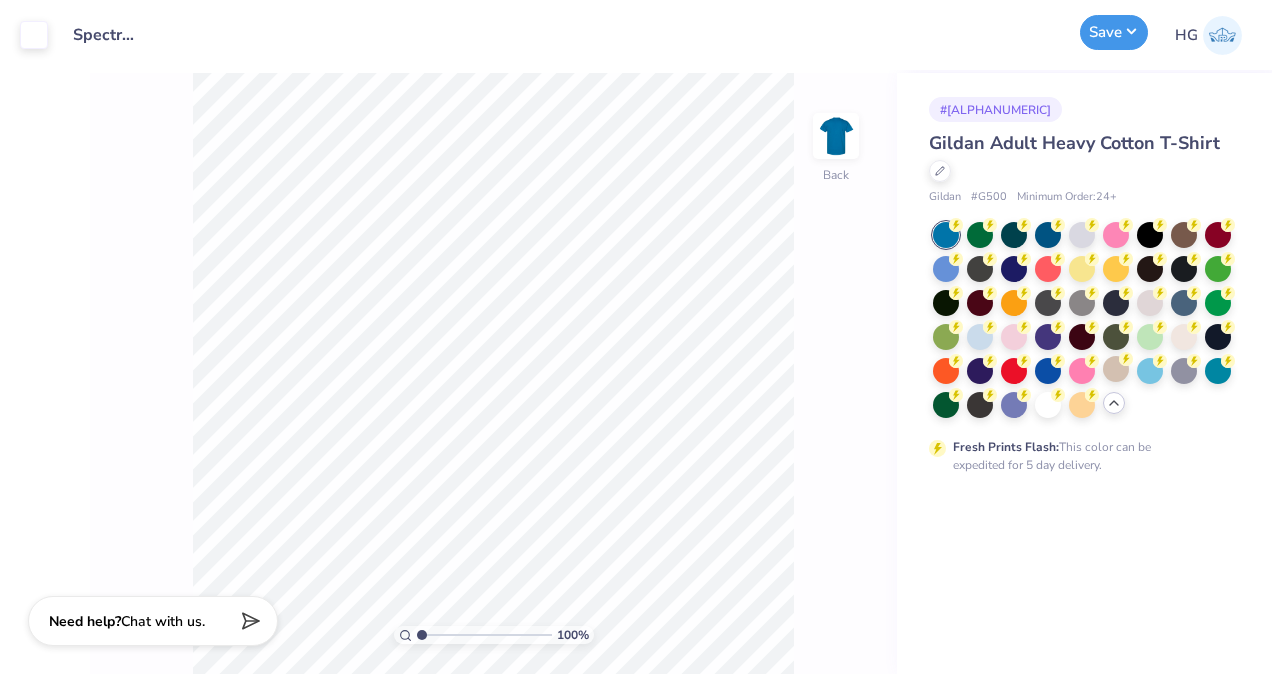 click on "Save" at bounding box center [1114, 32] 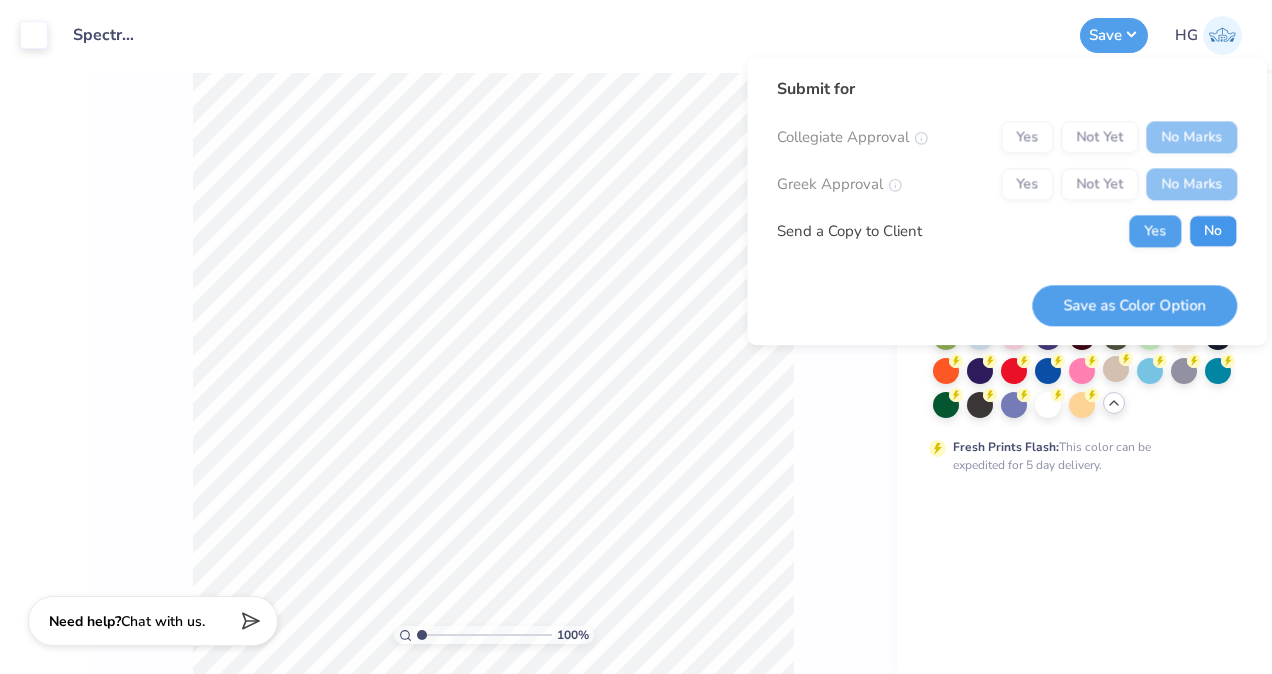 click on "No" at bounding box center [1213, 231] 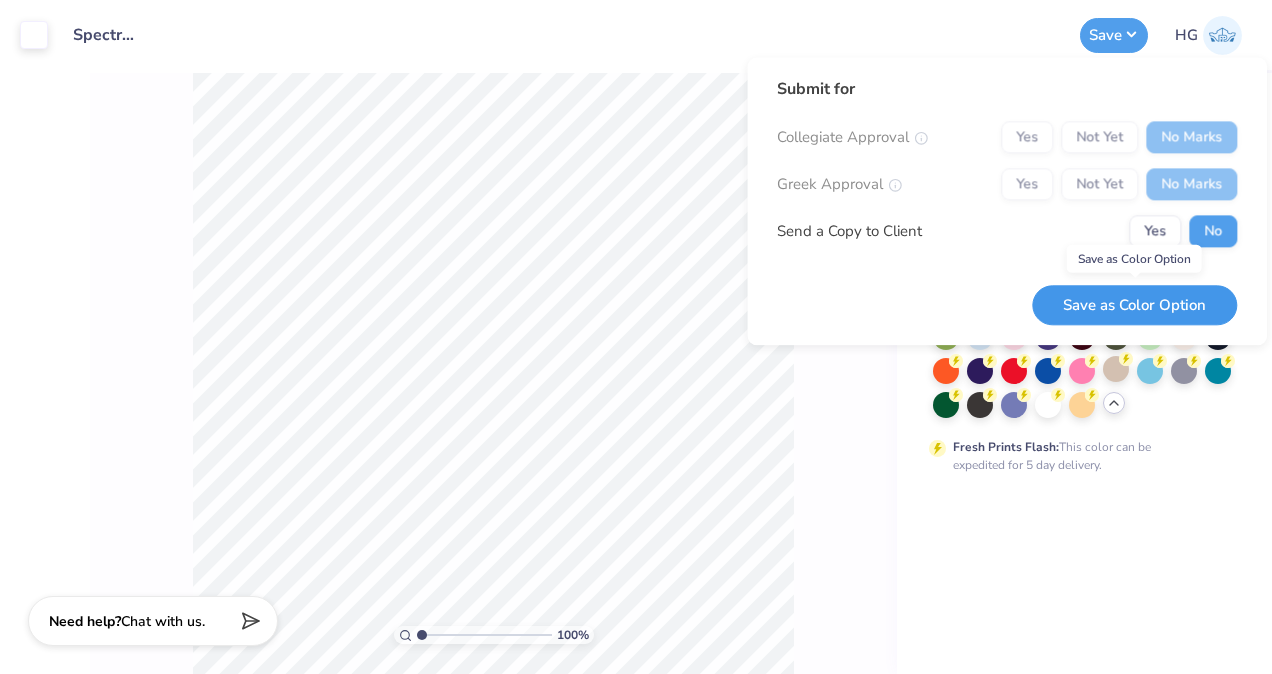 click on "Save as Color Option" at bounding box center [1134, 305] 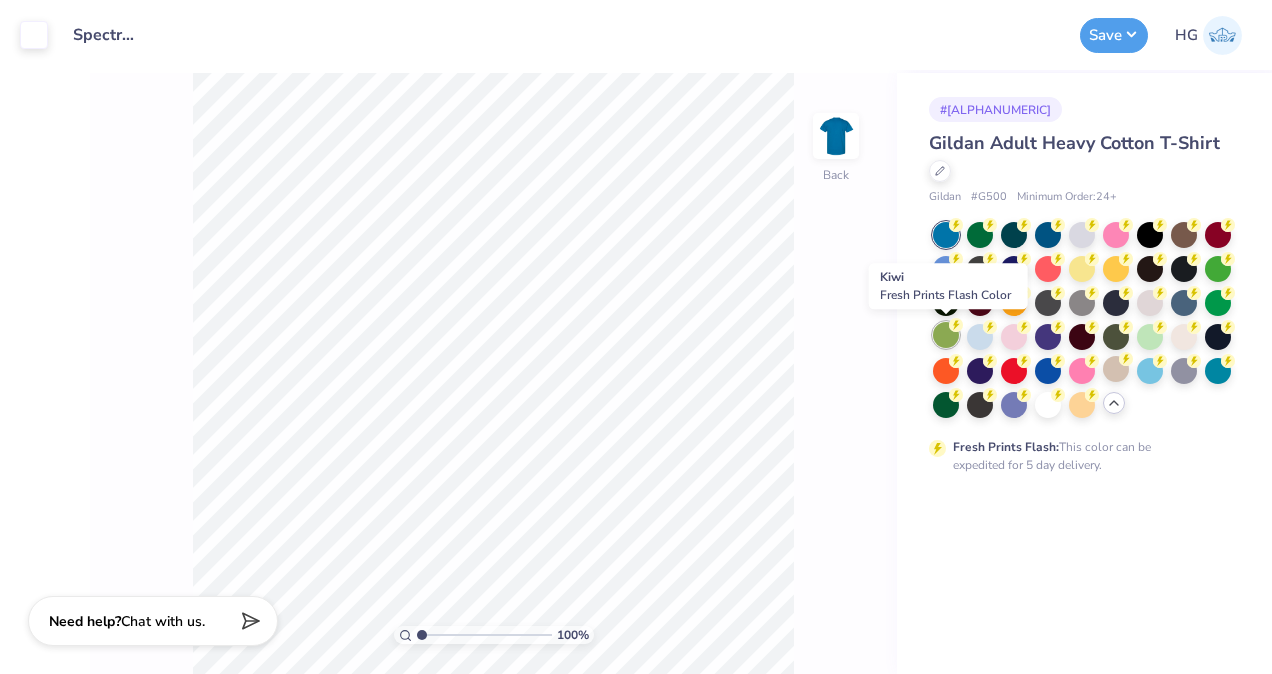 click at bounding box center (946, 335) 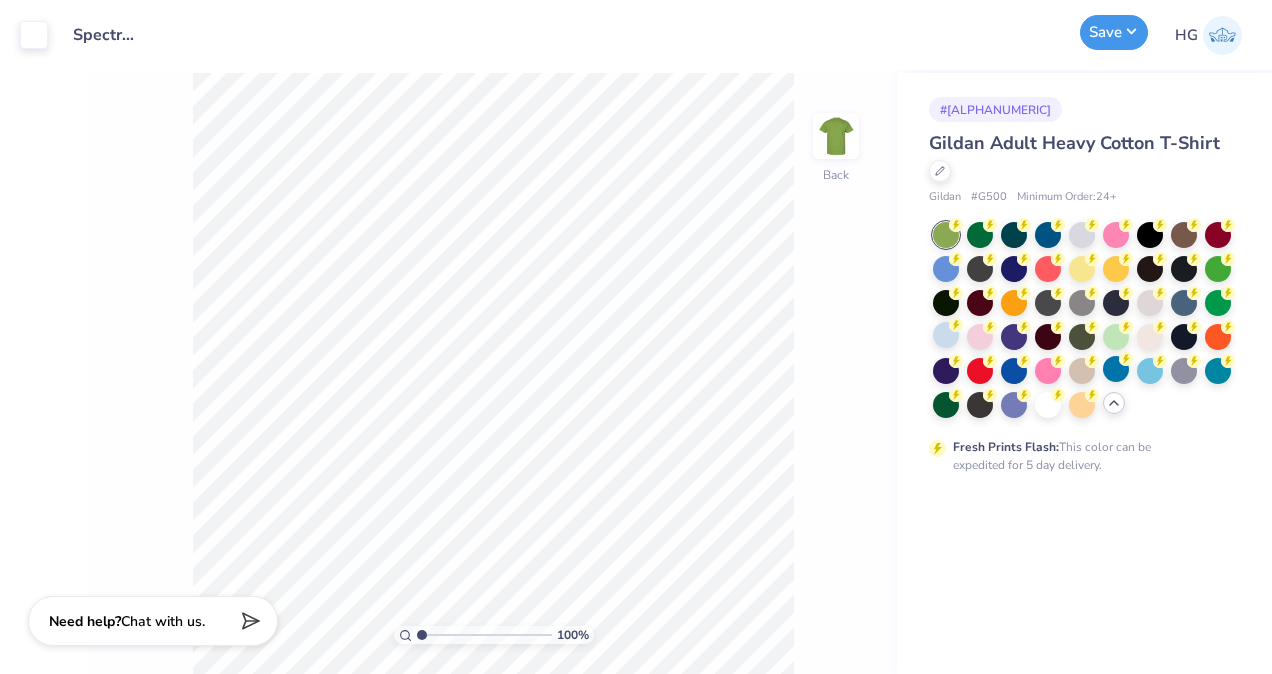click on "Save" at bounding box center (1114, 32) 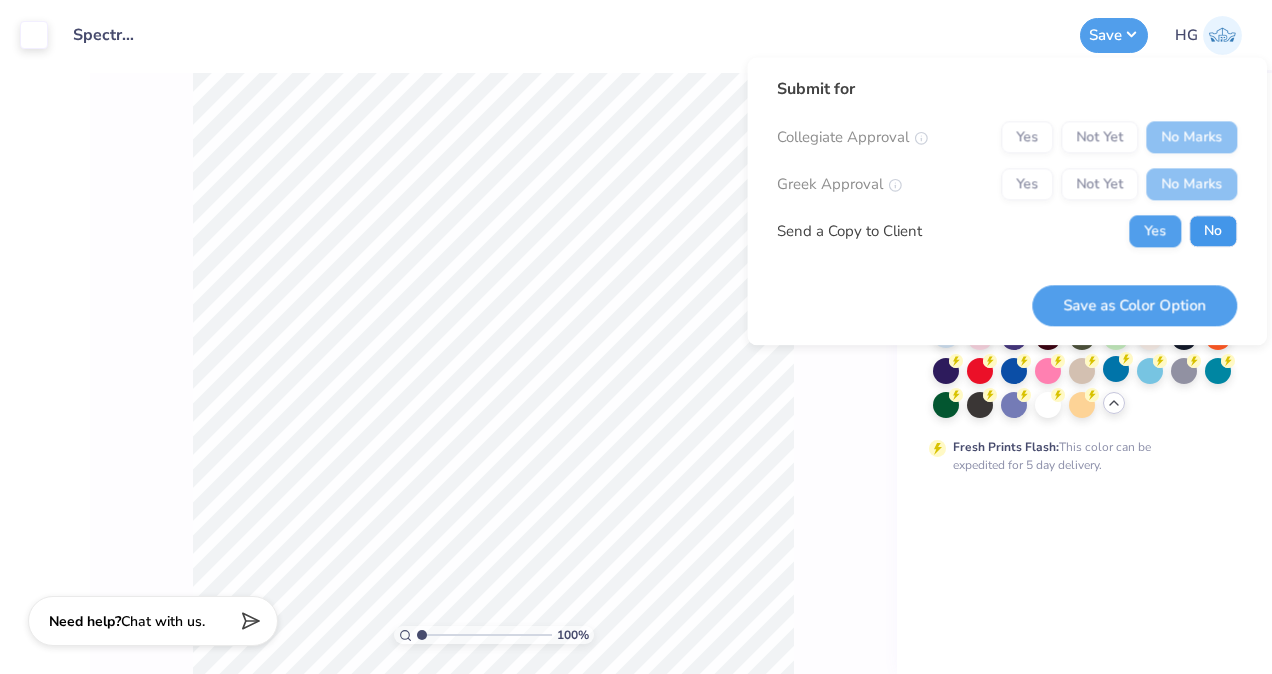 click on "No" at bounding box center (1213, 231) 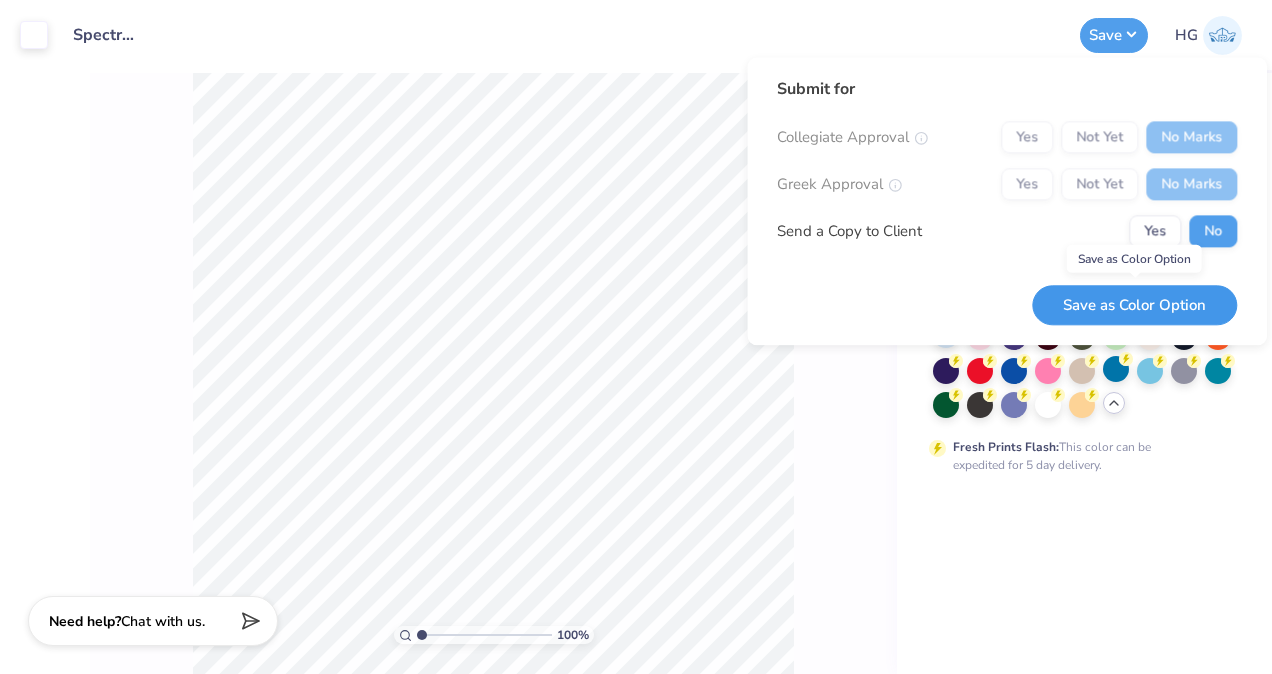 click on "Save as Color Option" at bounding box center (1134, 305) 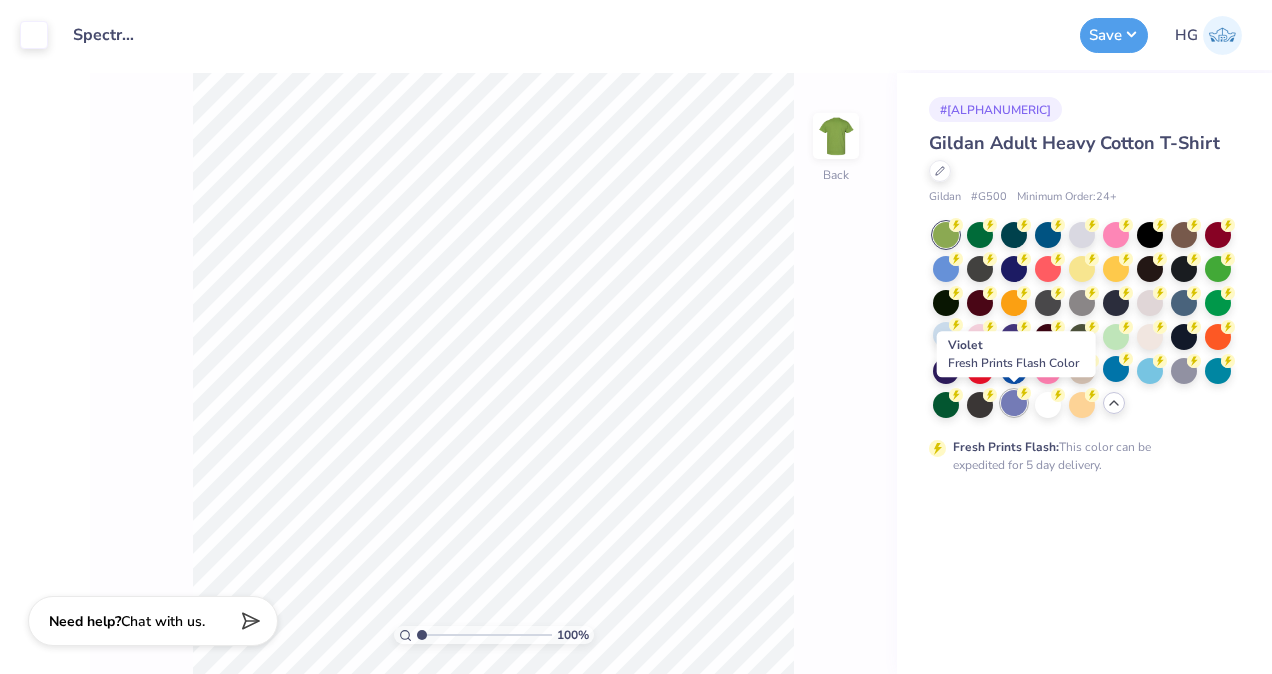 click at bounding box center (1014, 403) 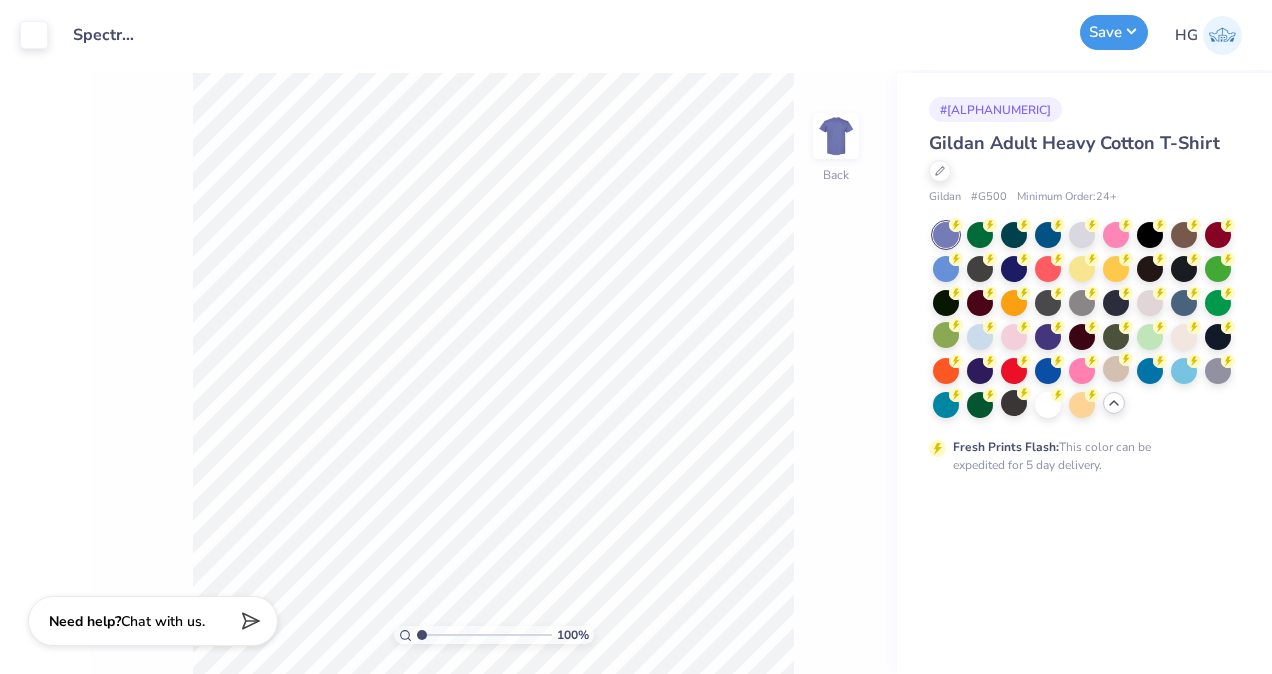 click on "Save" at bounding box center [1114, 32] 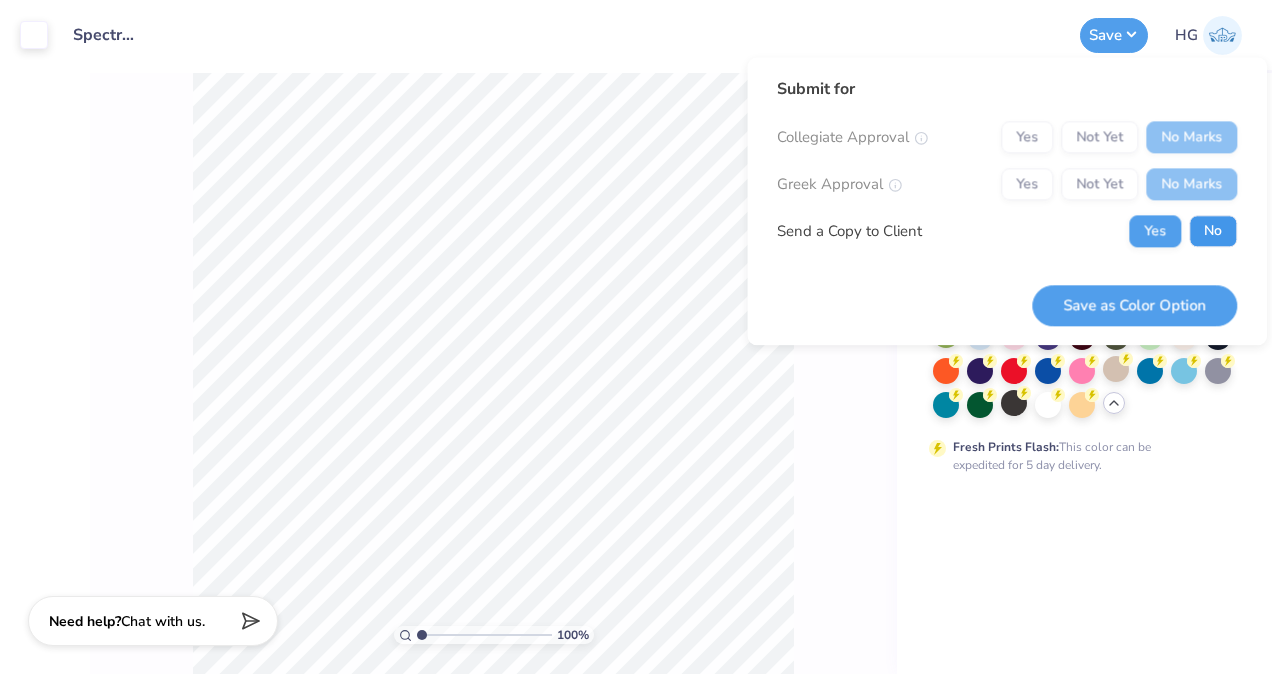 click on "No" at bounding box center (1213, 231) 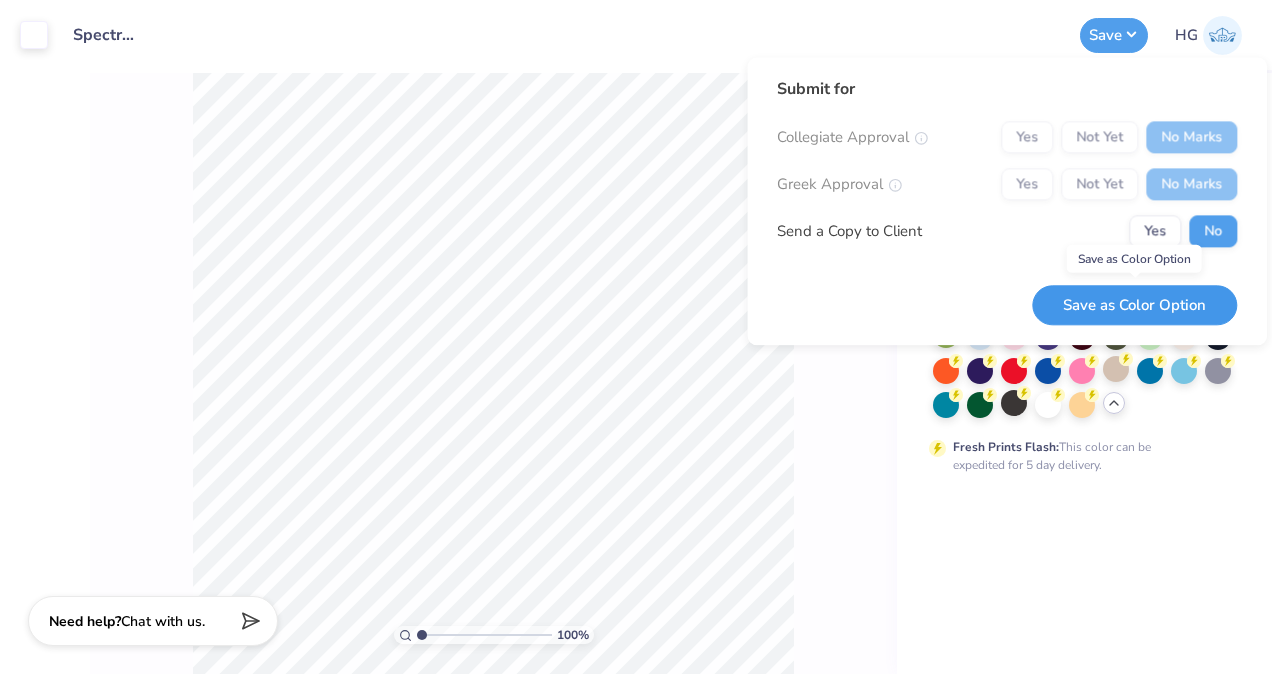 click on "Save as Color Option" at bounding box center (1134, 305) 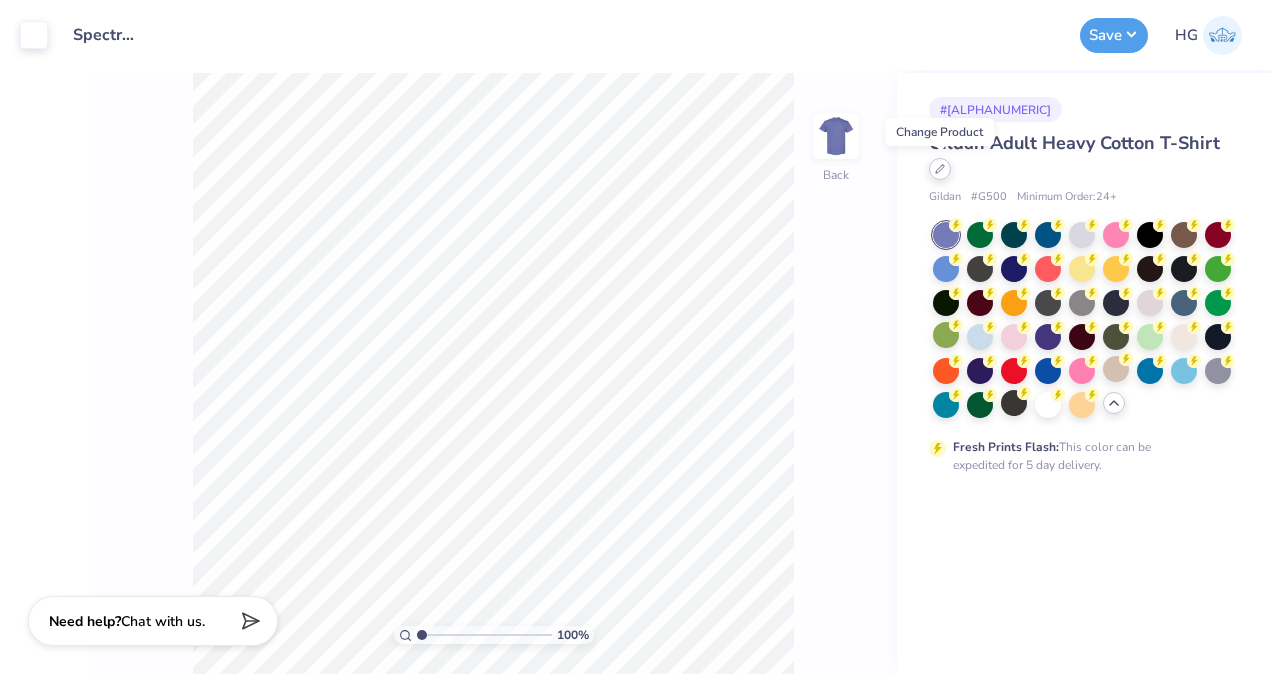 click 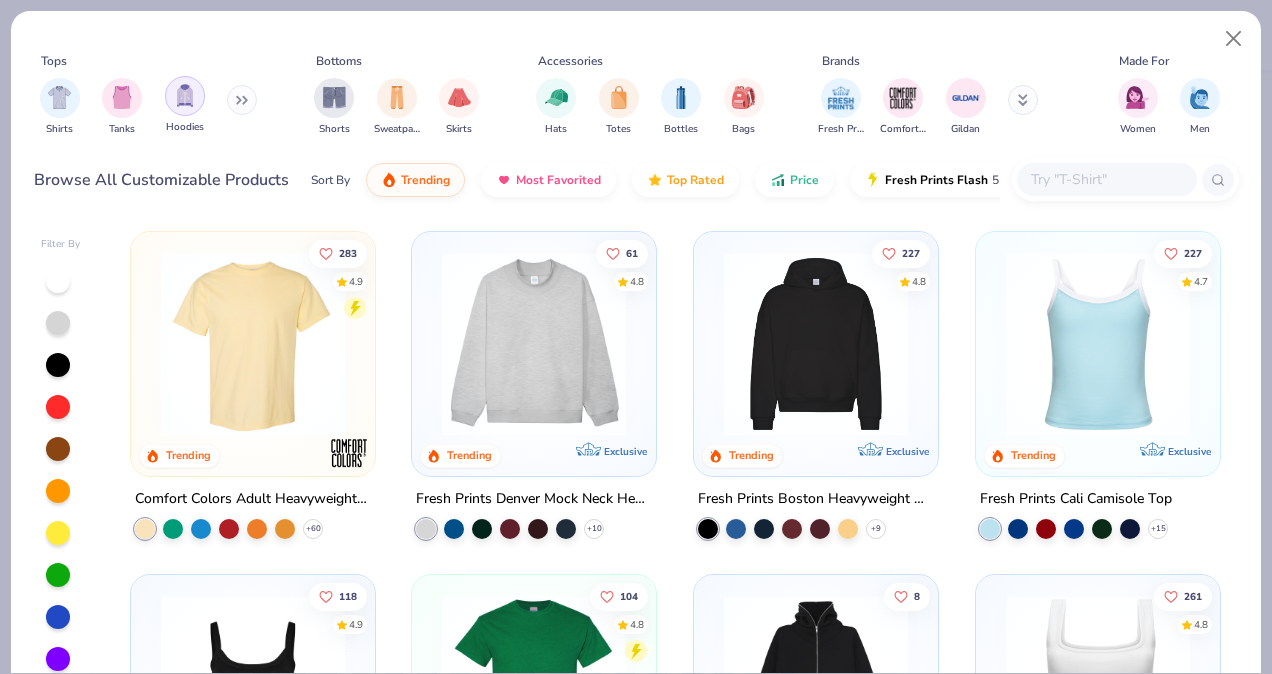 click at bounding box center [185, 95] 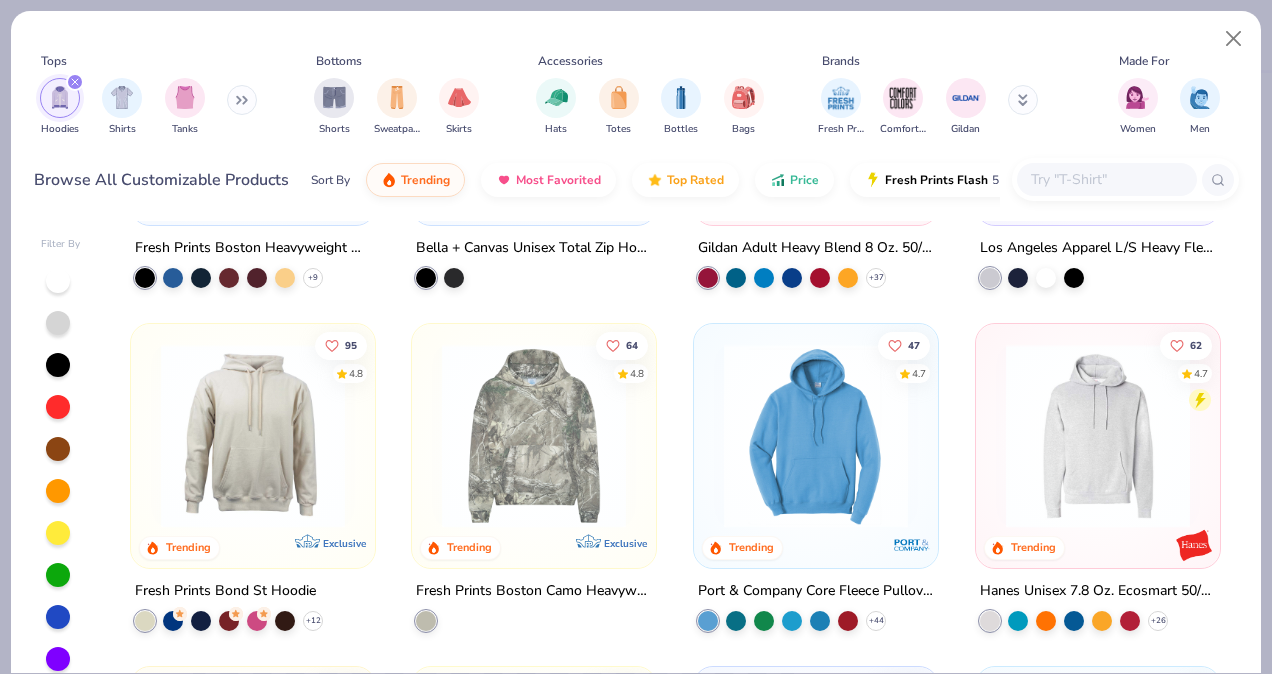 scroll, scrollTop: 277, scrollLeft: 0, axis: vertical 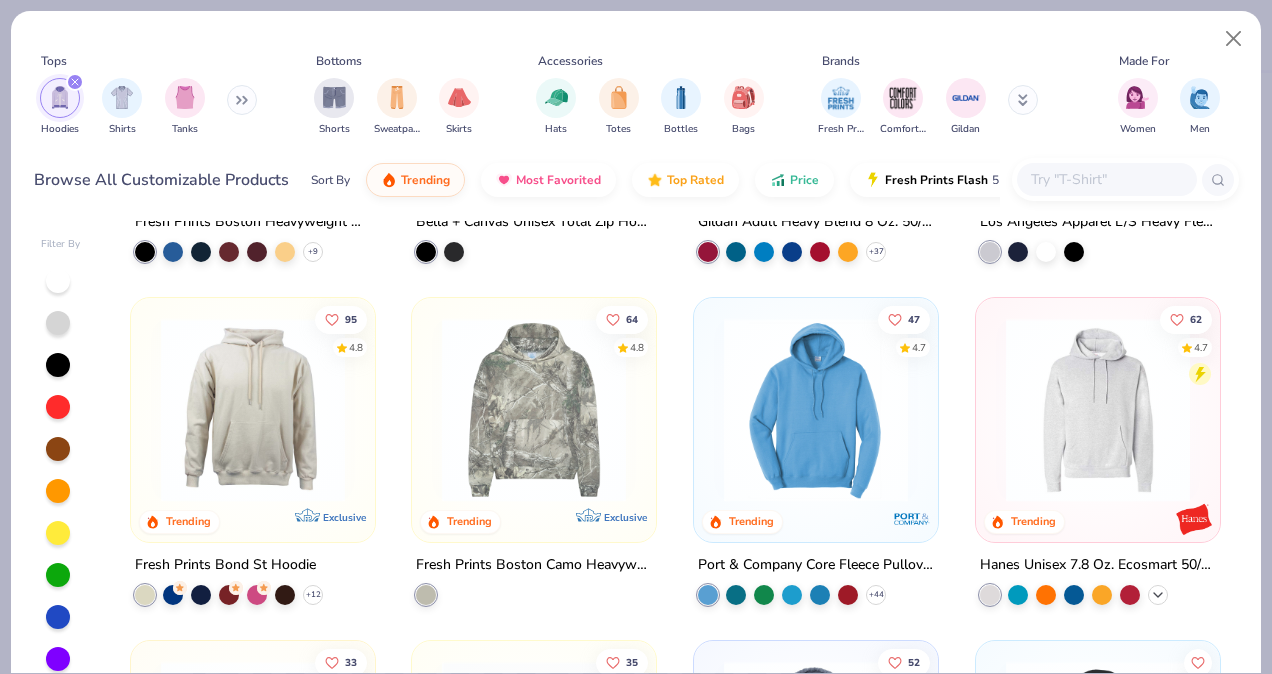click 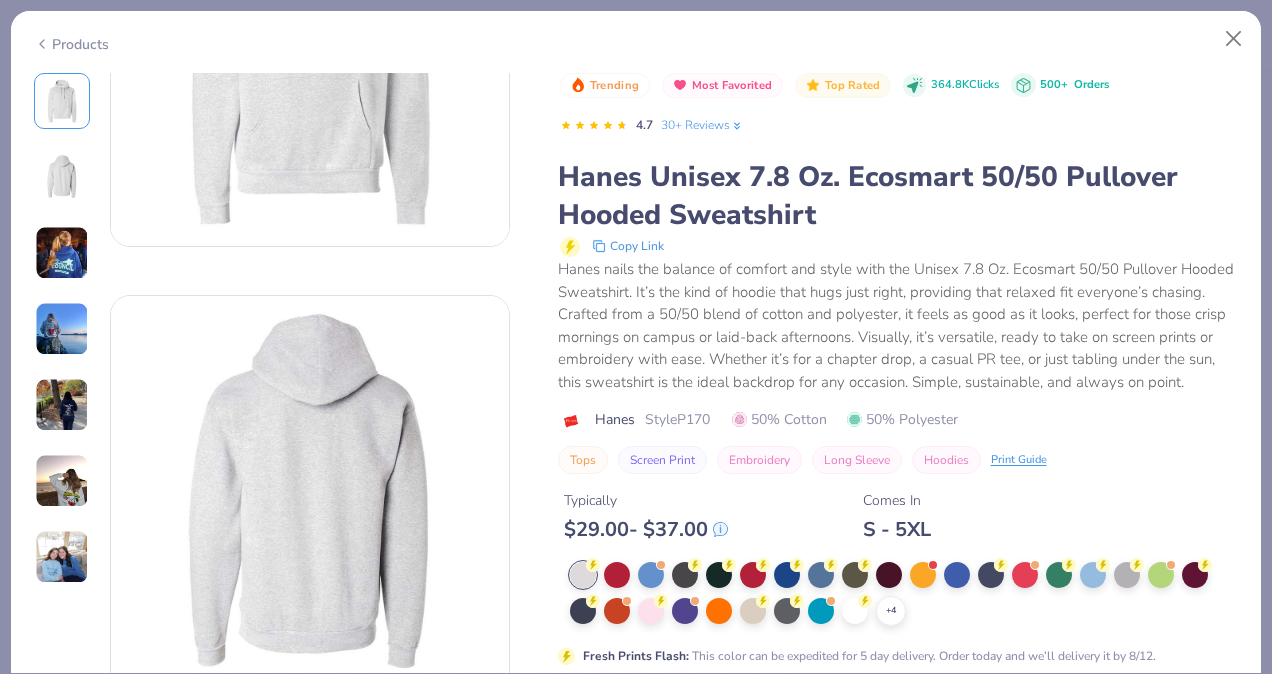 scroll, scrollTop: 228, scrollLeft: 0, axis: vertical 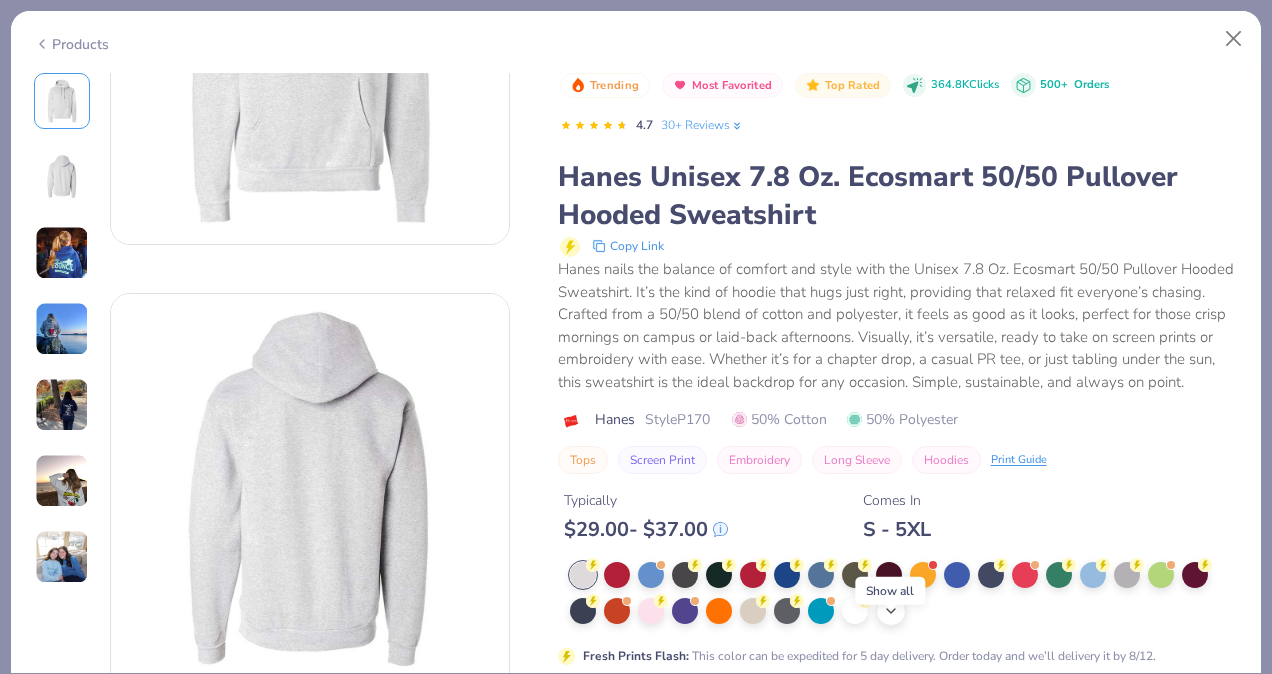 click on "+ 4" at bounding box center (891, 611) 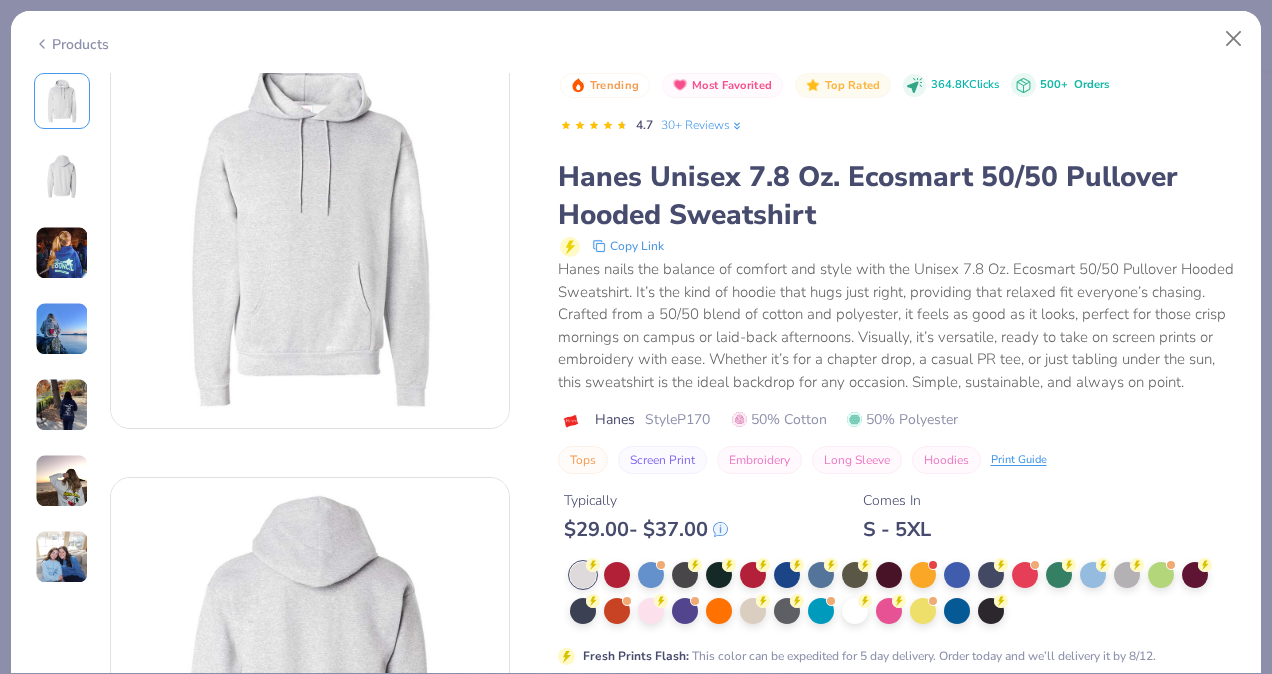 scroll, scrollTop: 0, scrollLeft: 0, axis: both 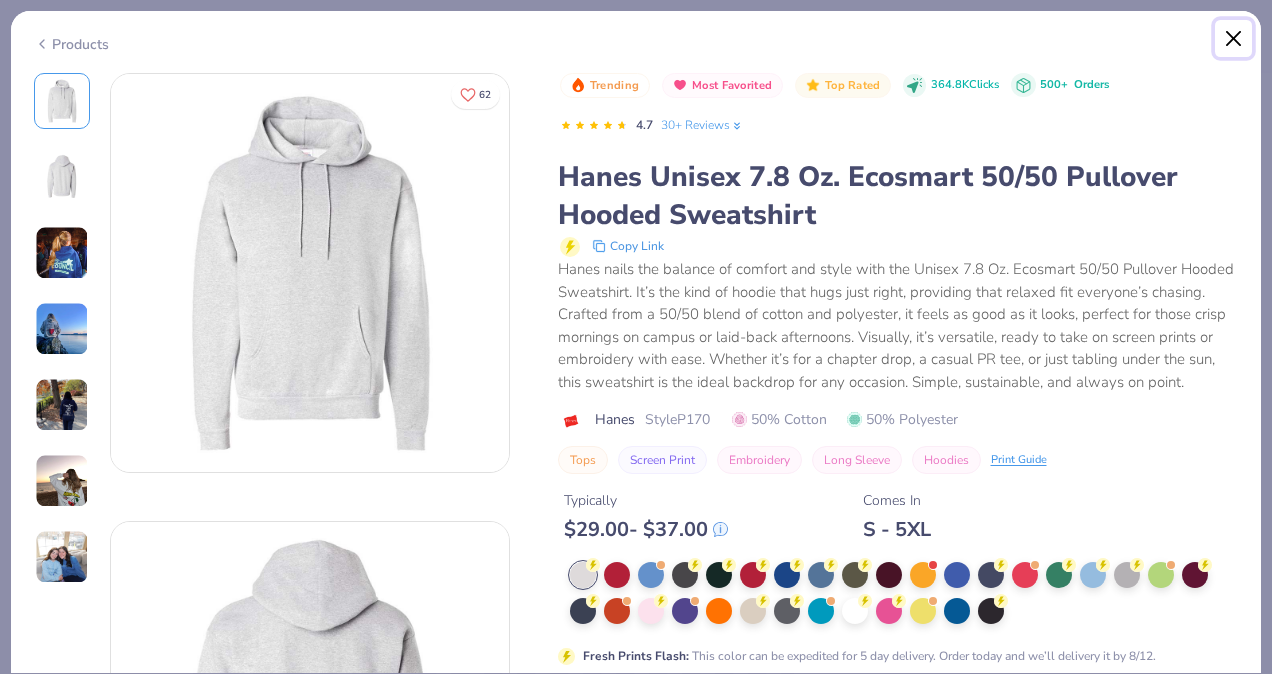 click at bounding box center (1234, 39) 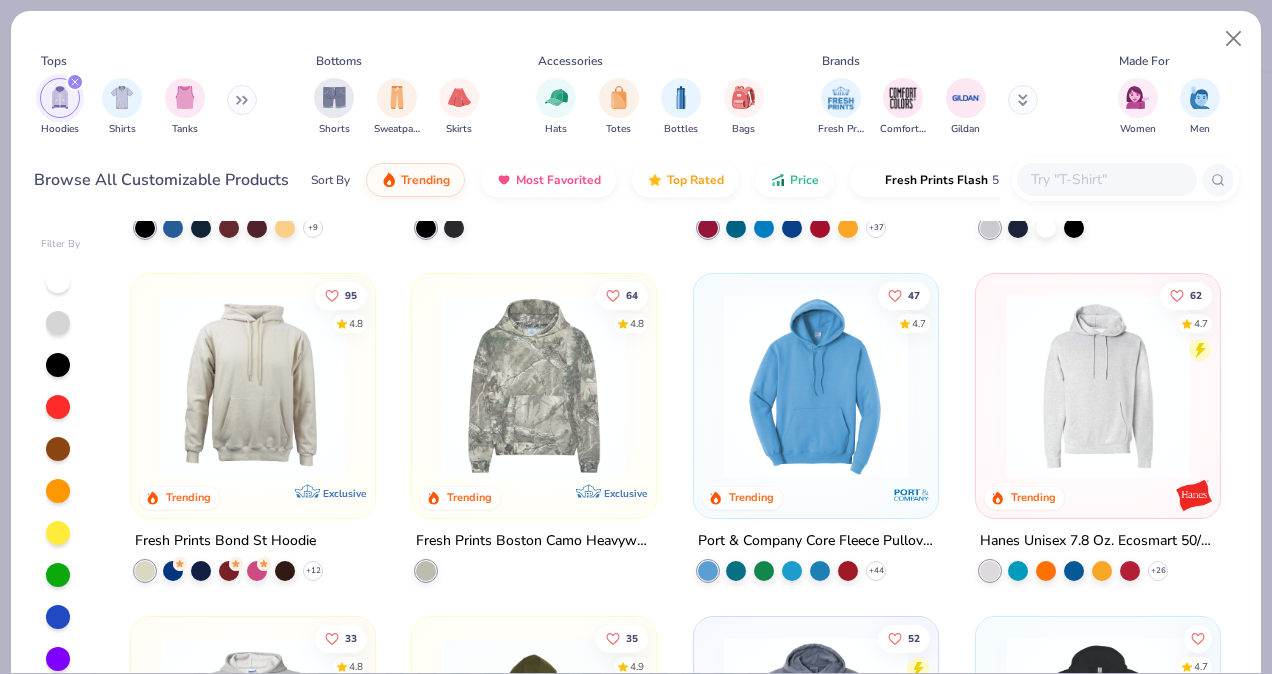 scroll, scrollTop: 339, scrollLeft: 0, axis: vertical 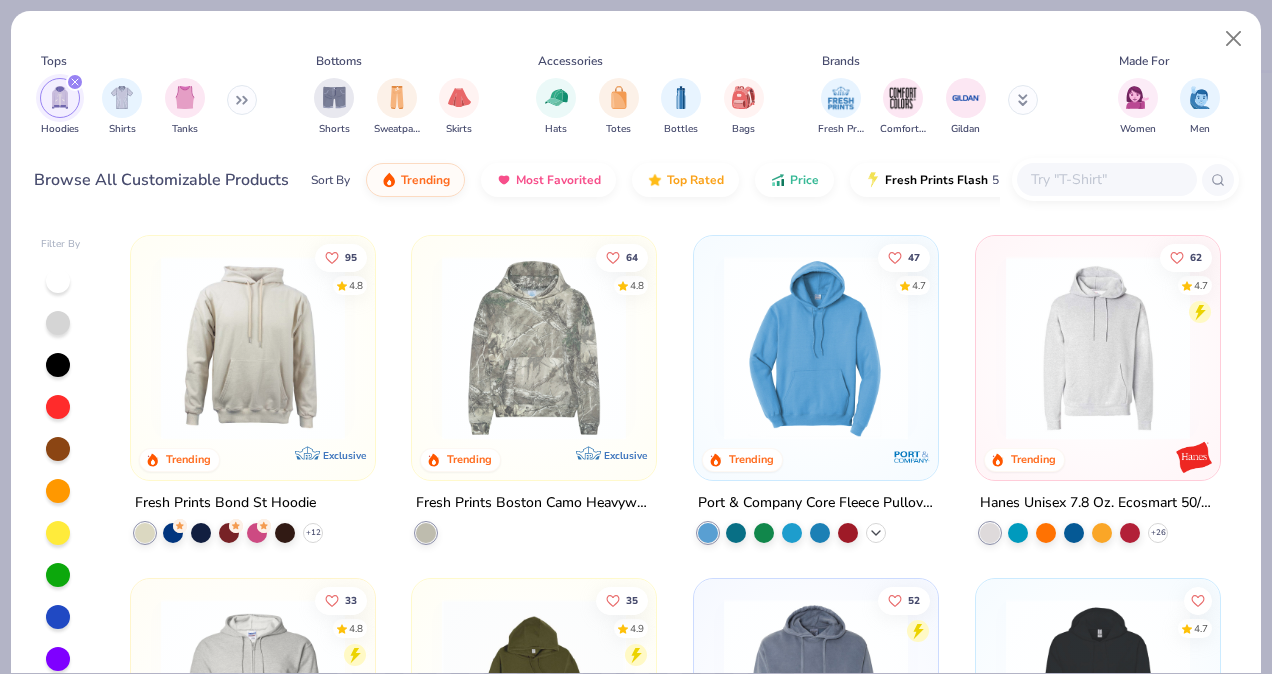 click 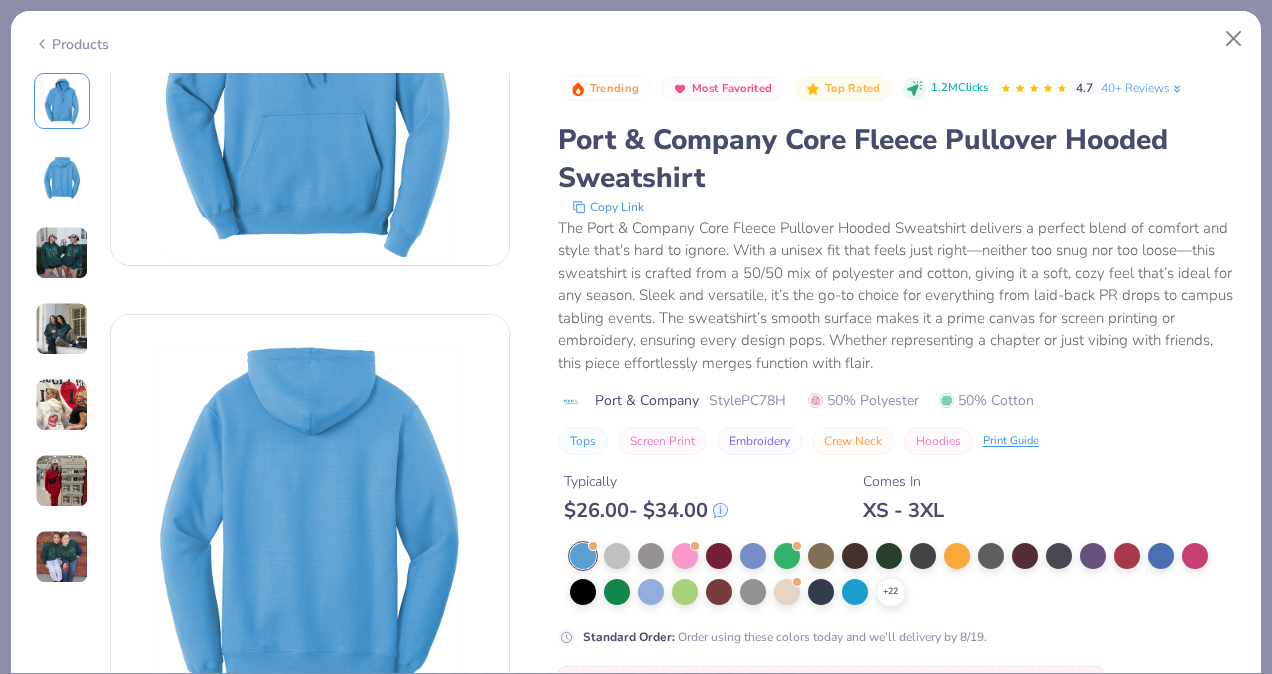 scroll, scrollTop: 239, scrollLeft: 0, axis: vertical 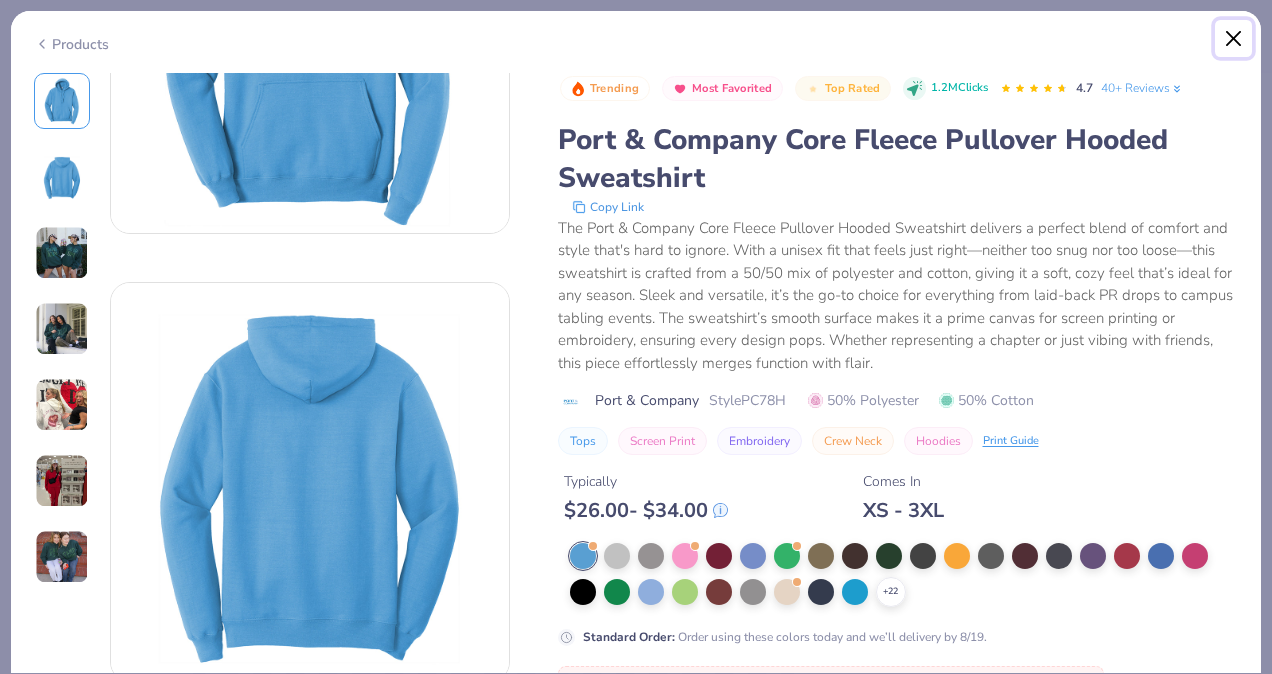 click at bounding box center [1234, 39] 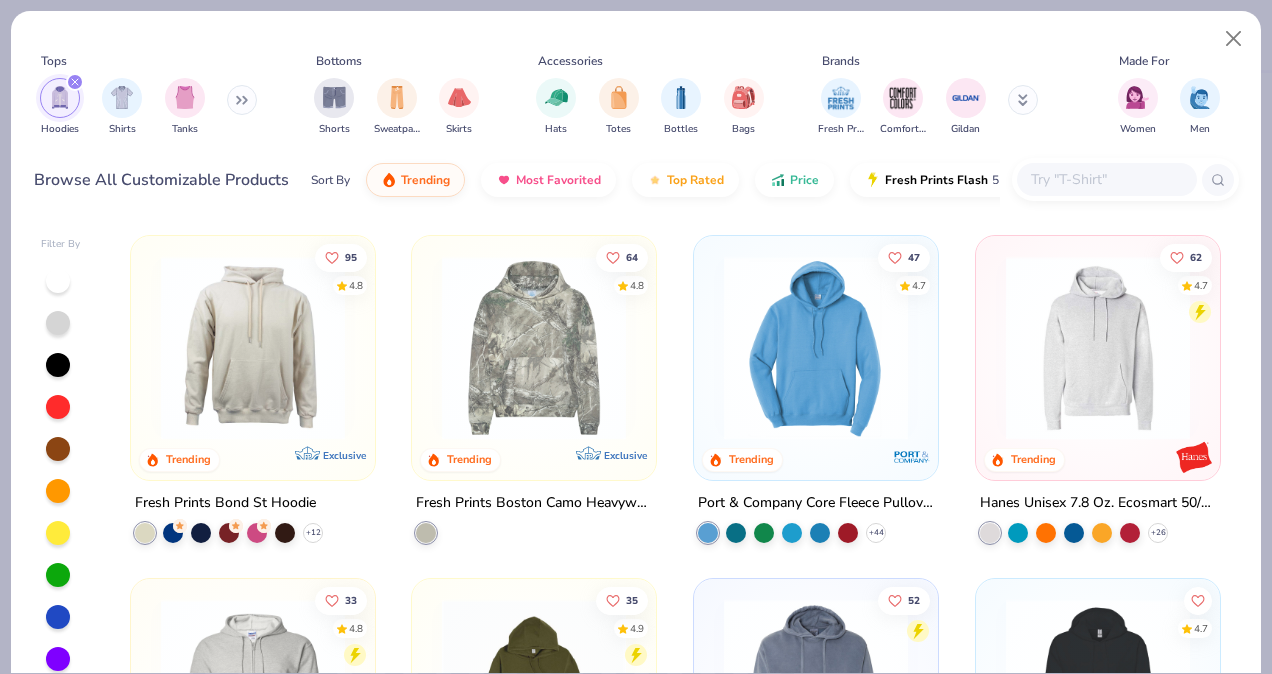 scroll, scrollTop: 0, scrollLeft: 0, axis: both 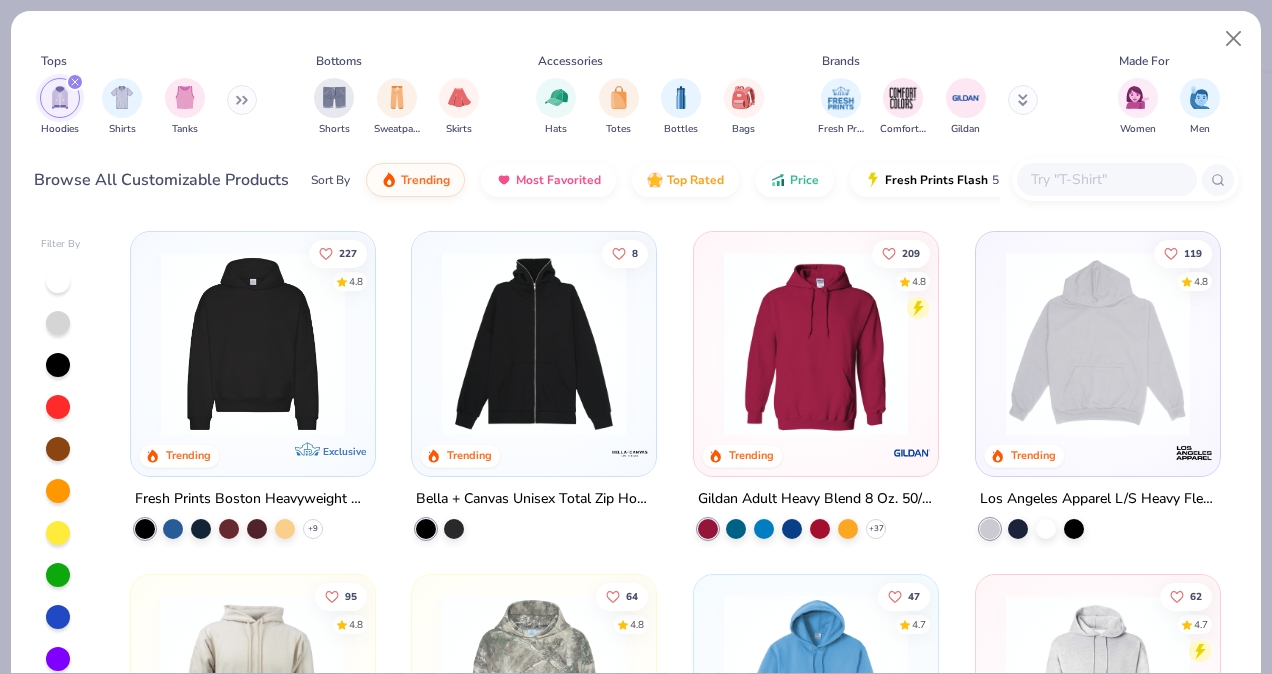 click at bounding box center [816, 344] 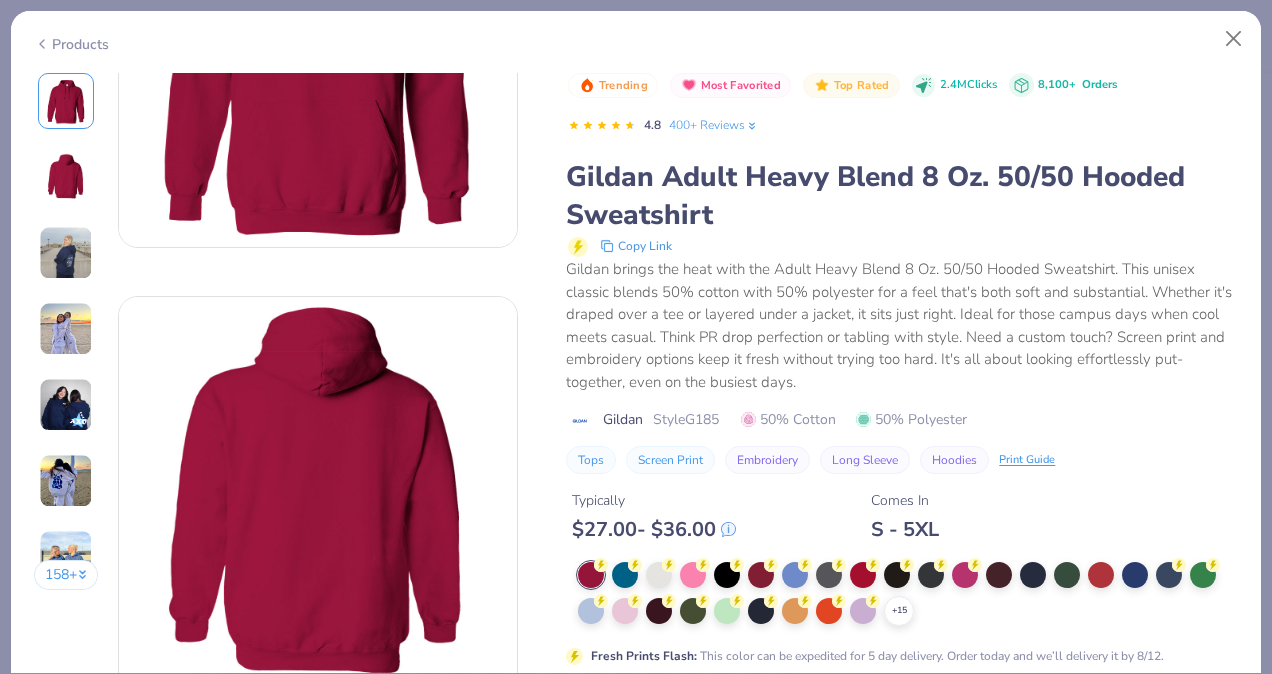 scroll, scrollTop: 229, scrollLeft: 0, axis: vertical 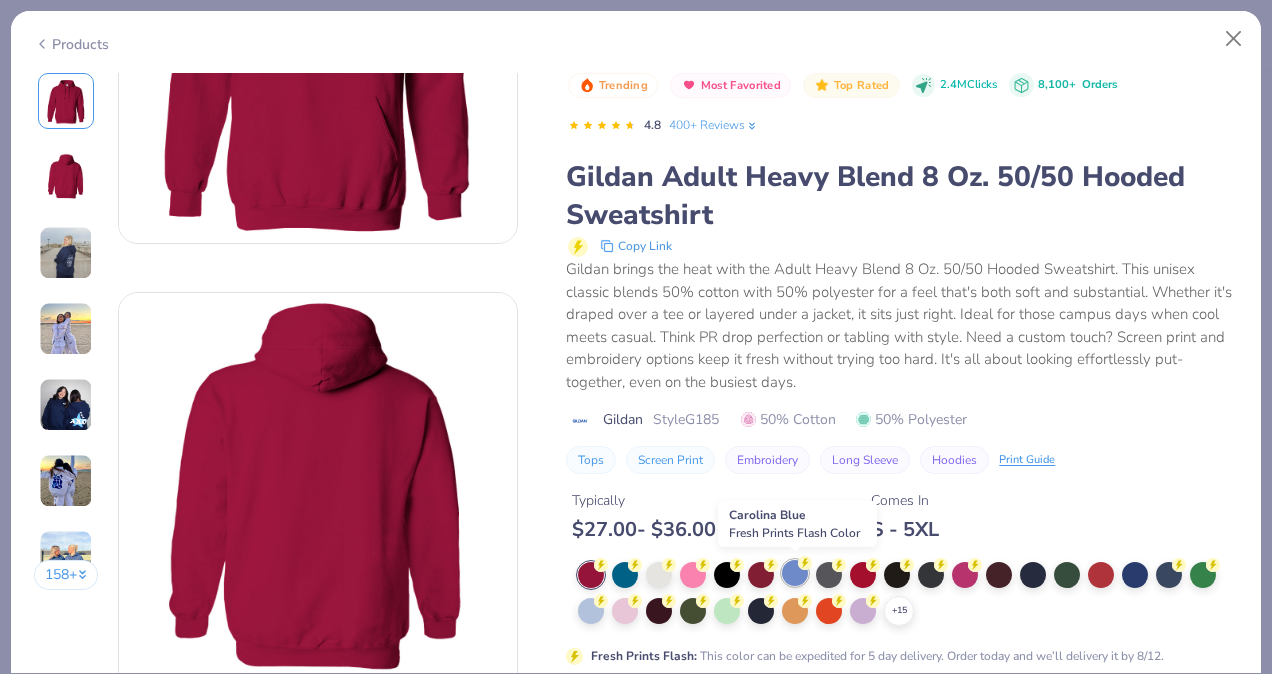 click at bounding box center [795, 573] 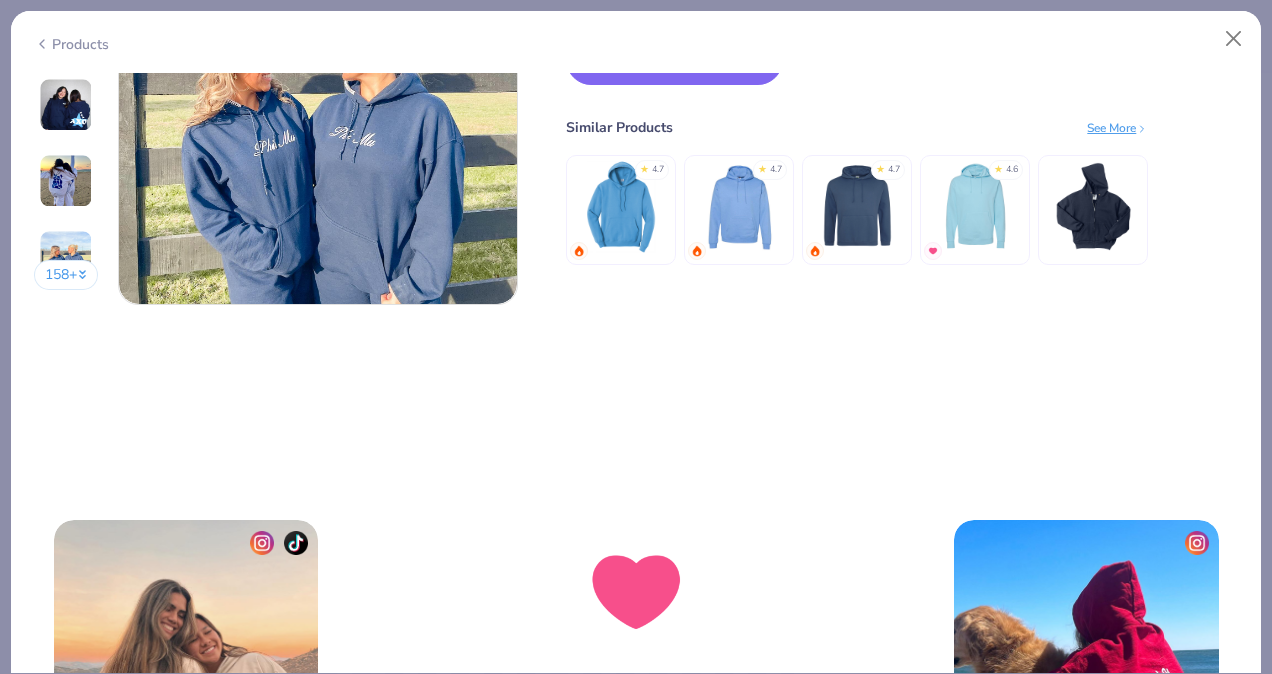 scroll, scrollTop: 2779, scrollLeft: 0, axis: vertical 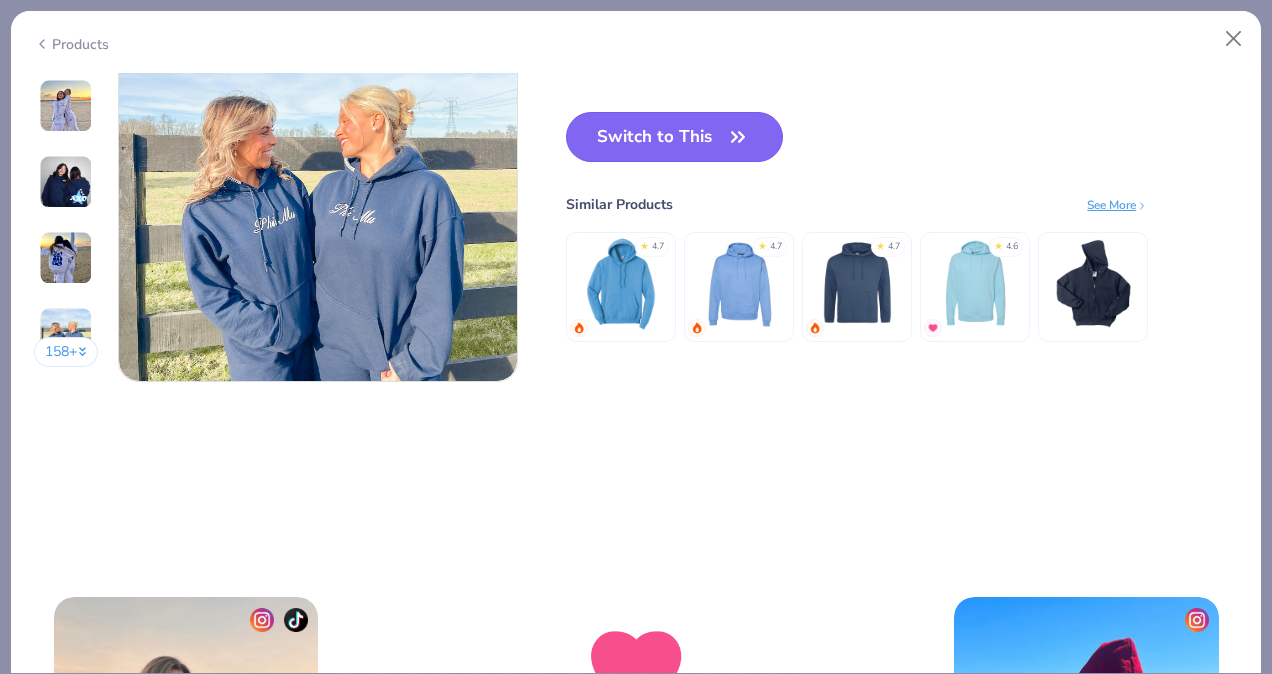 click on "Switch to This" at bounding box center [674, 137] 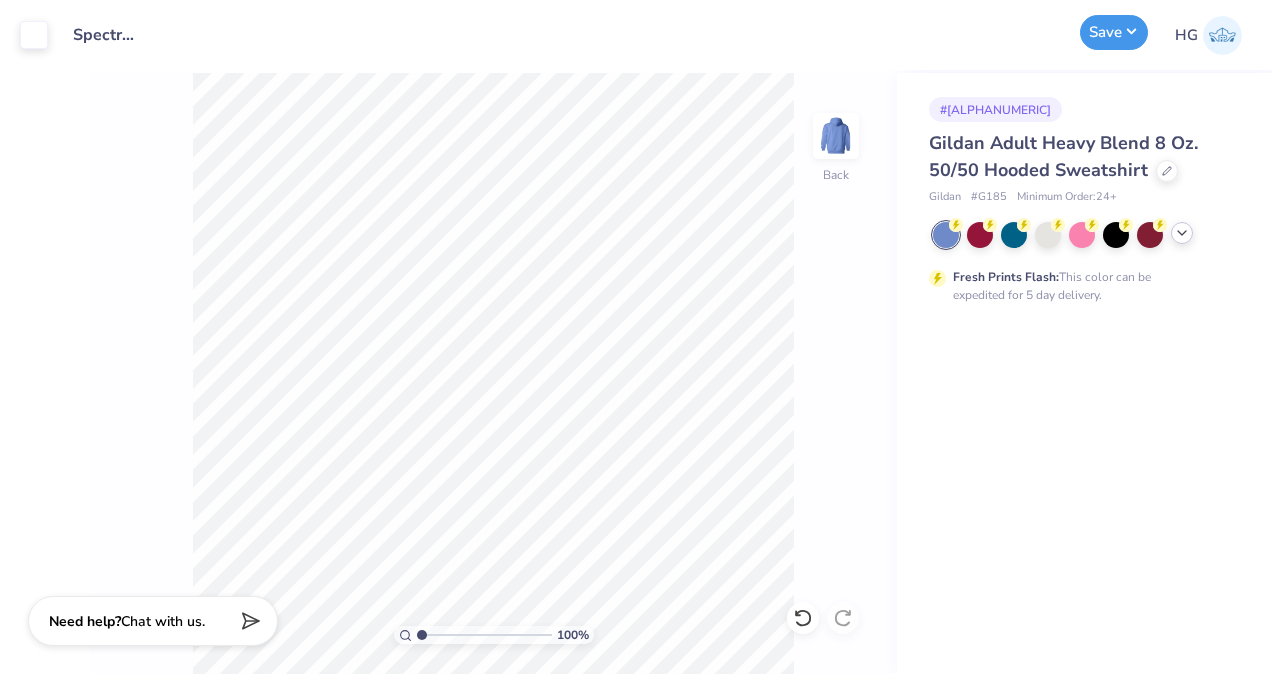 click on "Save" at bounding box center [1114, 32] 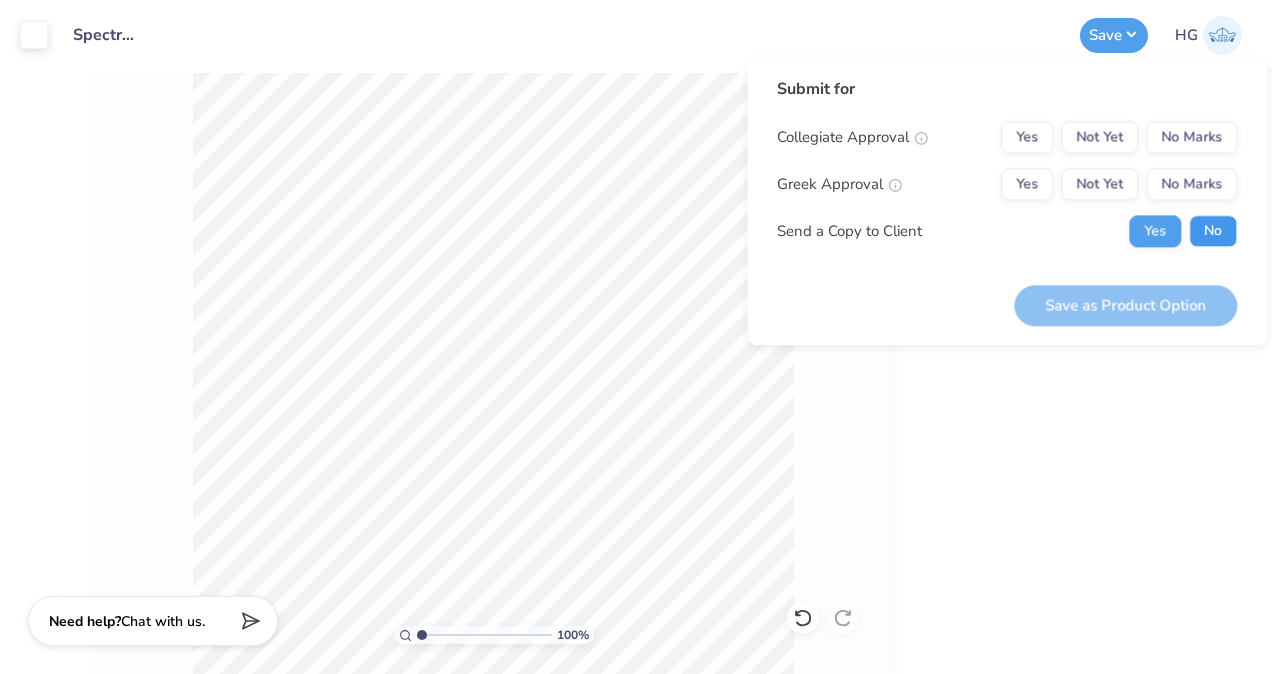 click on "No" at bounding box center (1213, 231) 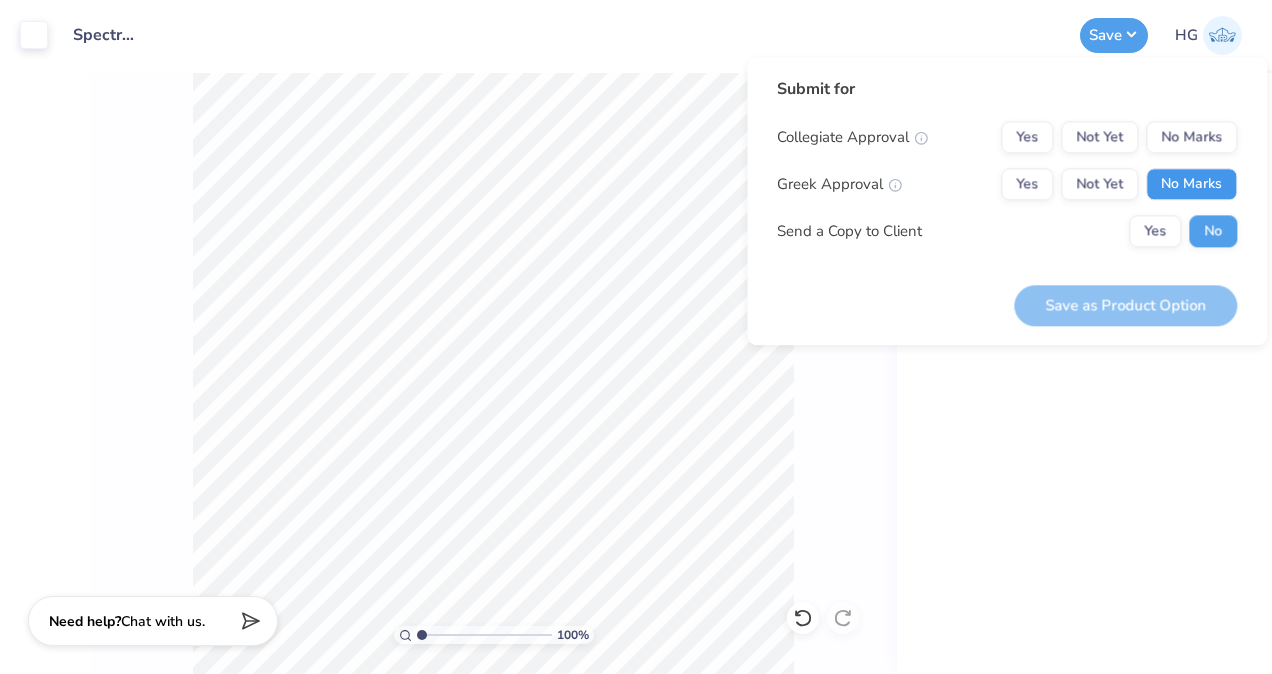 click on "No Marks" at bounding box center (1191, 184) 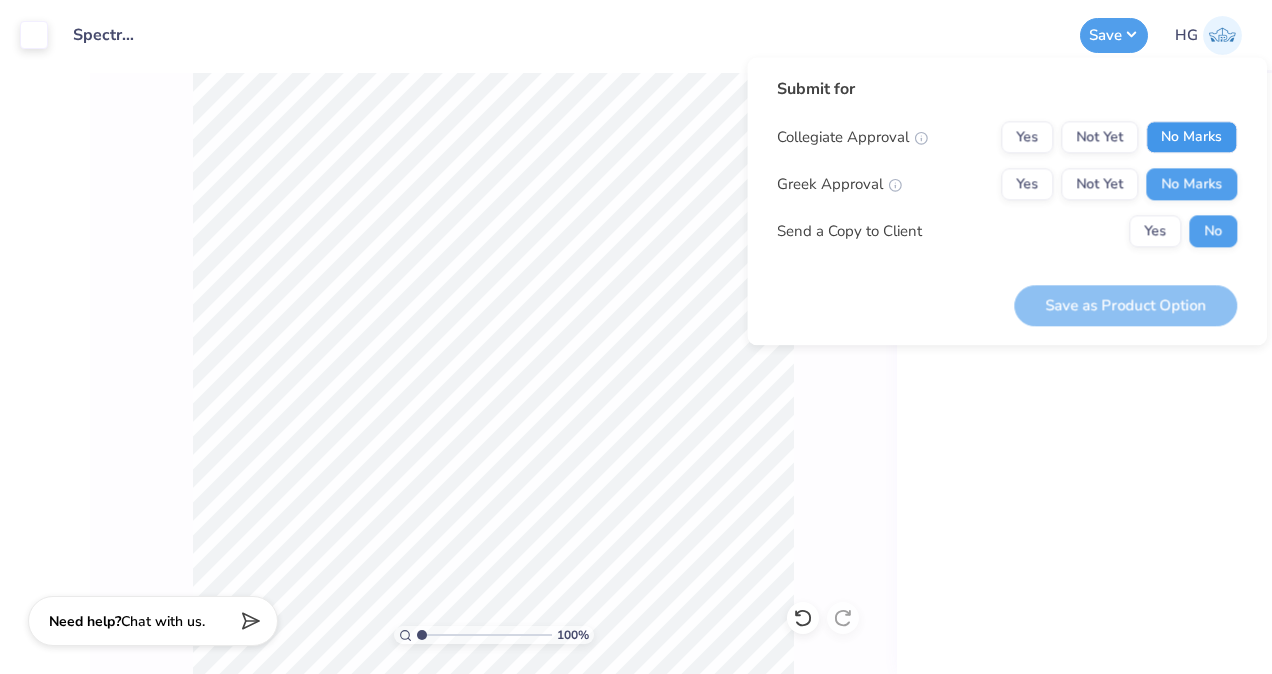 click on "No Marks" at bounding box center (1191, 137) 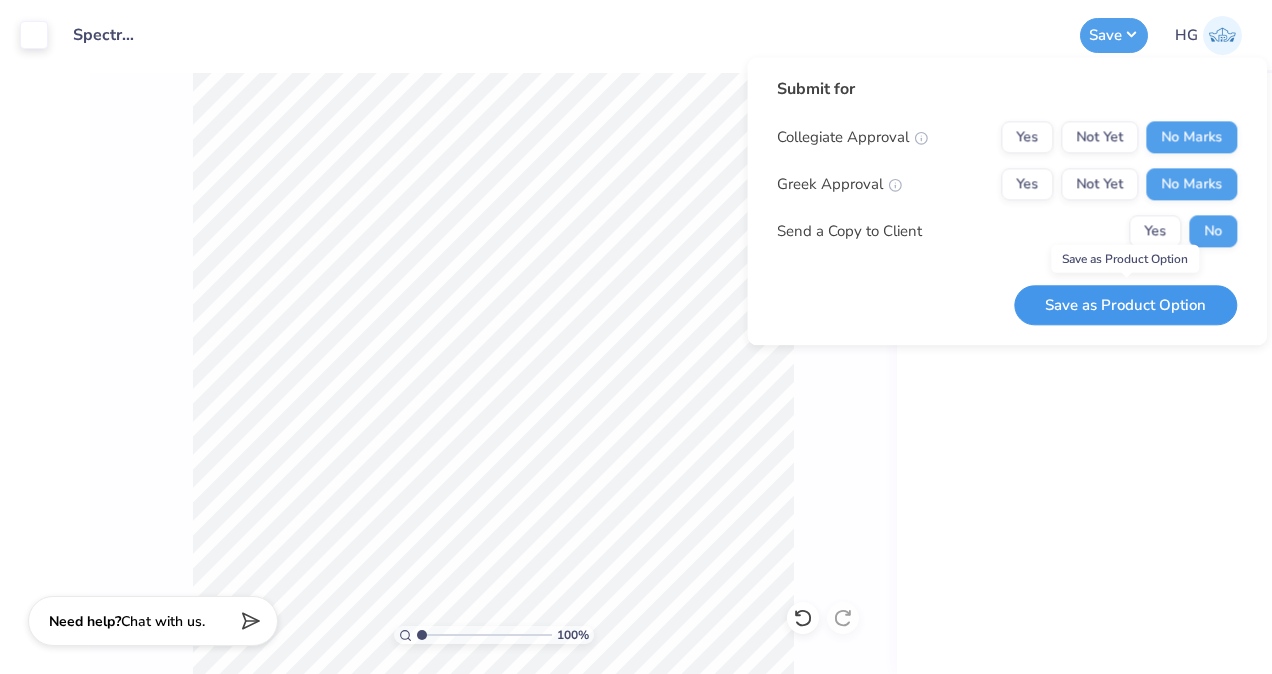 click on "Save as Product Option" at bounding box center (1125, 305) 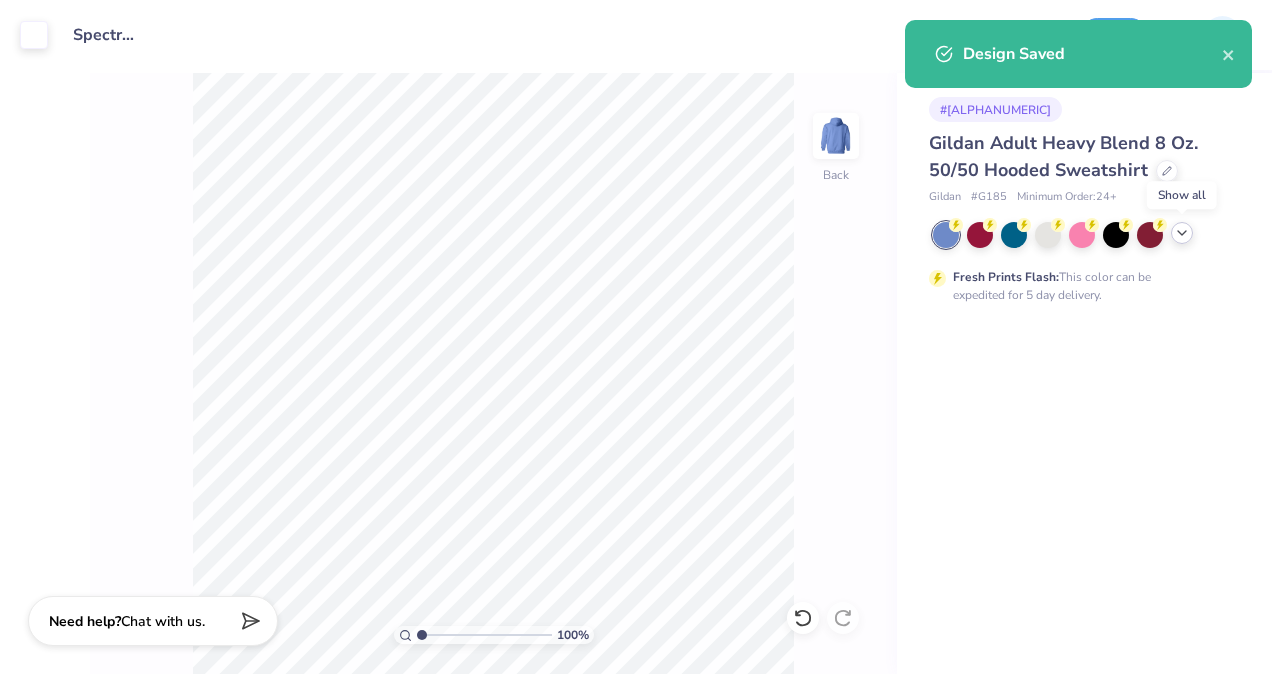 click 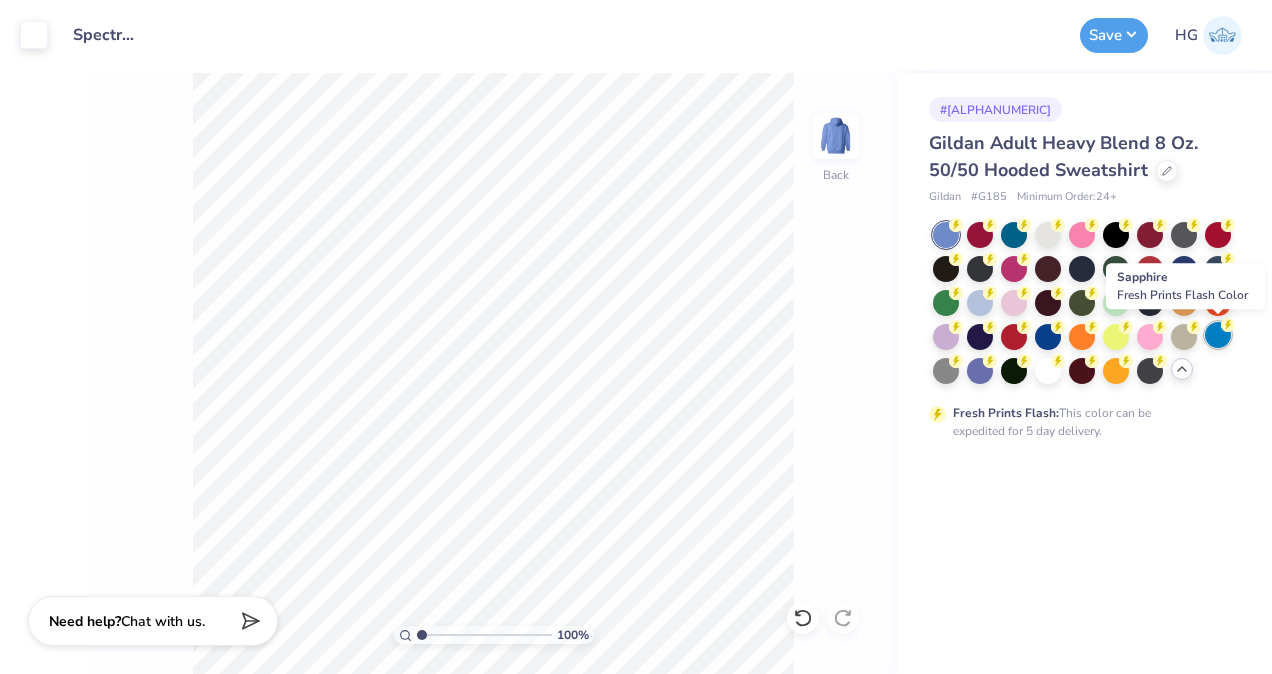 click at bounding box center (1218, 335) 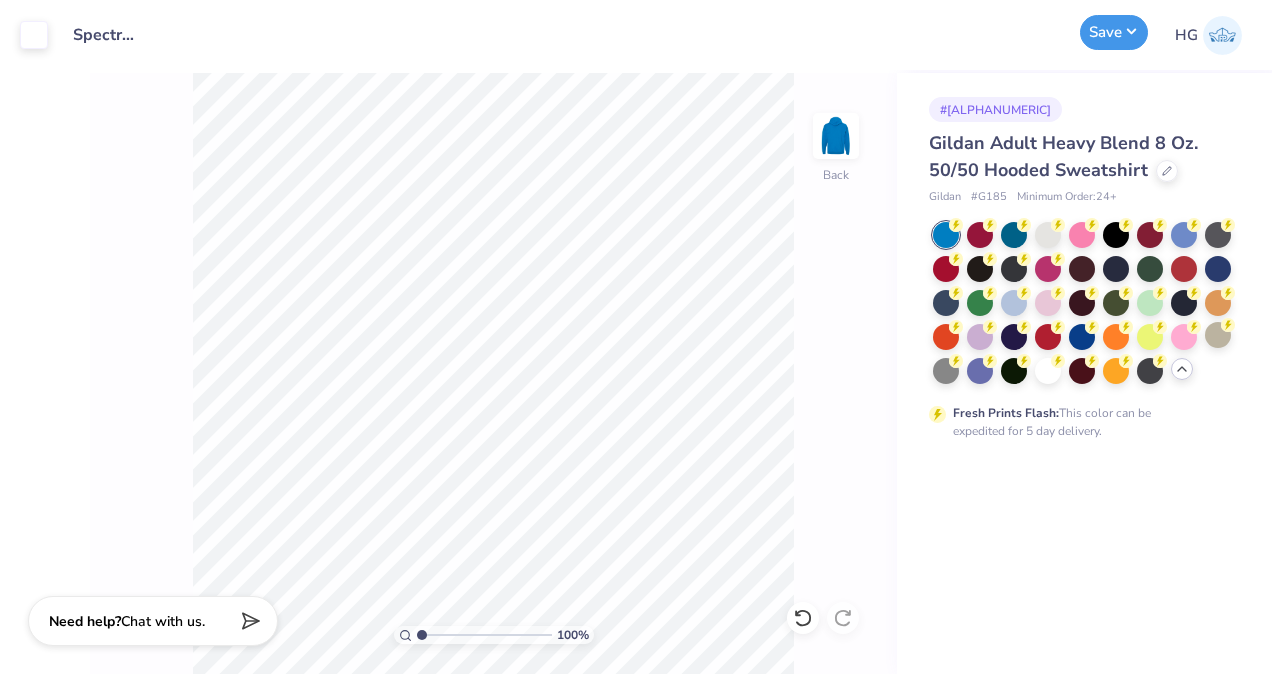 click on "Save" at bounding box center (1114, 32) 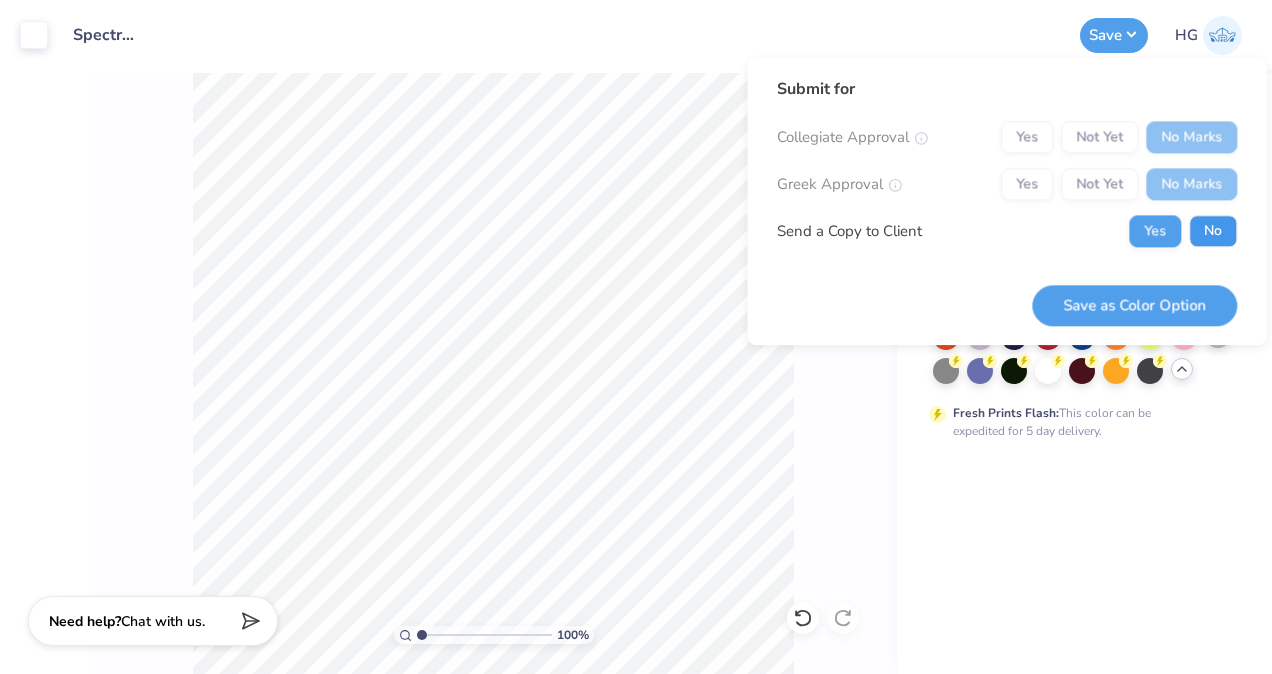 click on "No" at bounding box center [1213, 231] 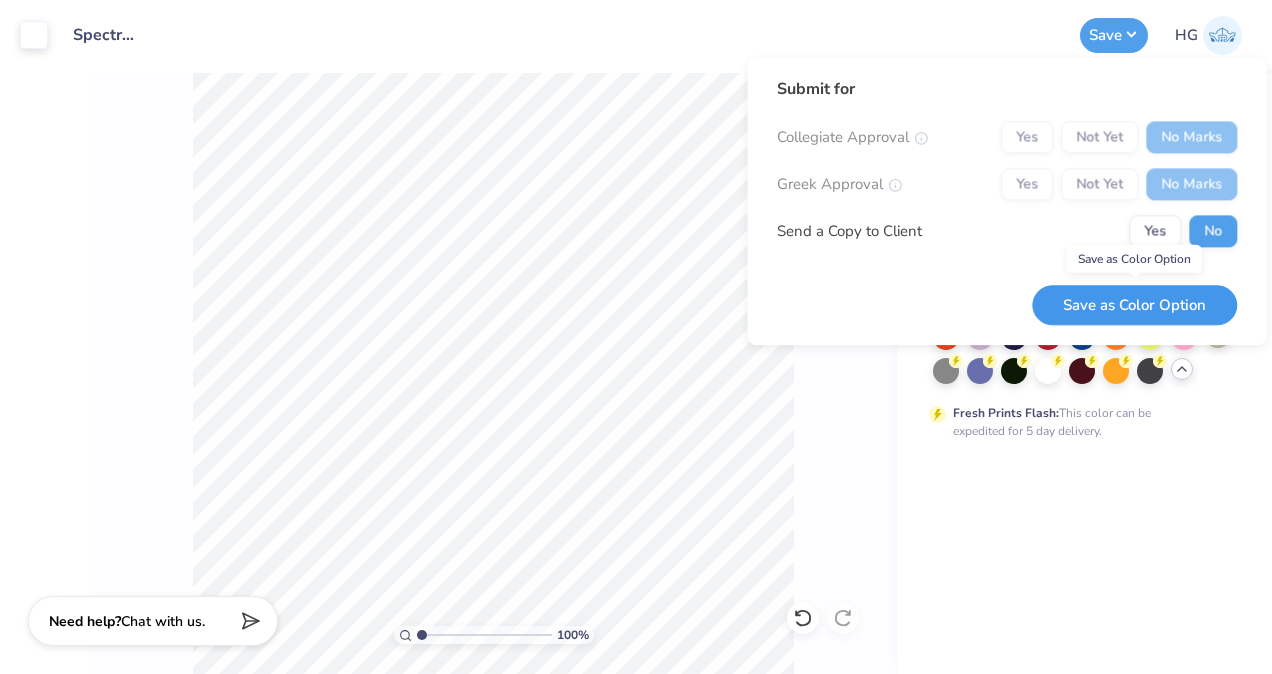 click on "Save as Color Option" at bounding box center (1134, 305) 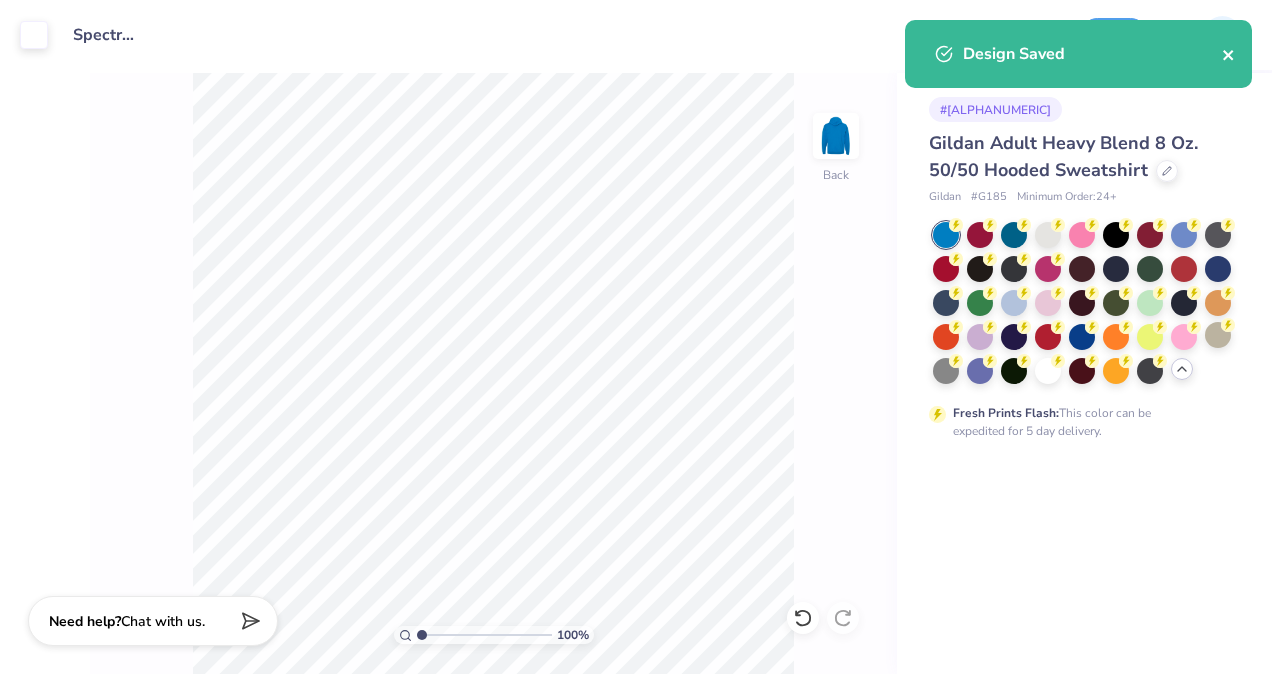 click 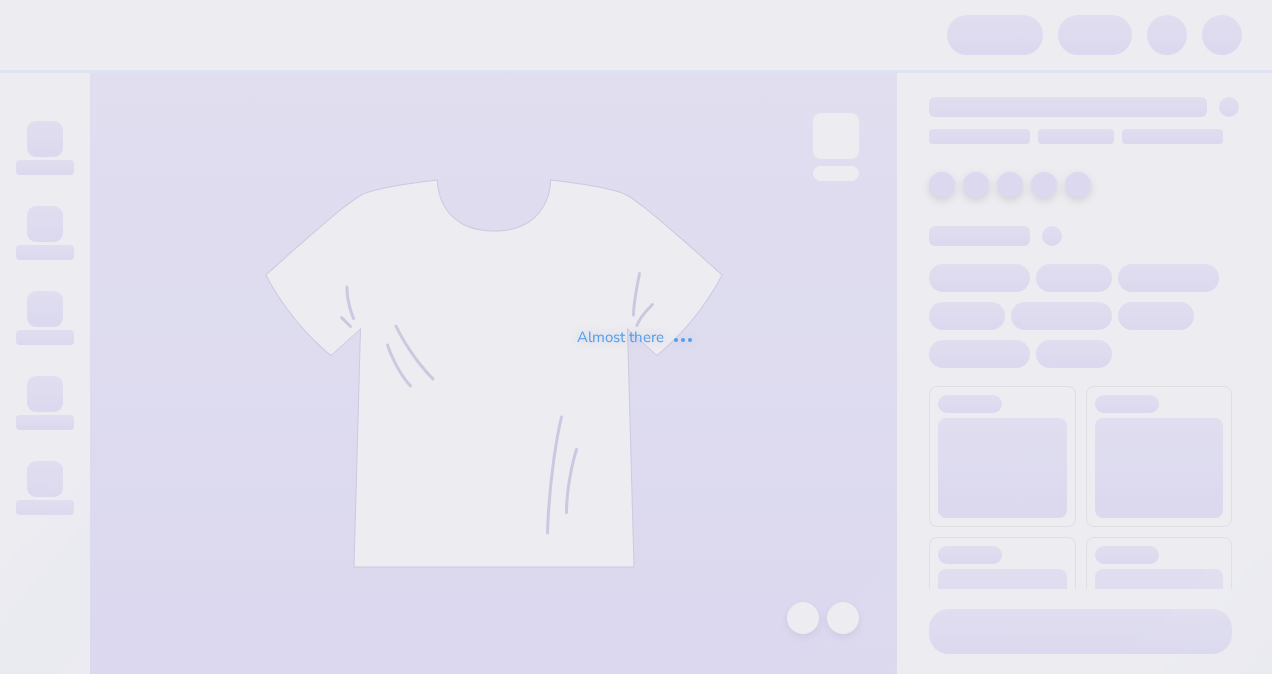 scroll, scrollTop: 0, scrollLeft: 0, axis: both 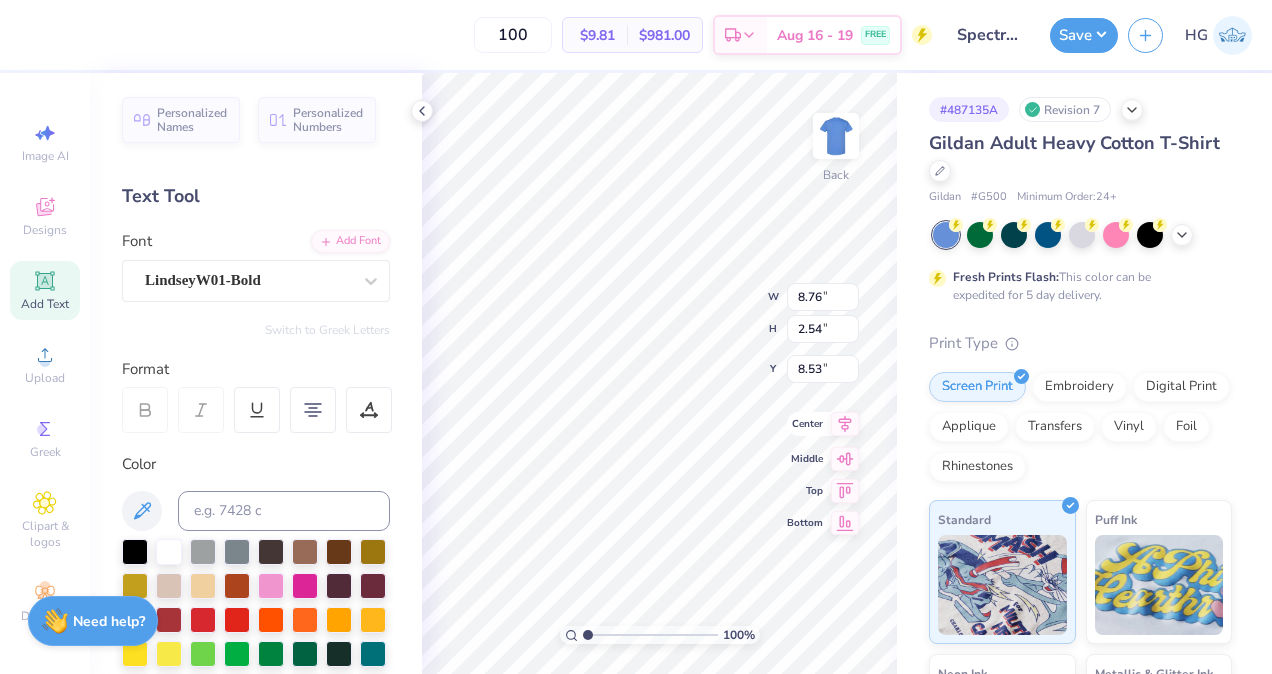 click 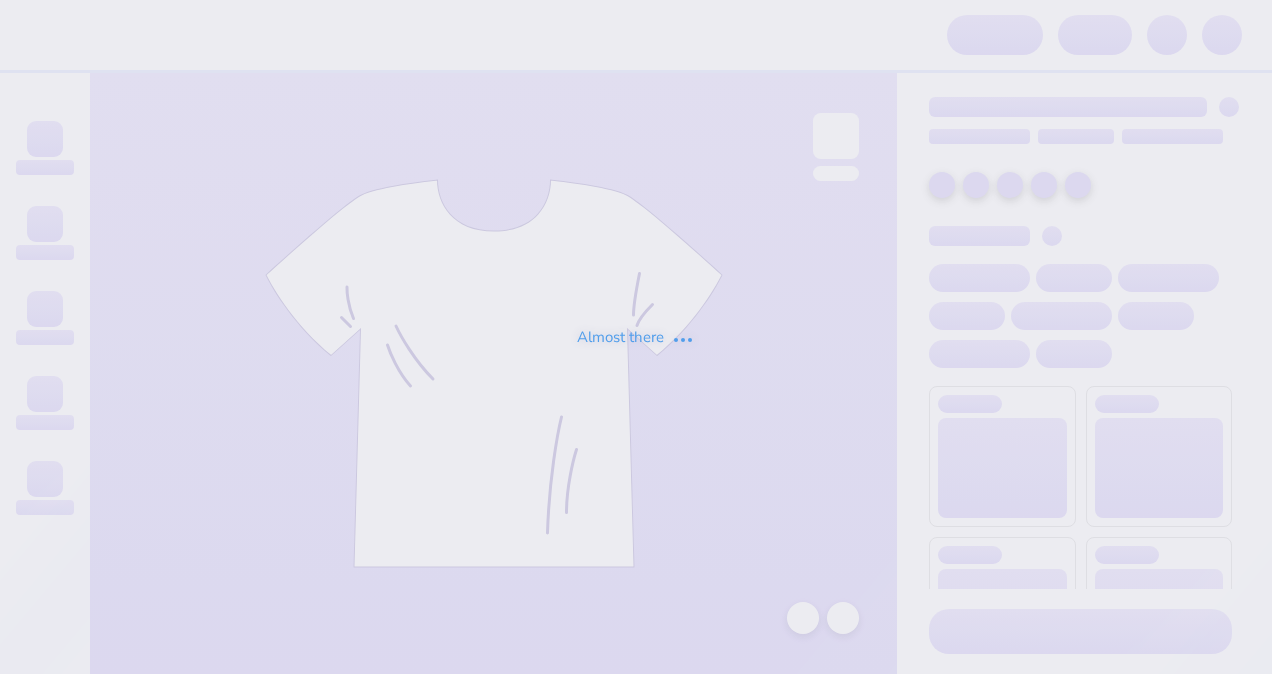 scroll, scrollTop: 0, scrollLeft: 0, axis: both 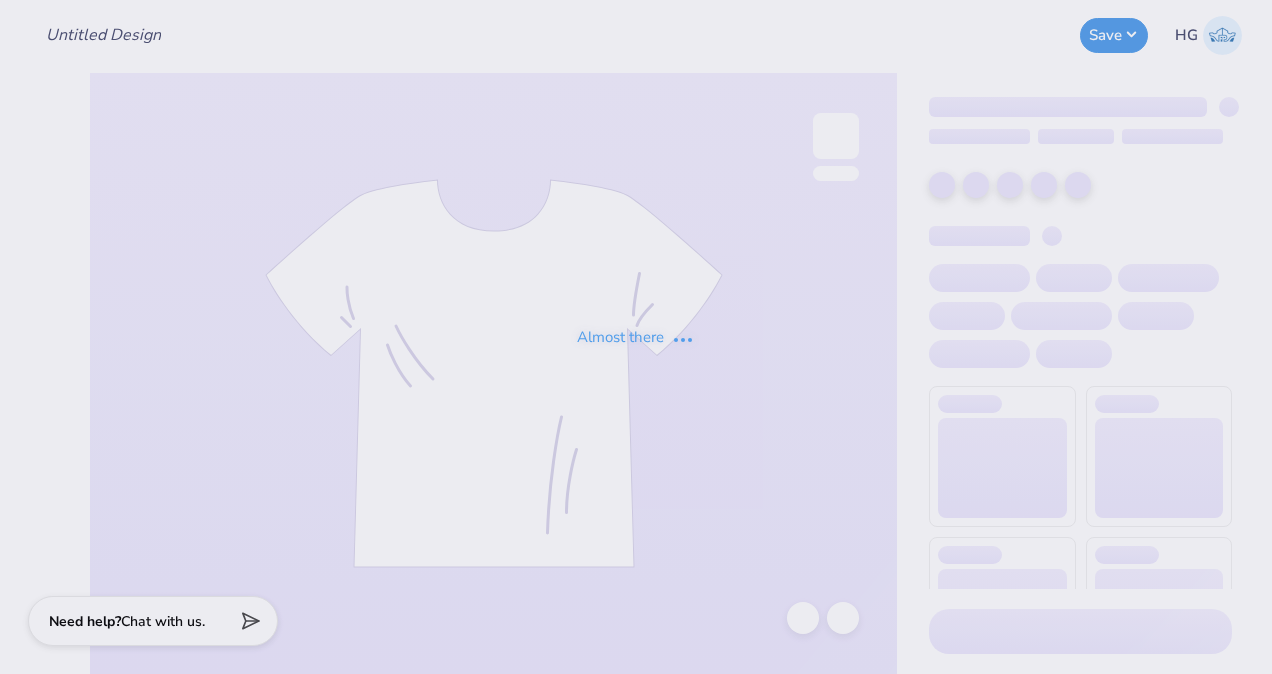 type on "Spectrum Achievers" 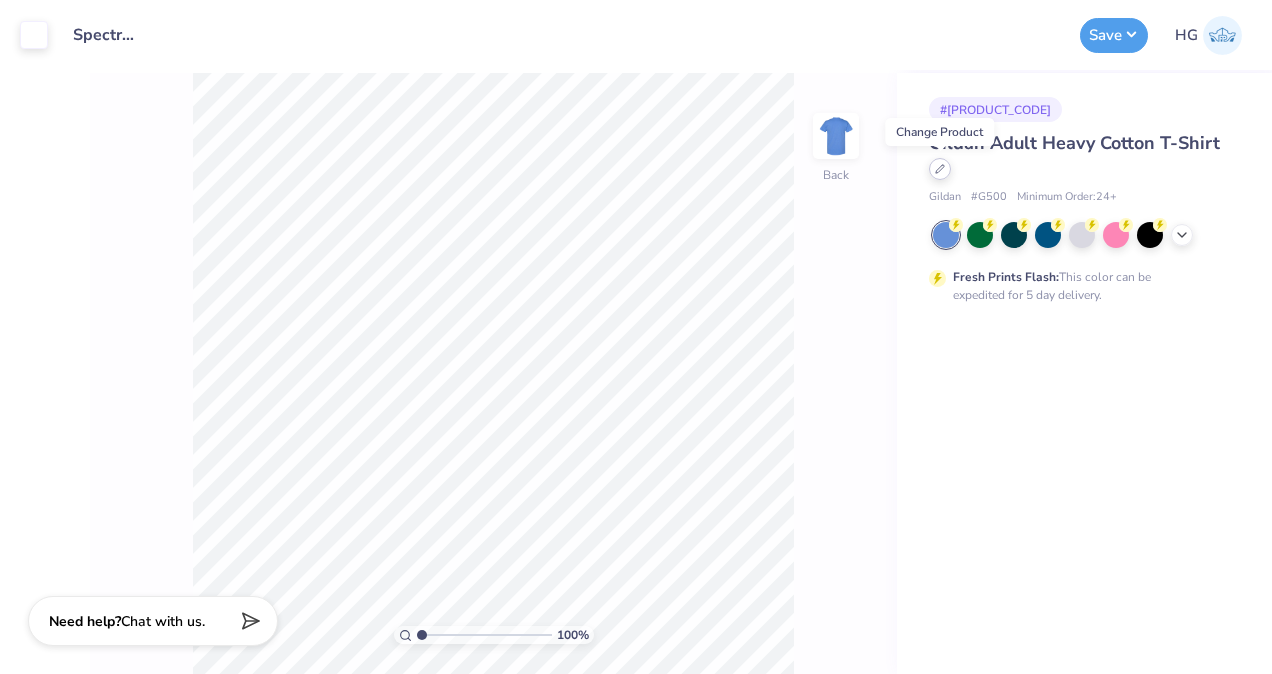 click 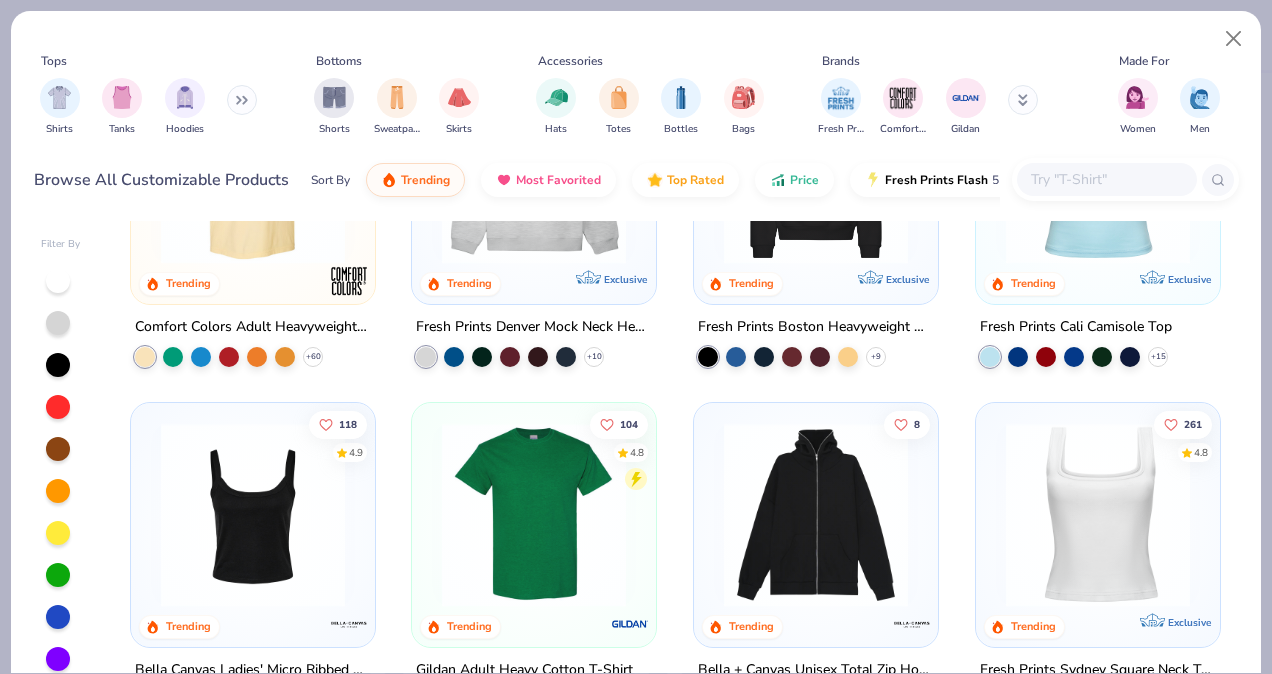scroll, scrollTop: 0, scrollLeft: 0, axis: both 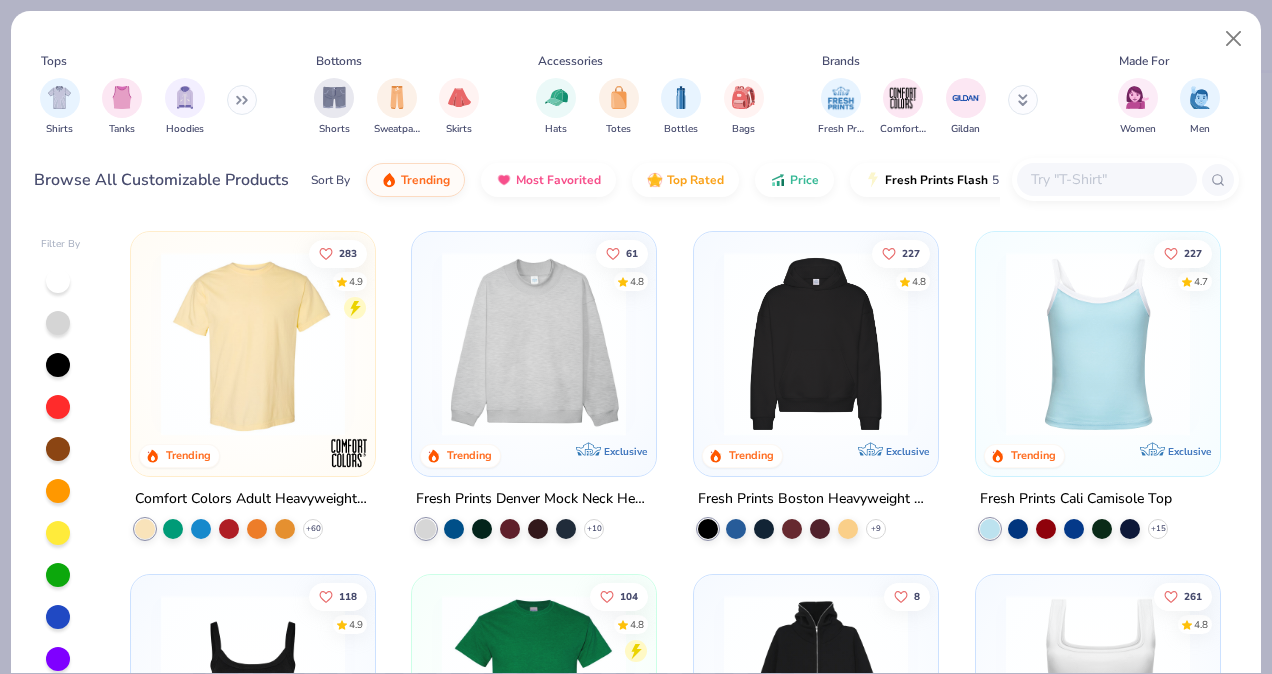 click at bounding box center [1106, 179] 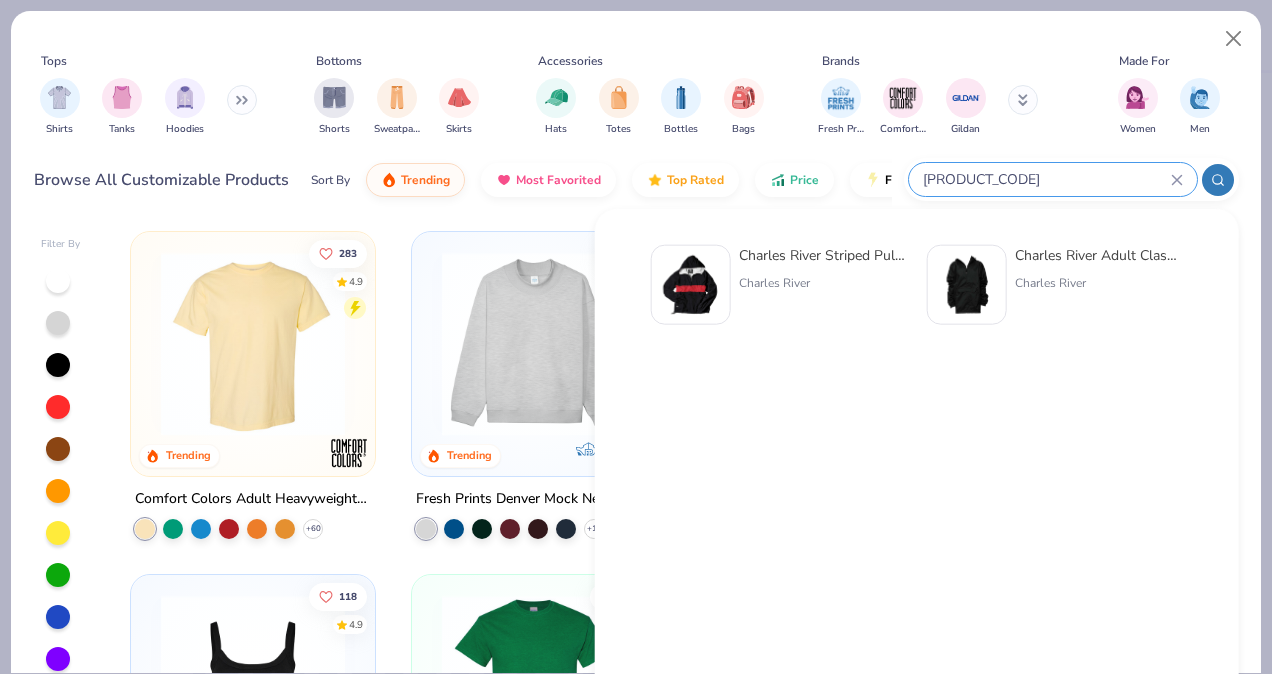 type on "m" 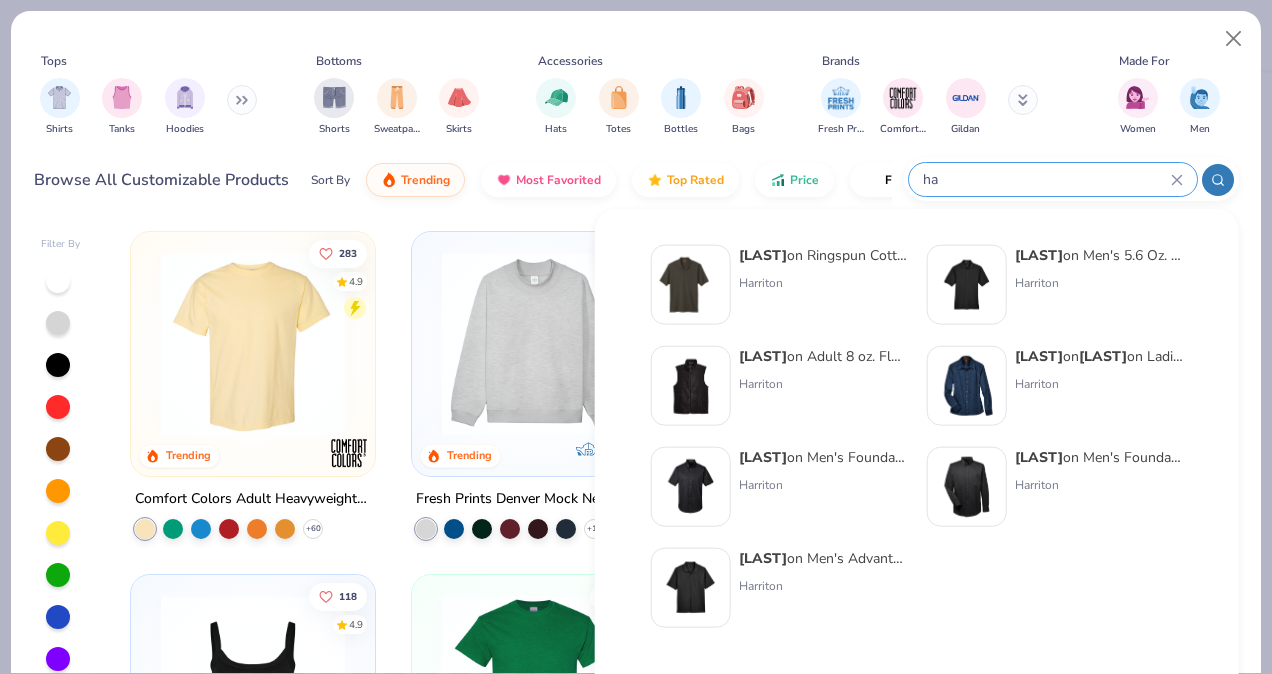 type on "h" 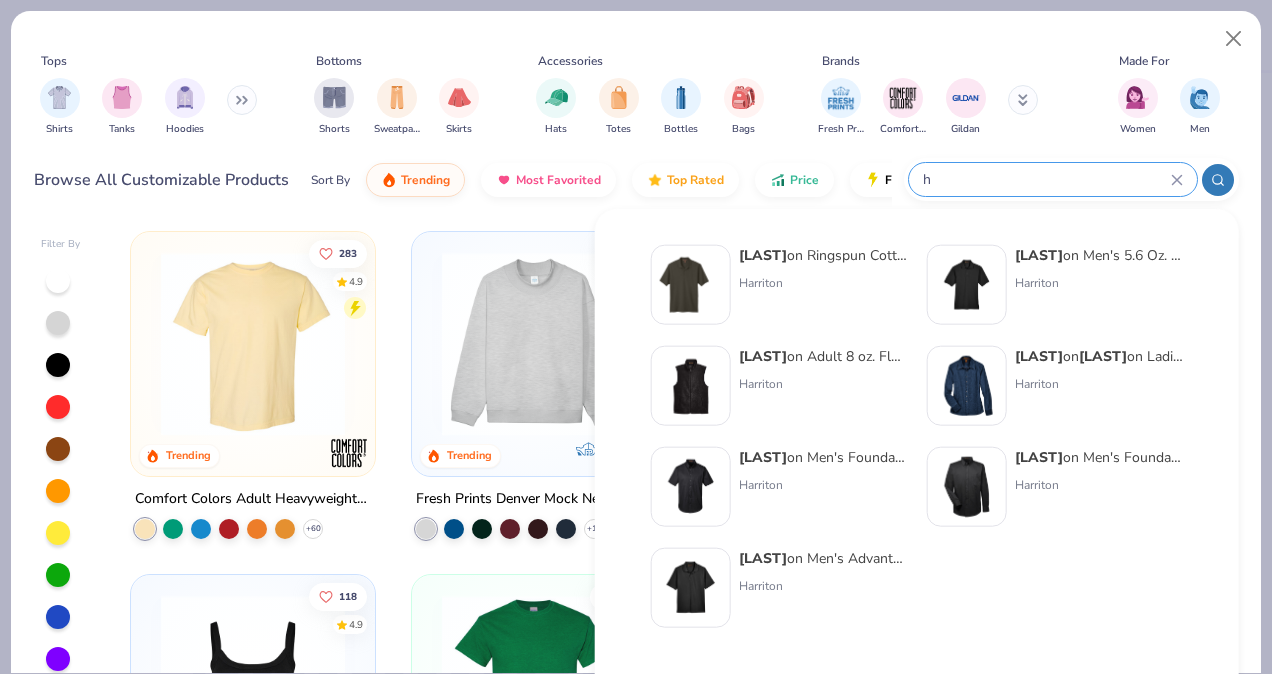 type 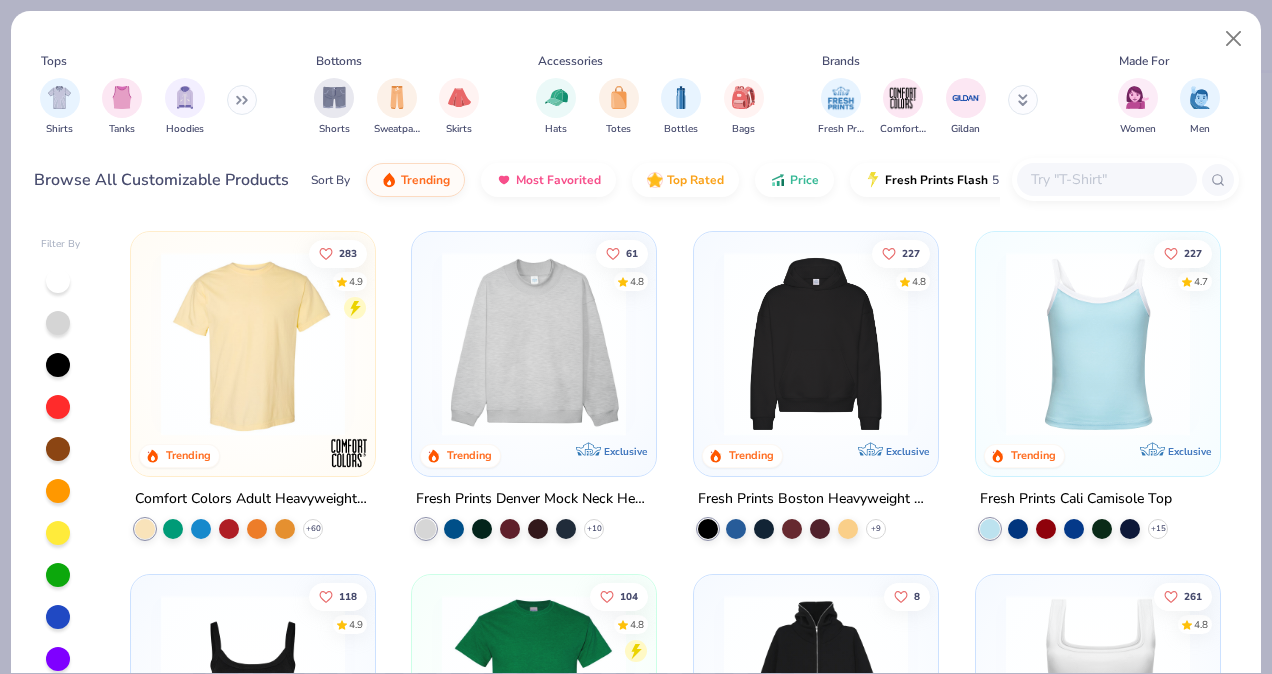 click on "Shirts Tanks Hoodies" at bounding box center [149, 107] 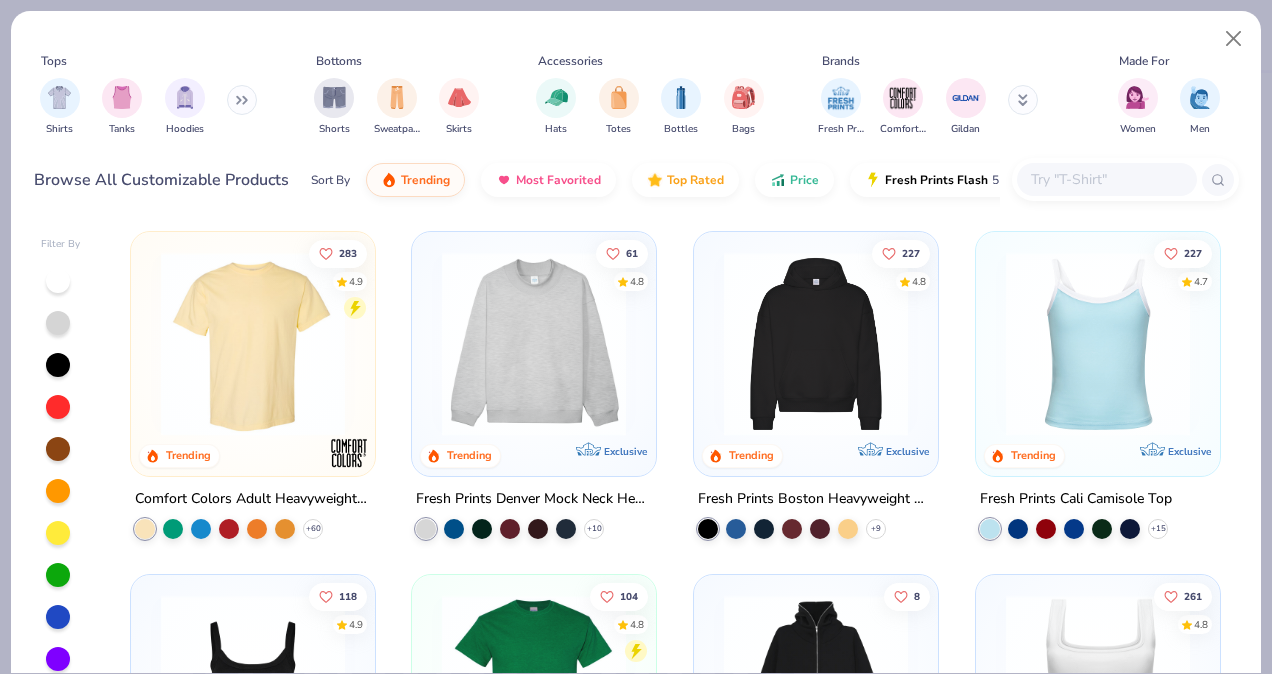 click 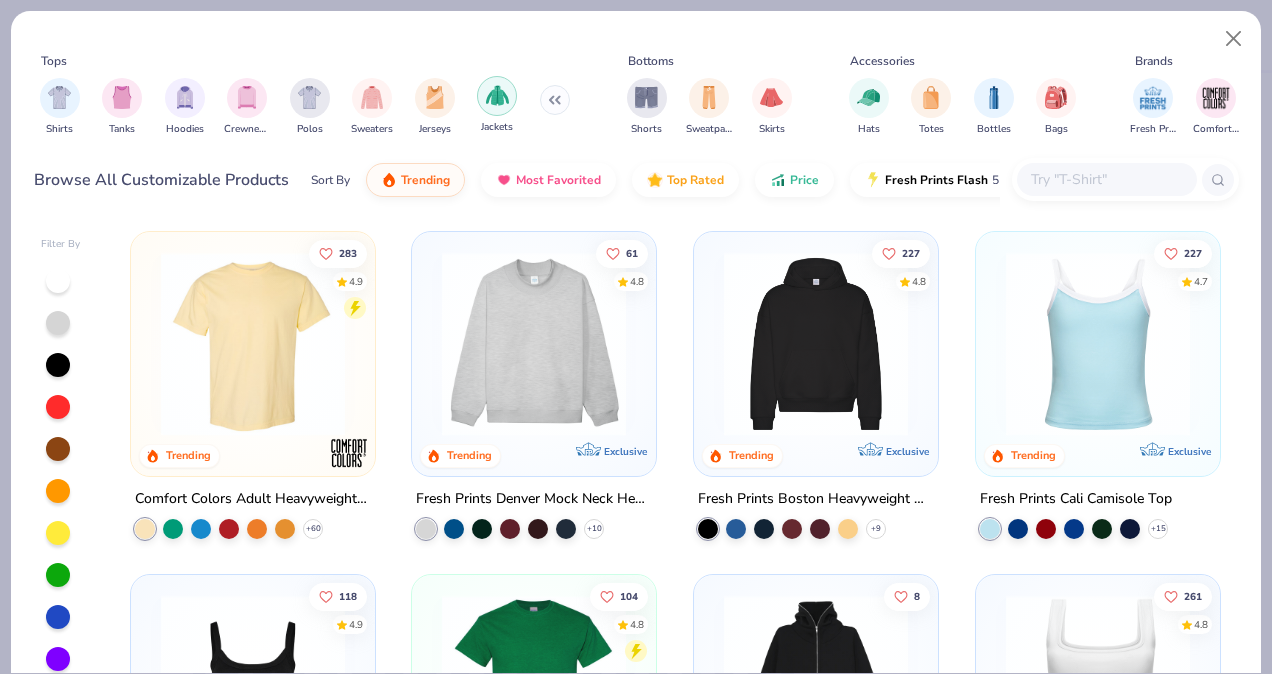 click at bounding box center (497, 96) 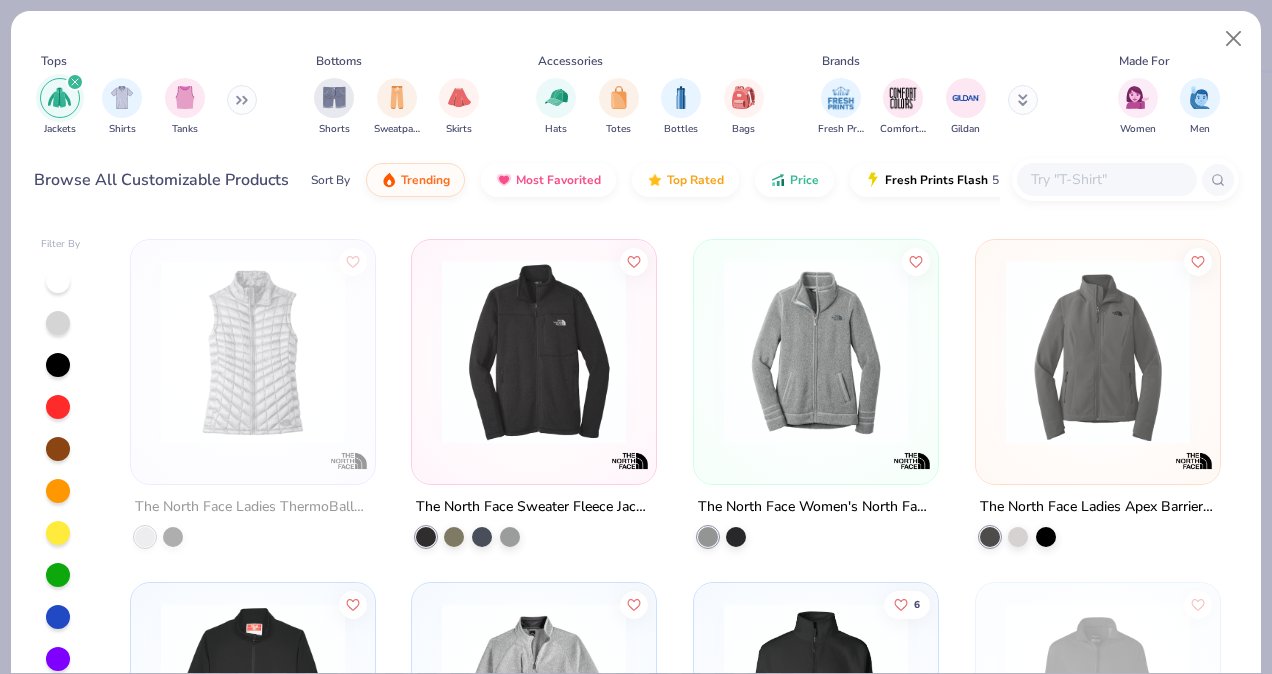 scroll, scrollTop: 3048, scrollLeft: 0, axis: vertical 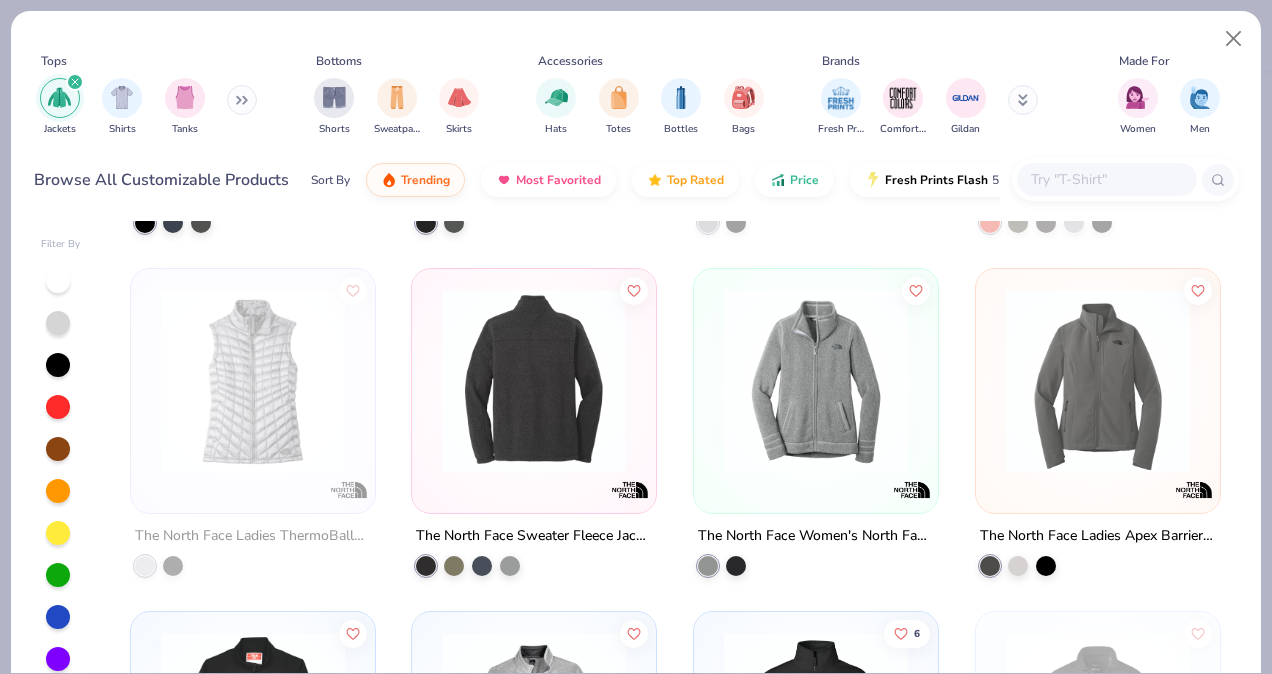 click at bounding box center [534, 381] 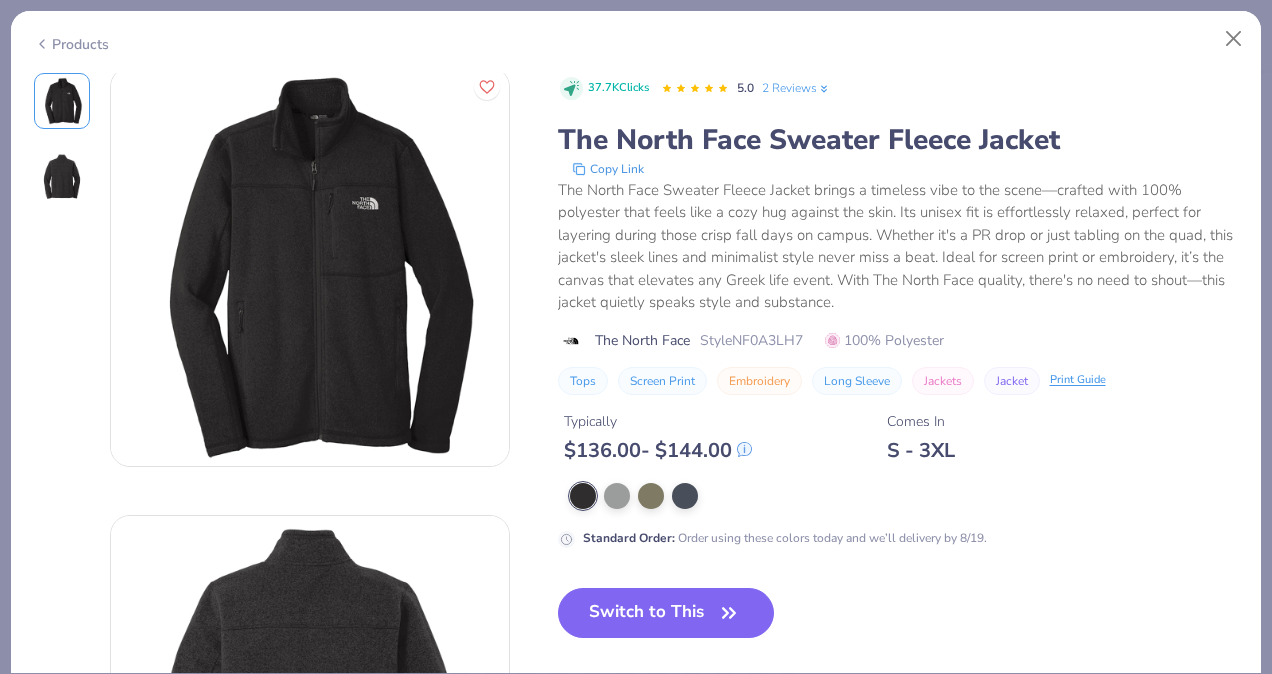 scroll, scrollTop: 0, scrollLeft: 0, axis: both 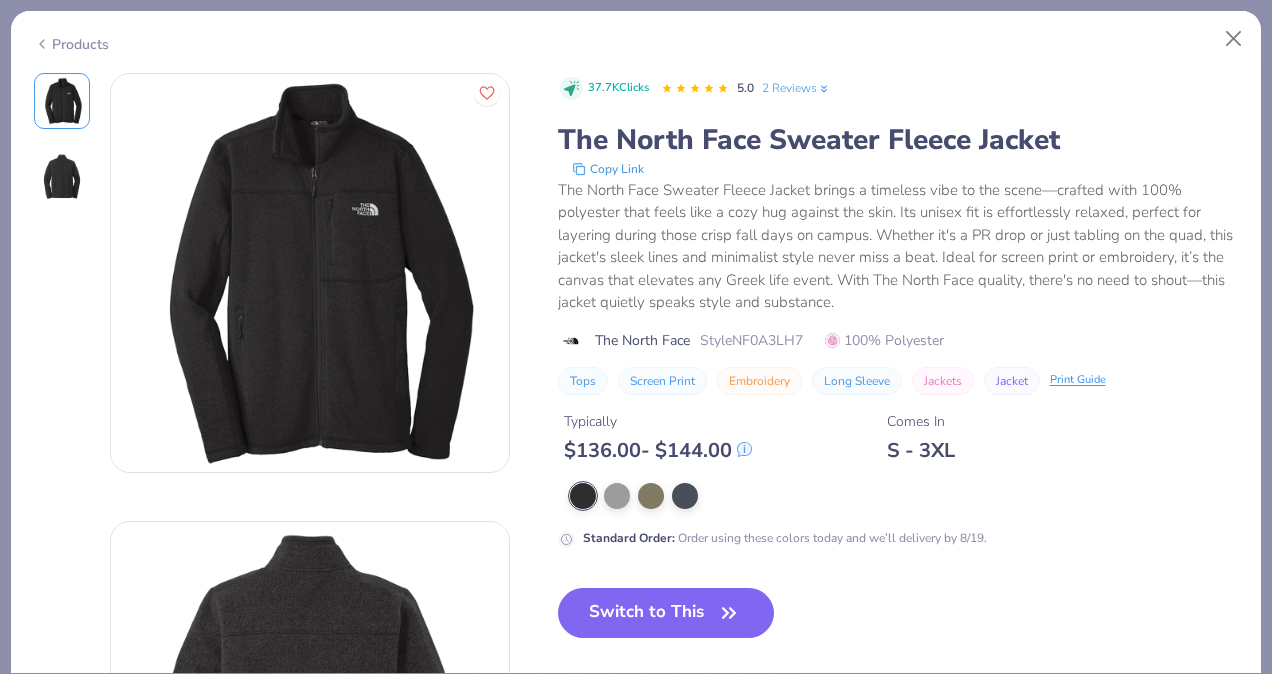 click on "Style  NF0A3LH7" at bounding box center (751, 340) 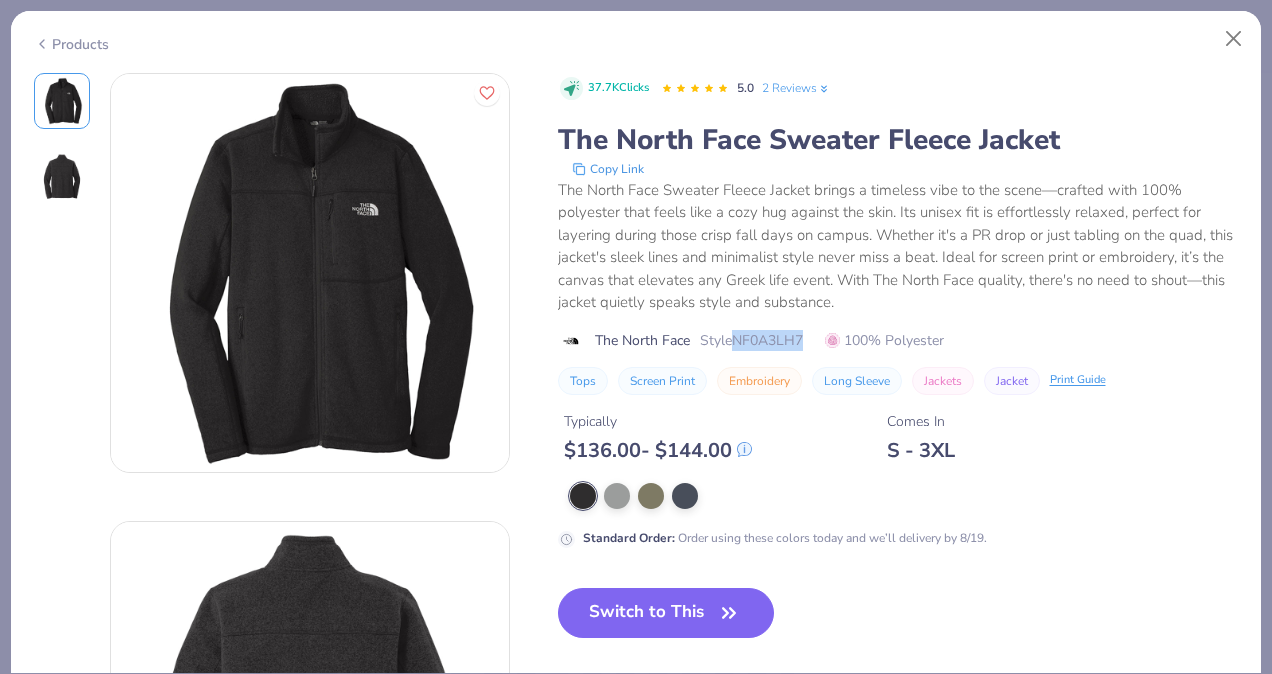 click on "Style  NF0A3LH7" at bounding box center (751, 340) 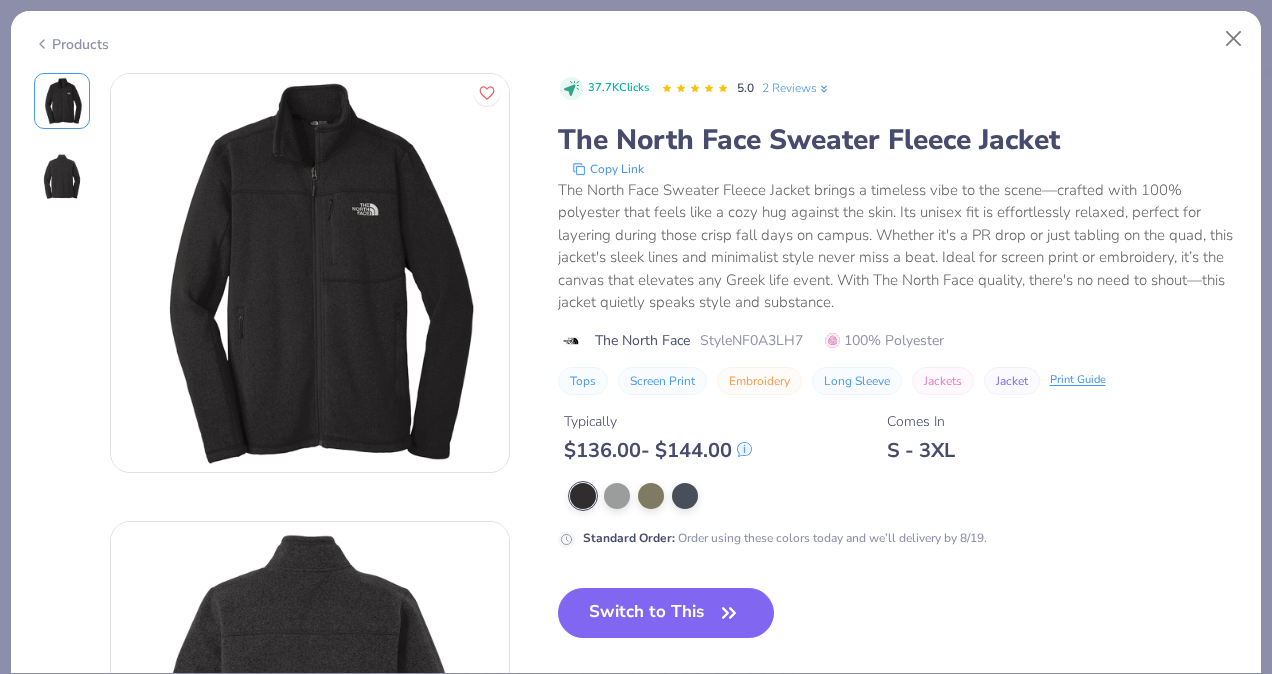 click on "Products" at bounding box center (71, 44) 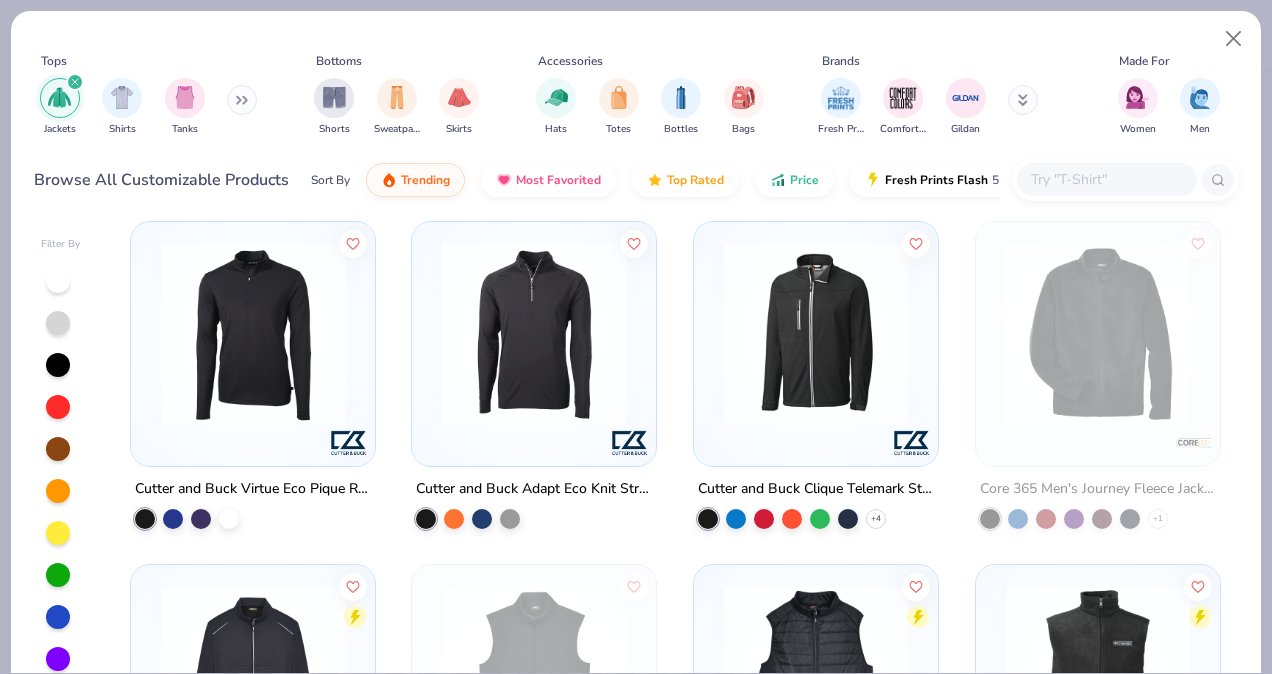 scroll, scrollTop: 5493, scrollLeft: 0, axis: vertical 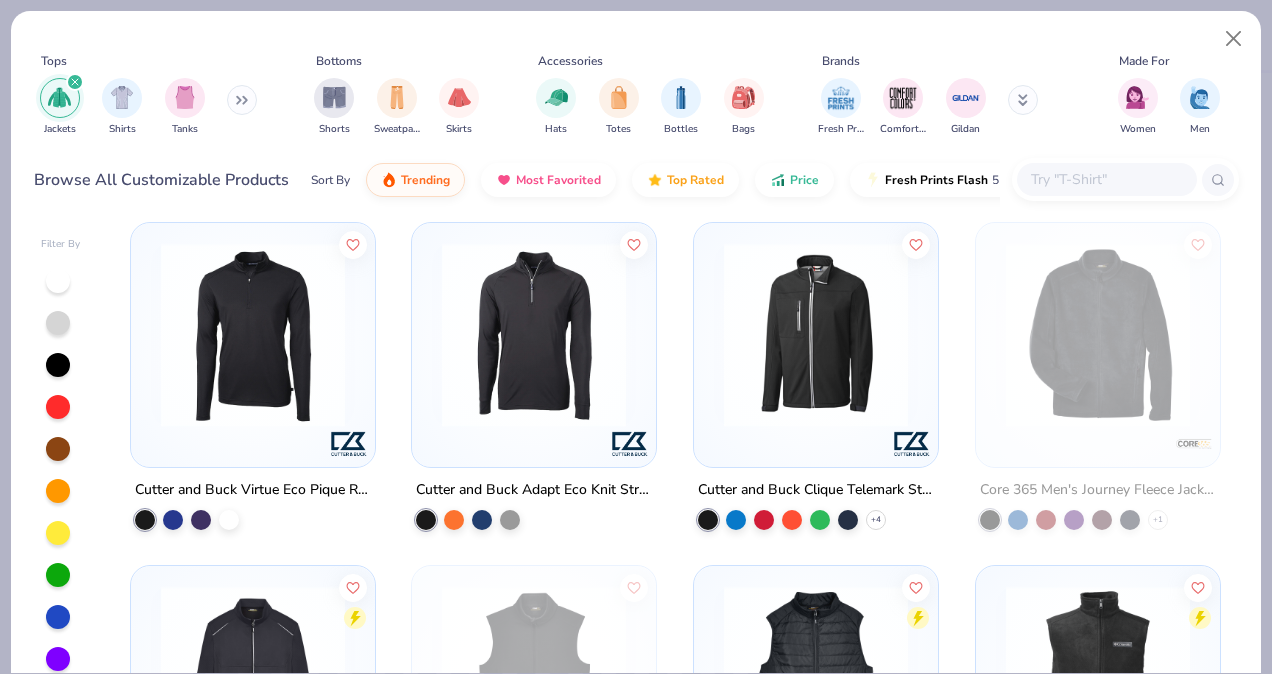 click at bounding box center [816, 335] 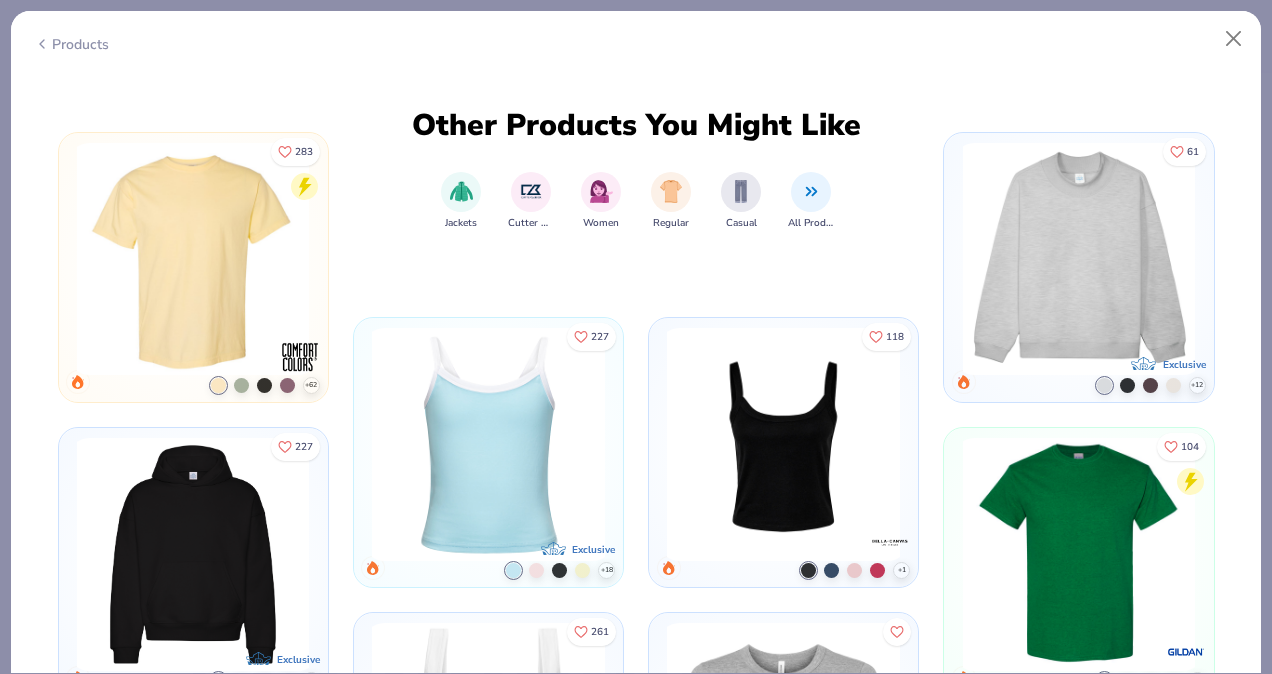 scroll, scrollTop: 0, scrollLeft: 0, axis: both 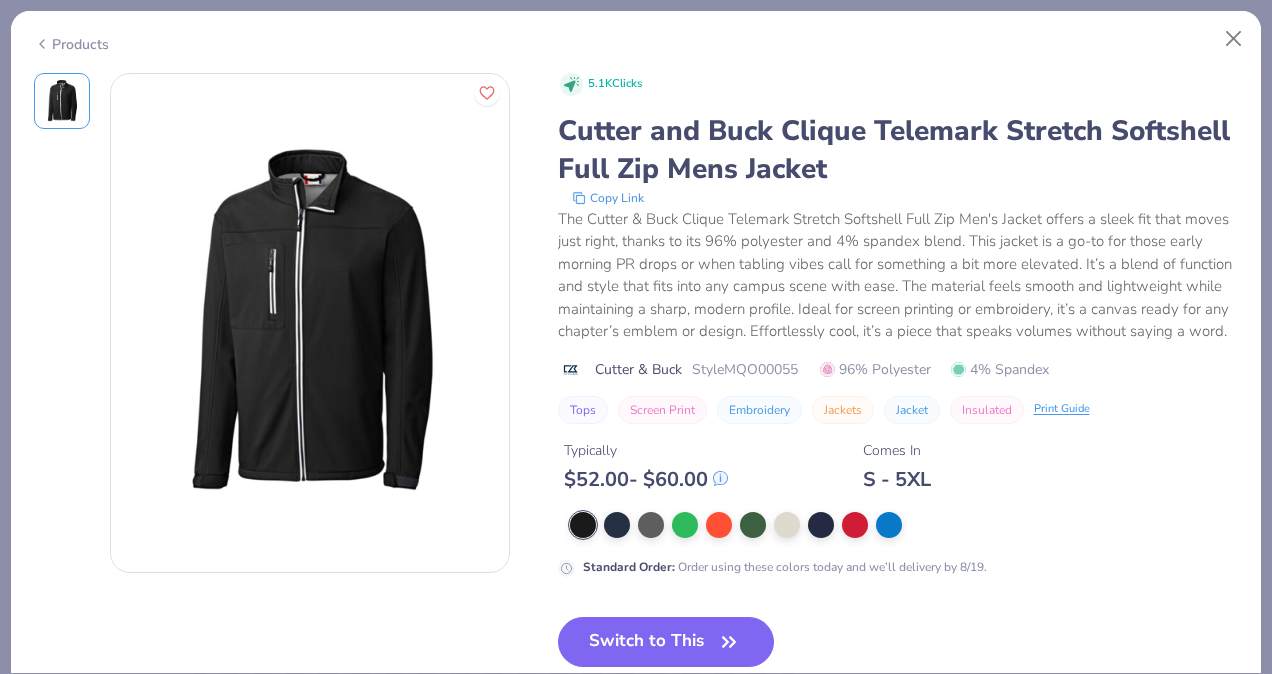 click on "Products" at bounding box center [71, 44] 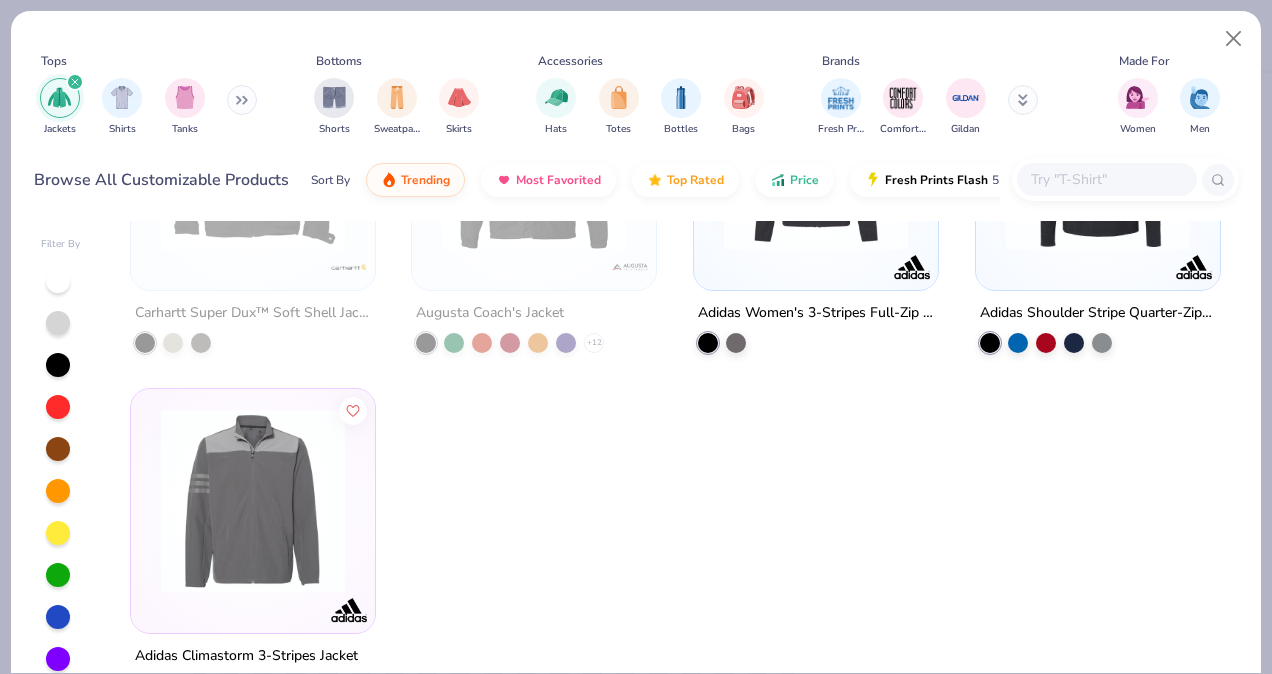 scroll, scrollTop: 6700, scrollLeft: 0, axis: vertical 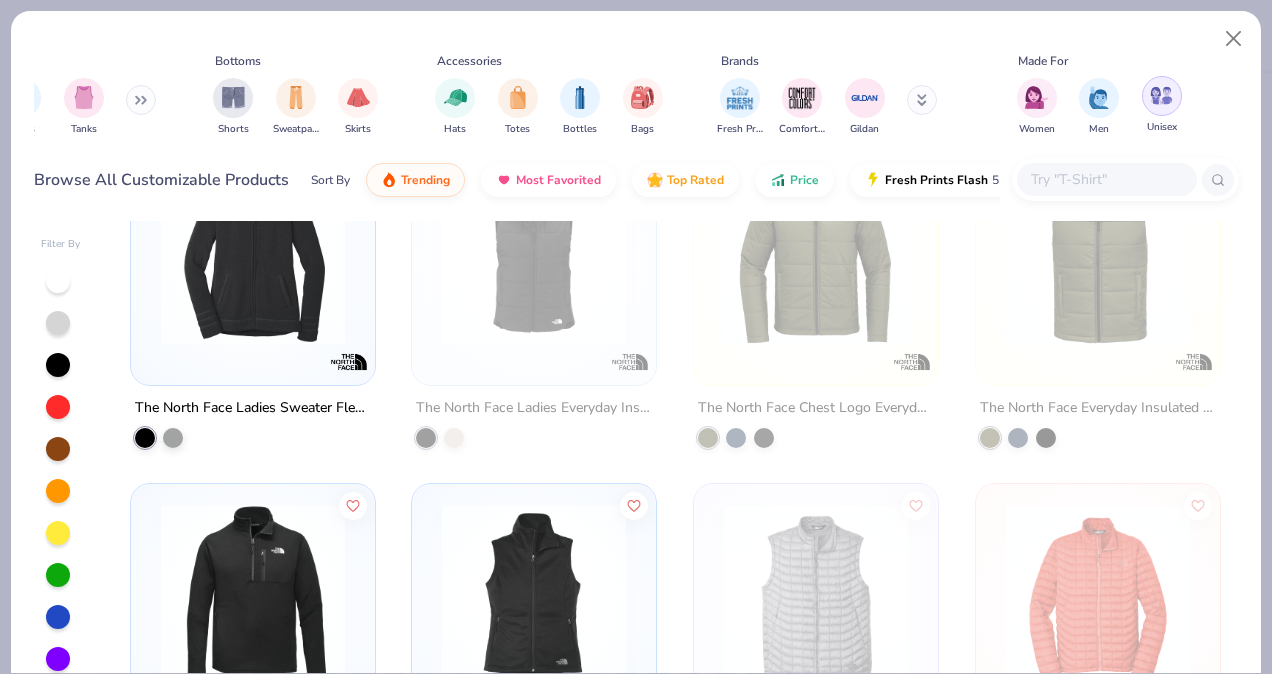 click at bounding box center [1161, 95] 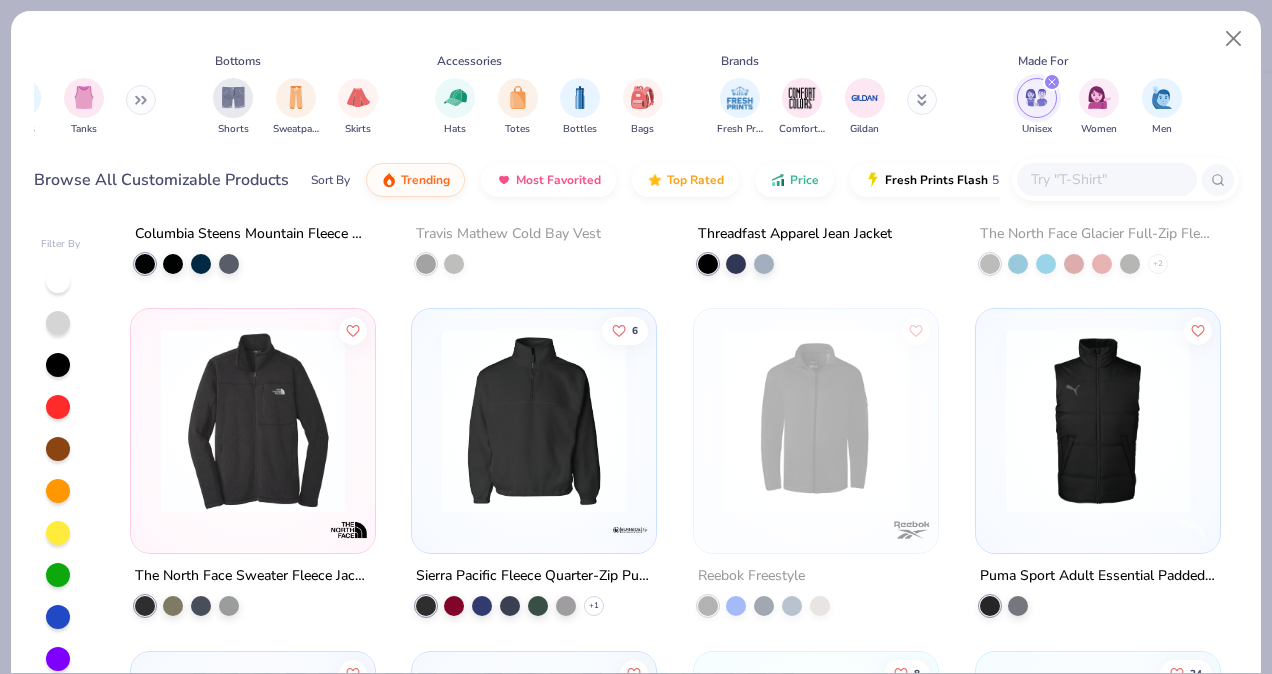 scroll, scrollTop: 952, scrollLeft: 0, axis: vertical 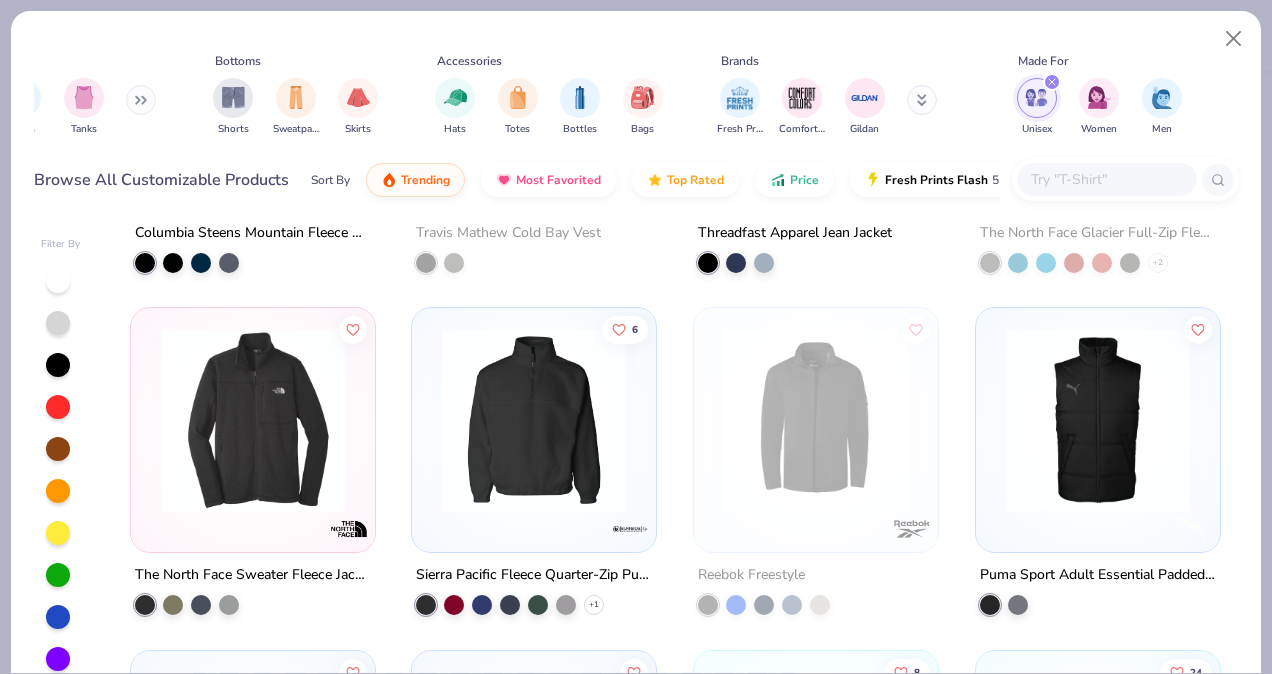 click at bounding box center (253, 420) 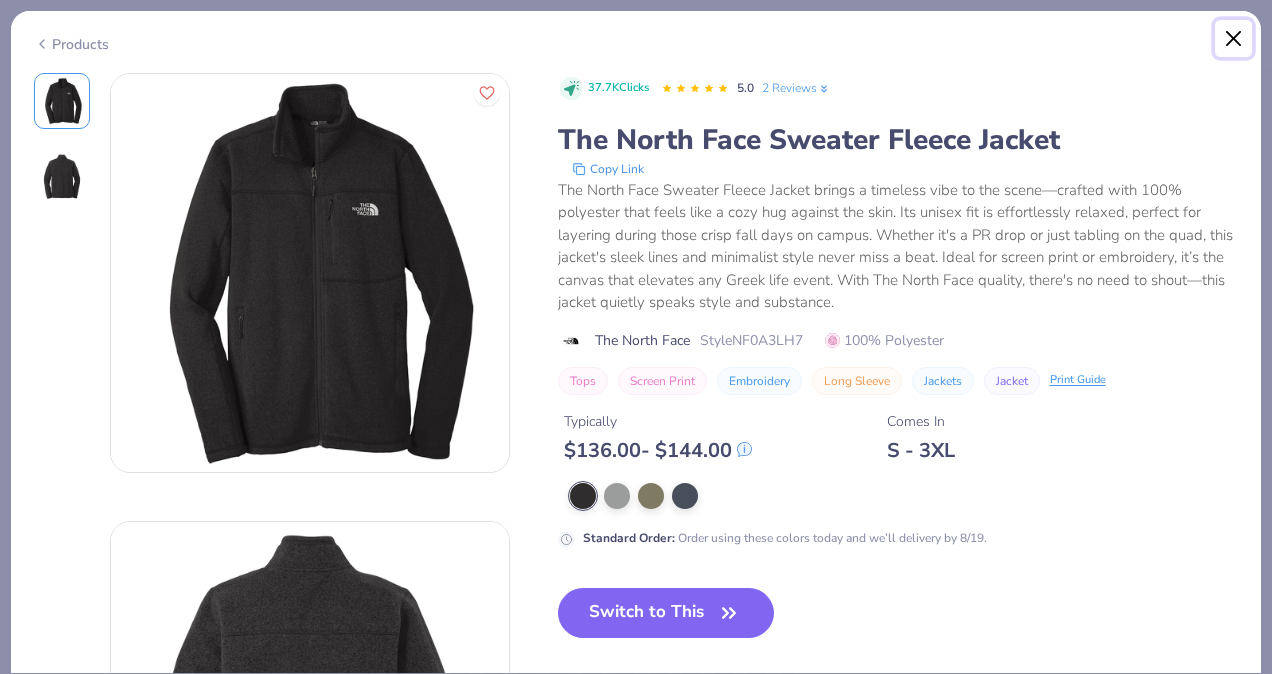click at bounding box center [1234, 39] 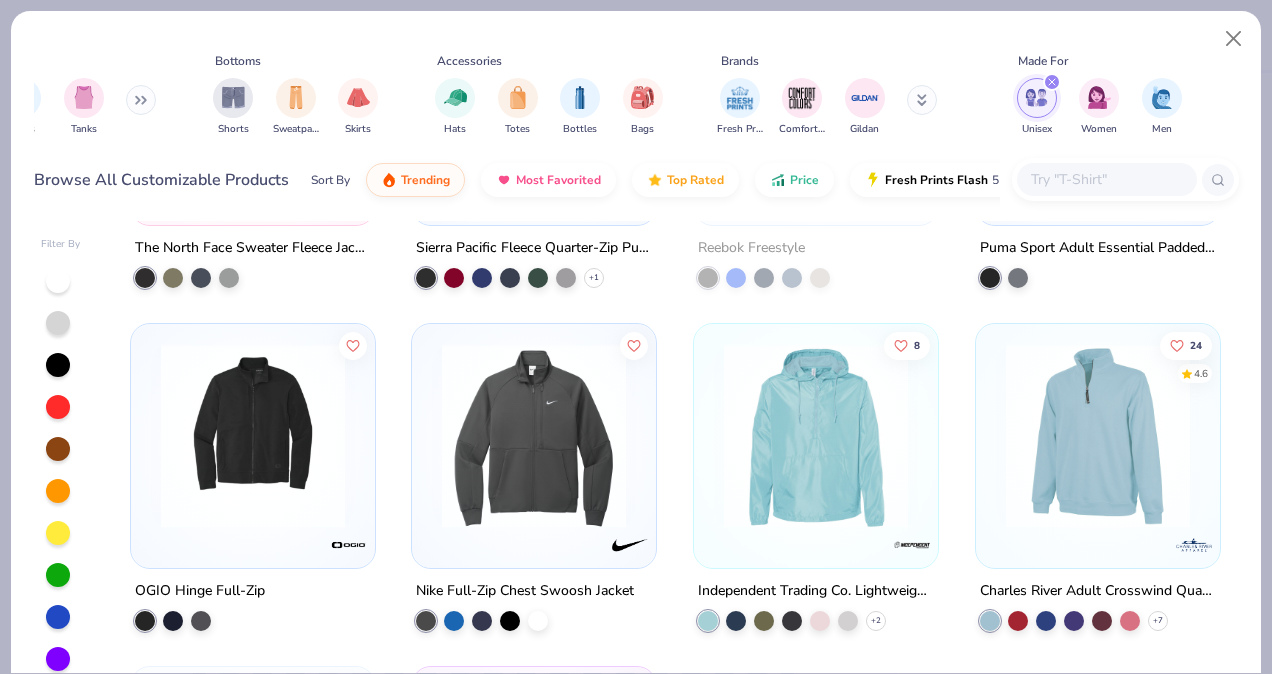 scroll, scrollTop: 1280, scrollLeft: 0, axis: vertical 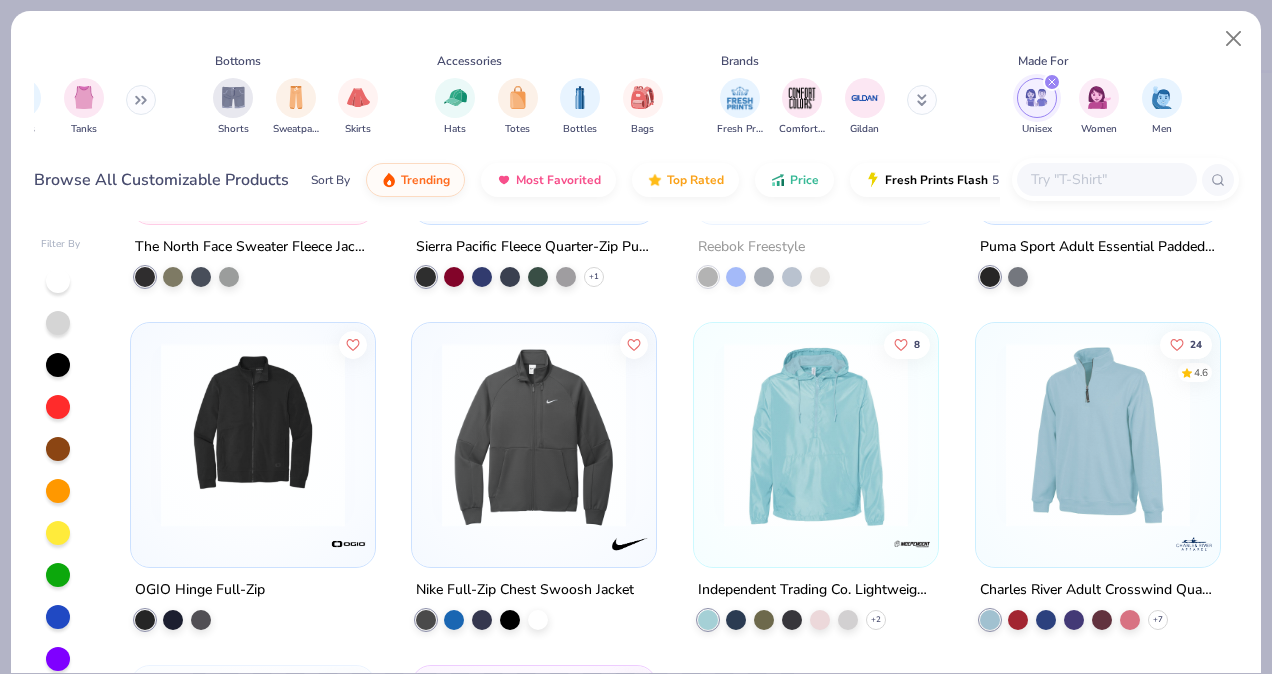 click at bounding box center [253, 440] 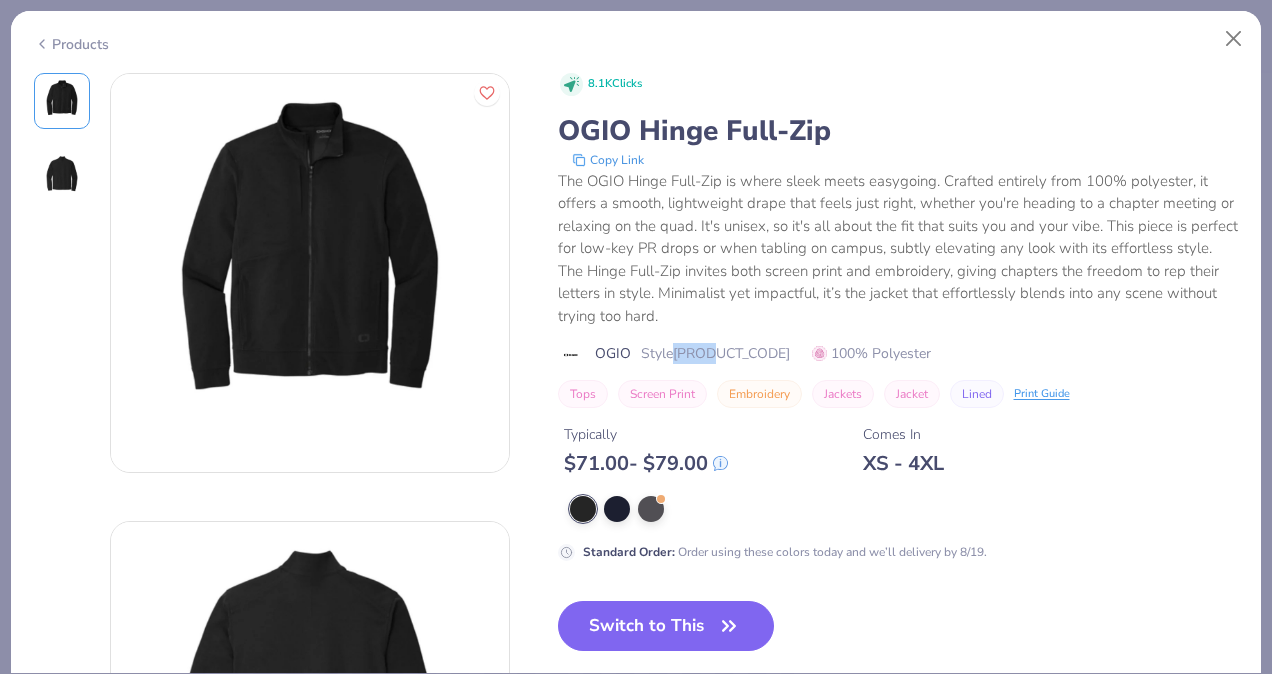 drag, startPoint x: 676, startPoint y: 352, endPoint x: 720, endPoint y: 350, distance: 44.04543 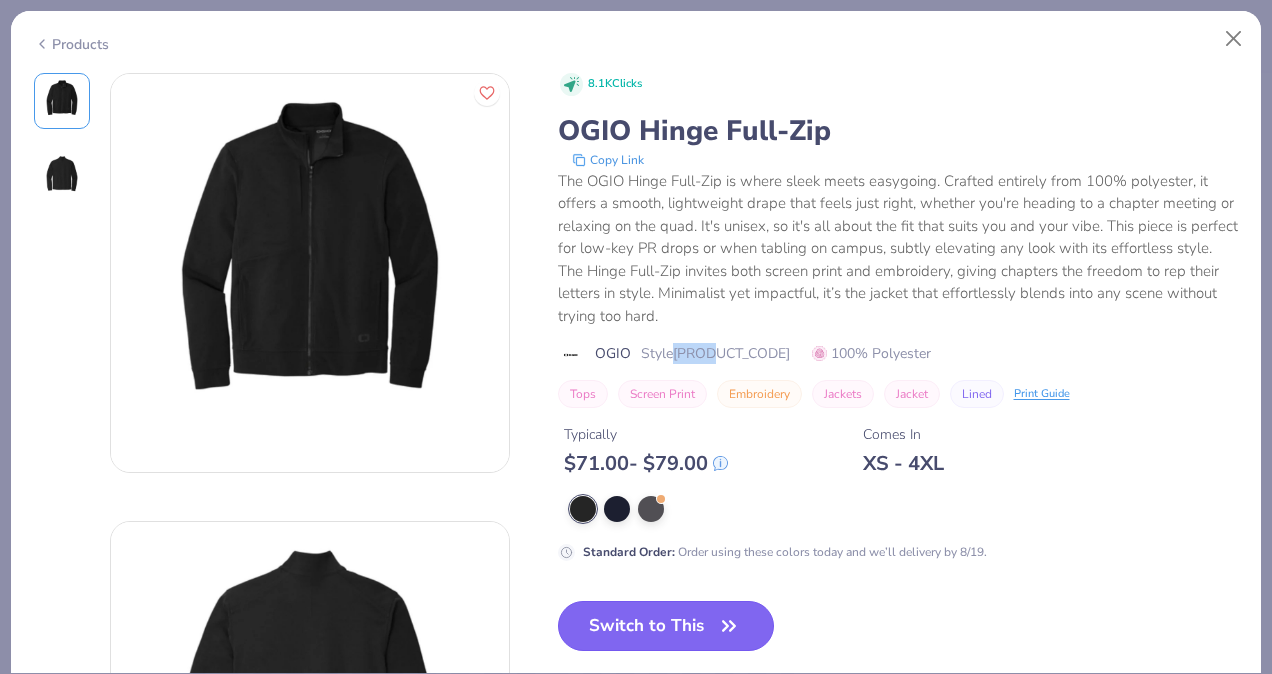 click 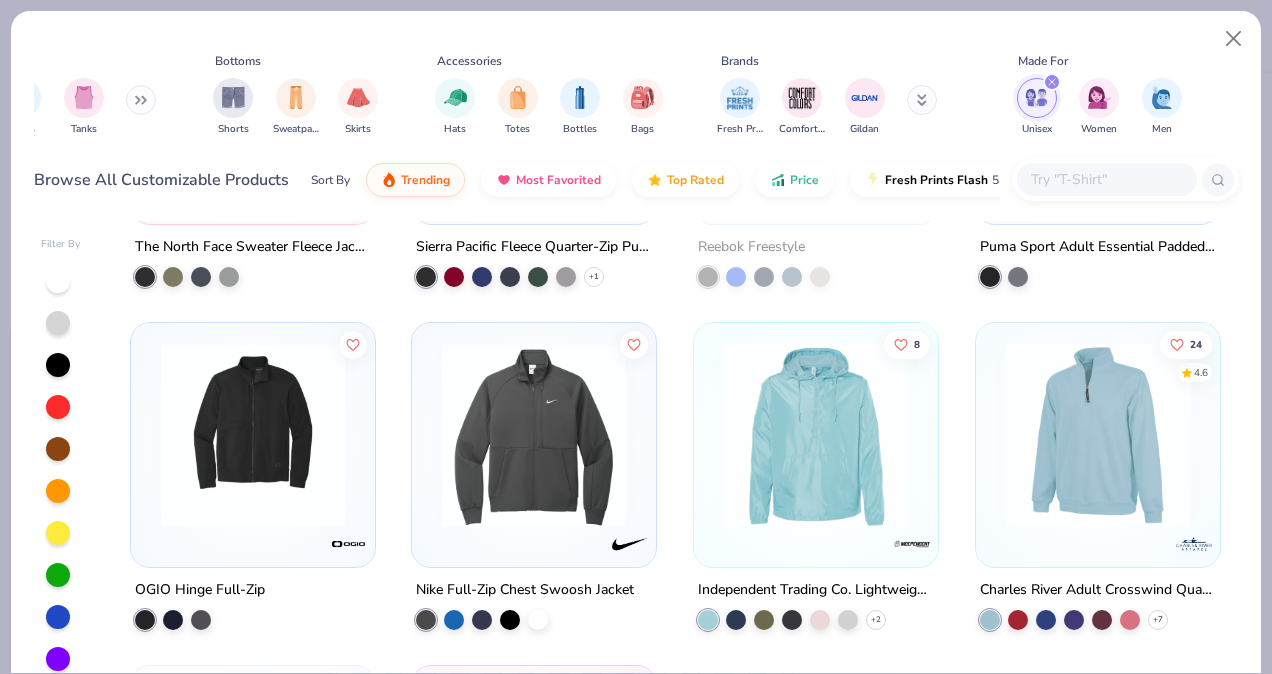 type on "x" 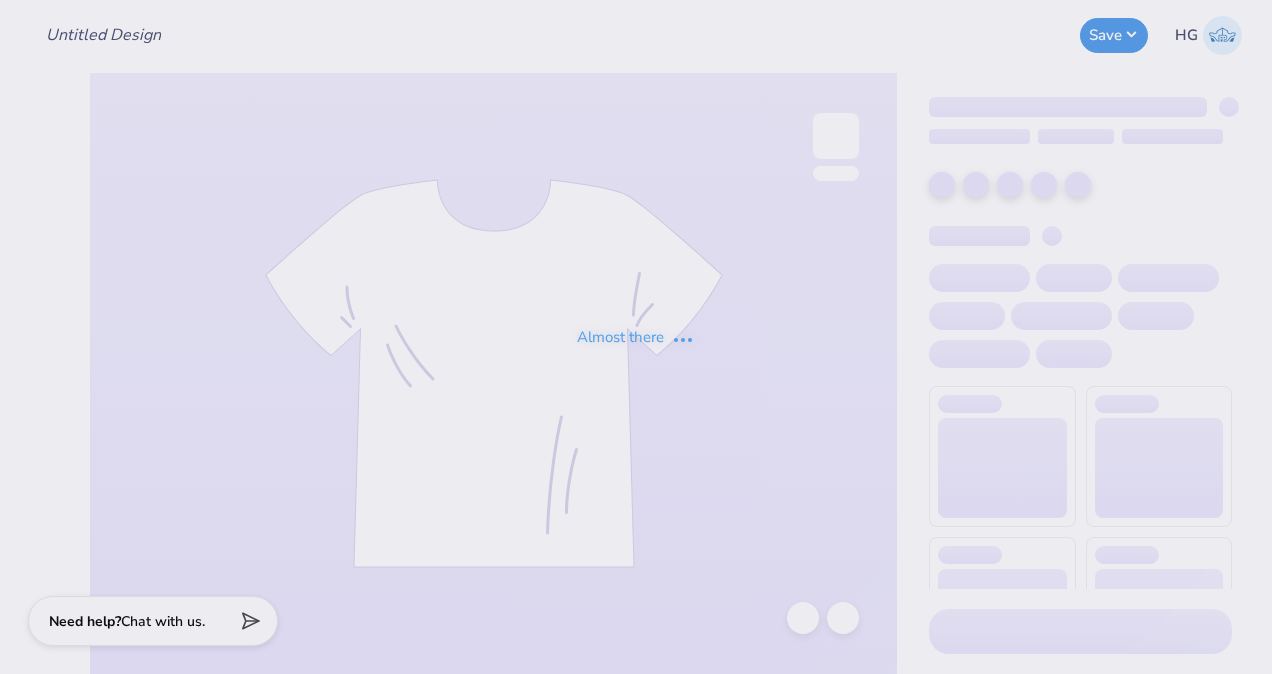 scroll, scrollTop: 0, scrollLeft: 0, axis: both 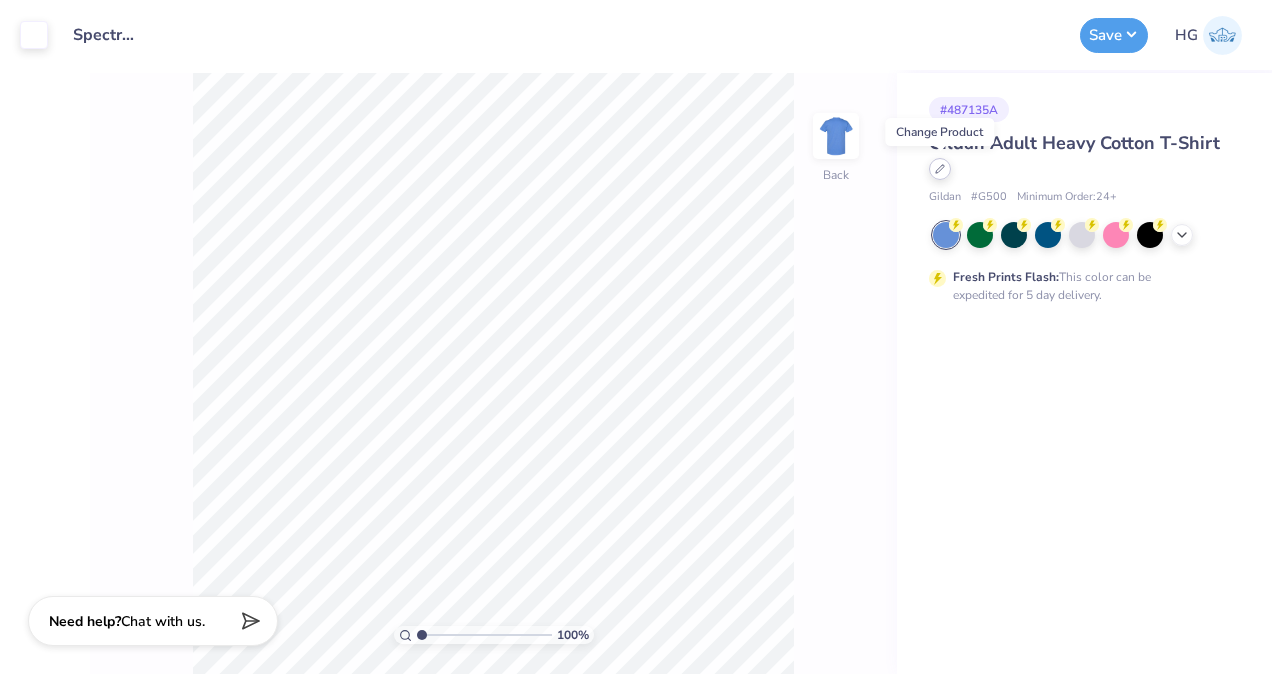 click 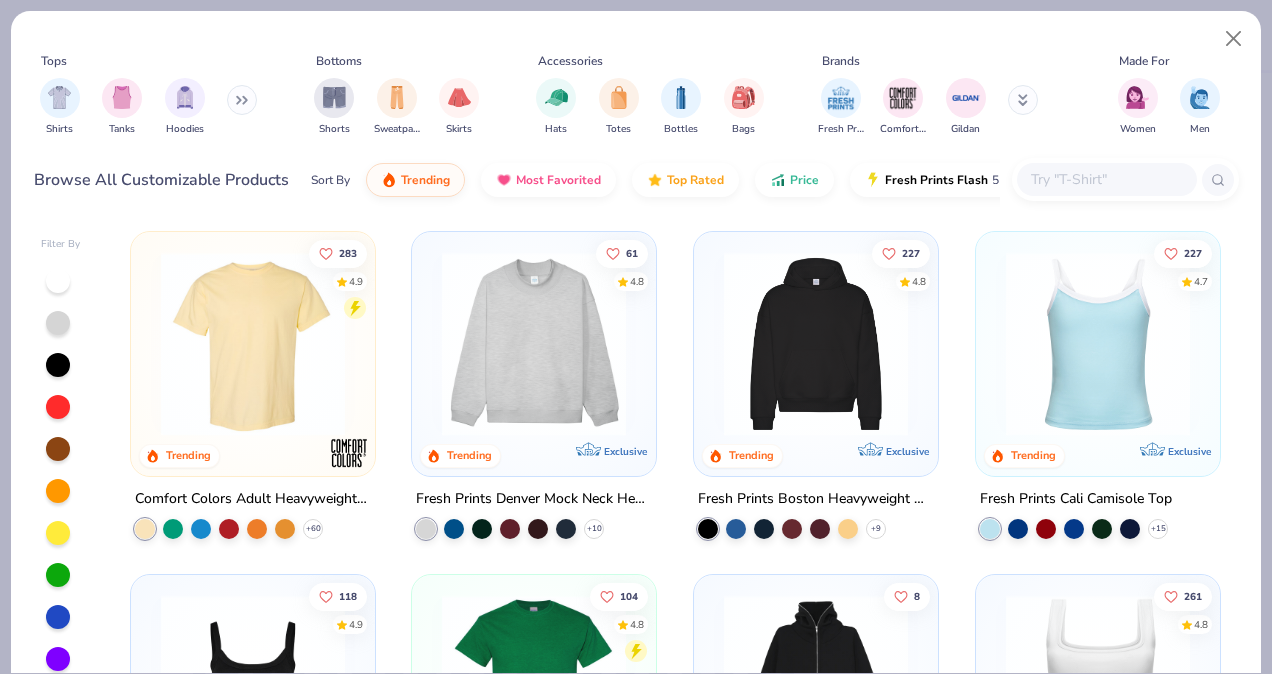 click at bounding box center [1106, 179] 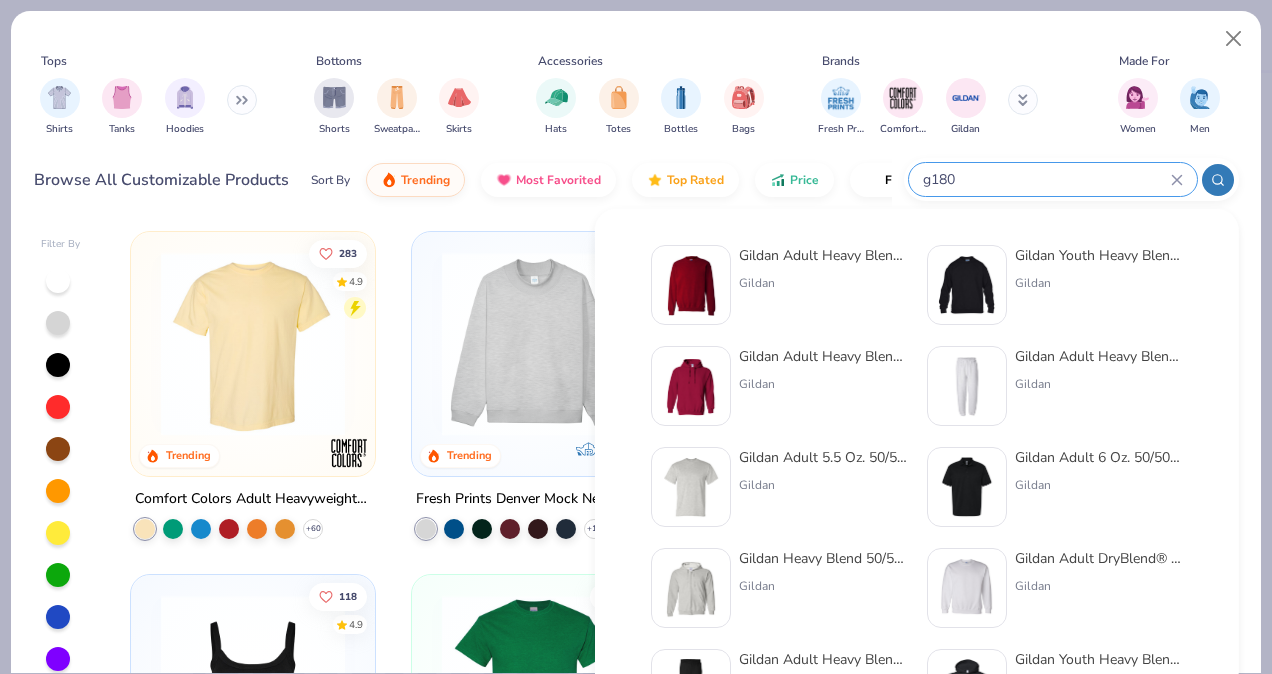 type on "g180" 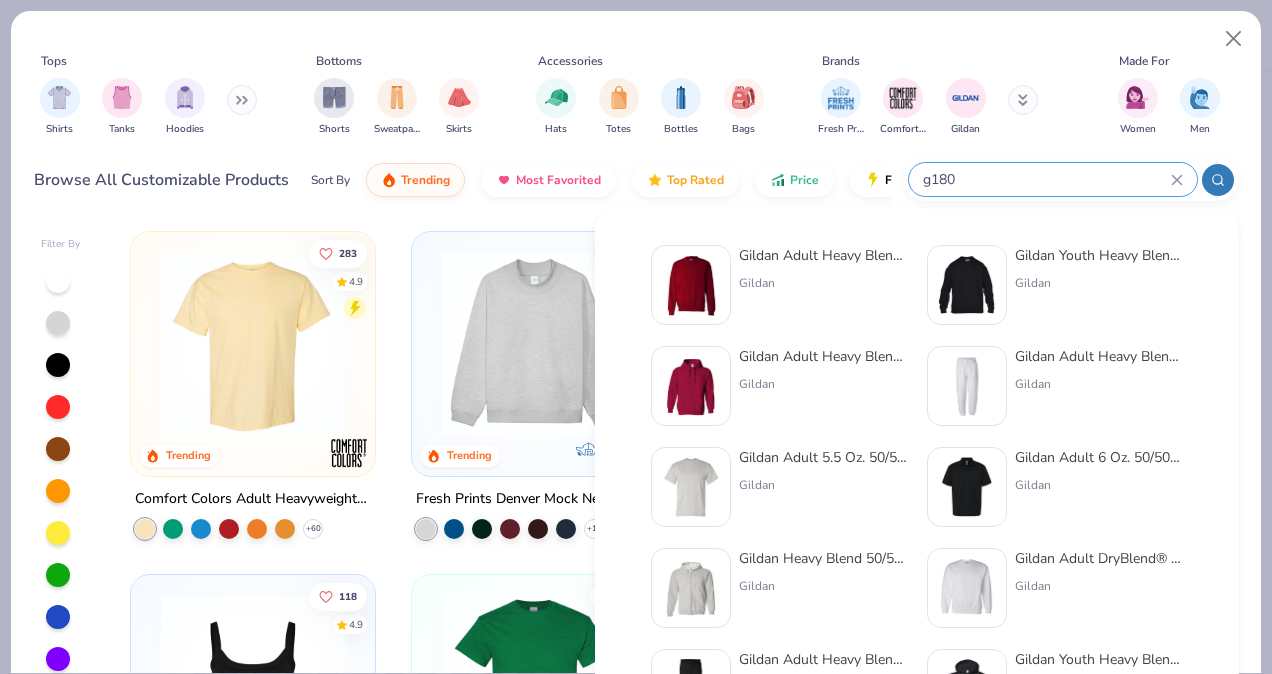 click on "Gildan Adult Heavy Blend Adult 8 Oz. 50/50 Fleece Crew Gildan" at bounding box center [823, 285] 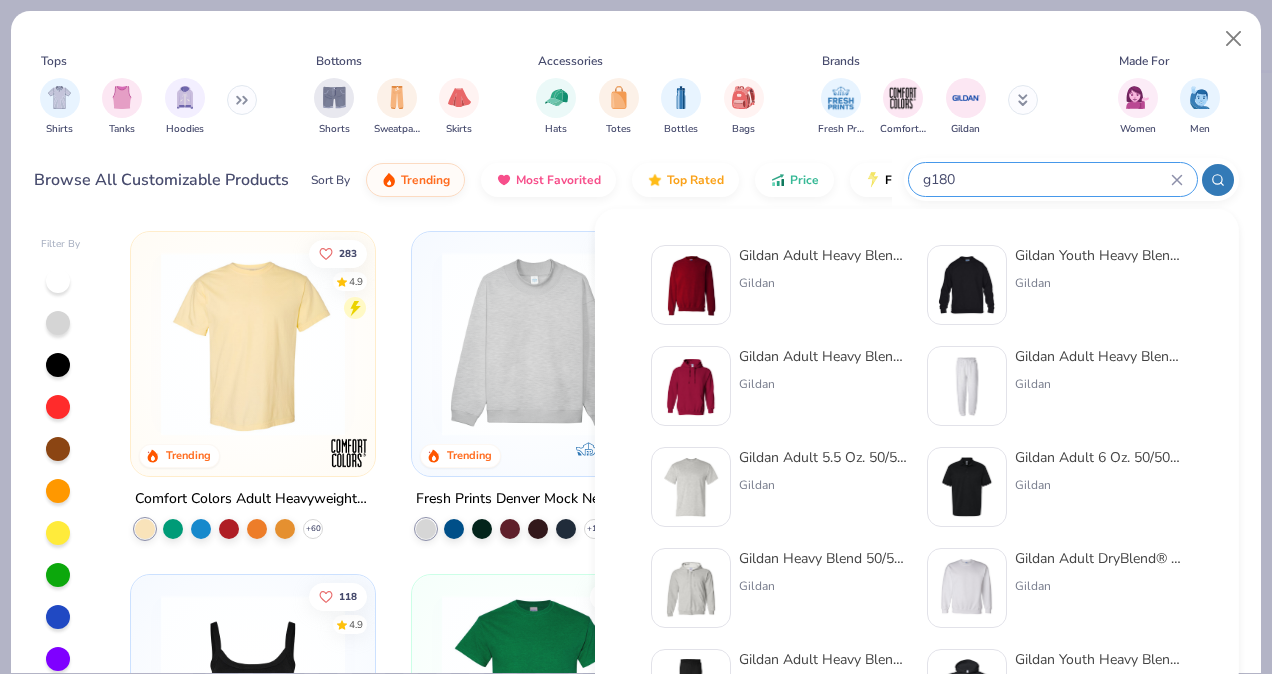 type 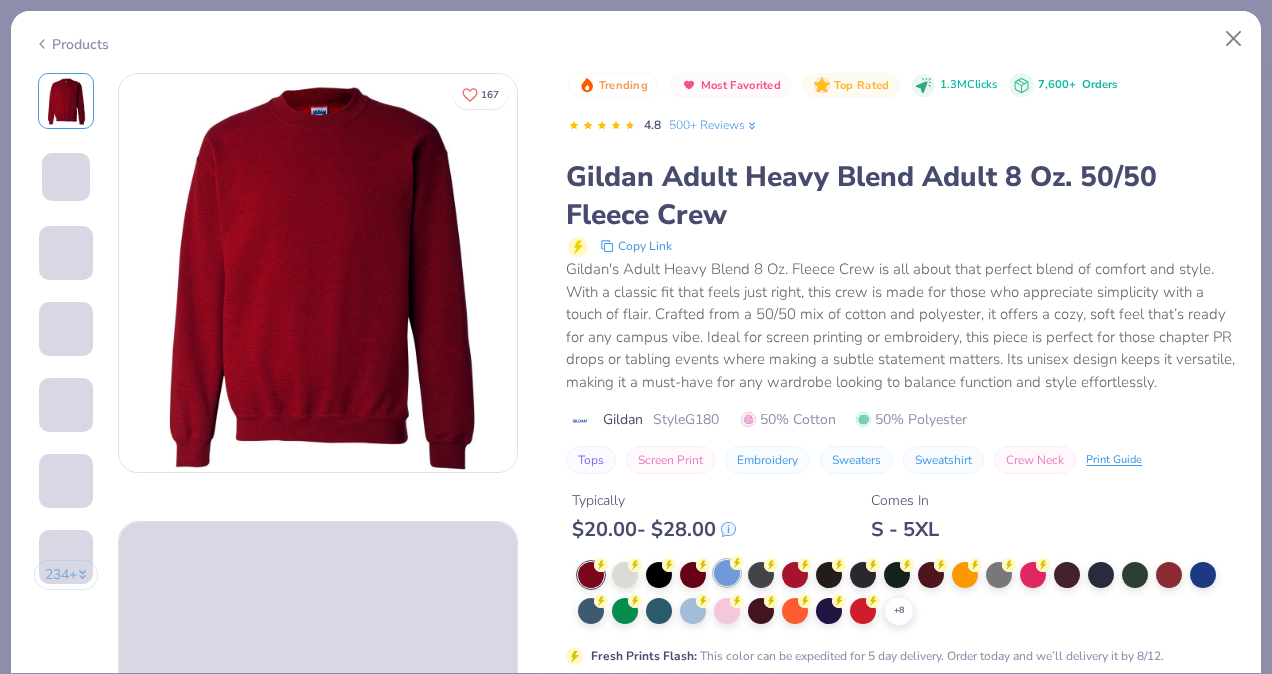 scroll, scrollTop: 64, scrollLeft: 0, axis: vertical 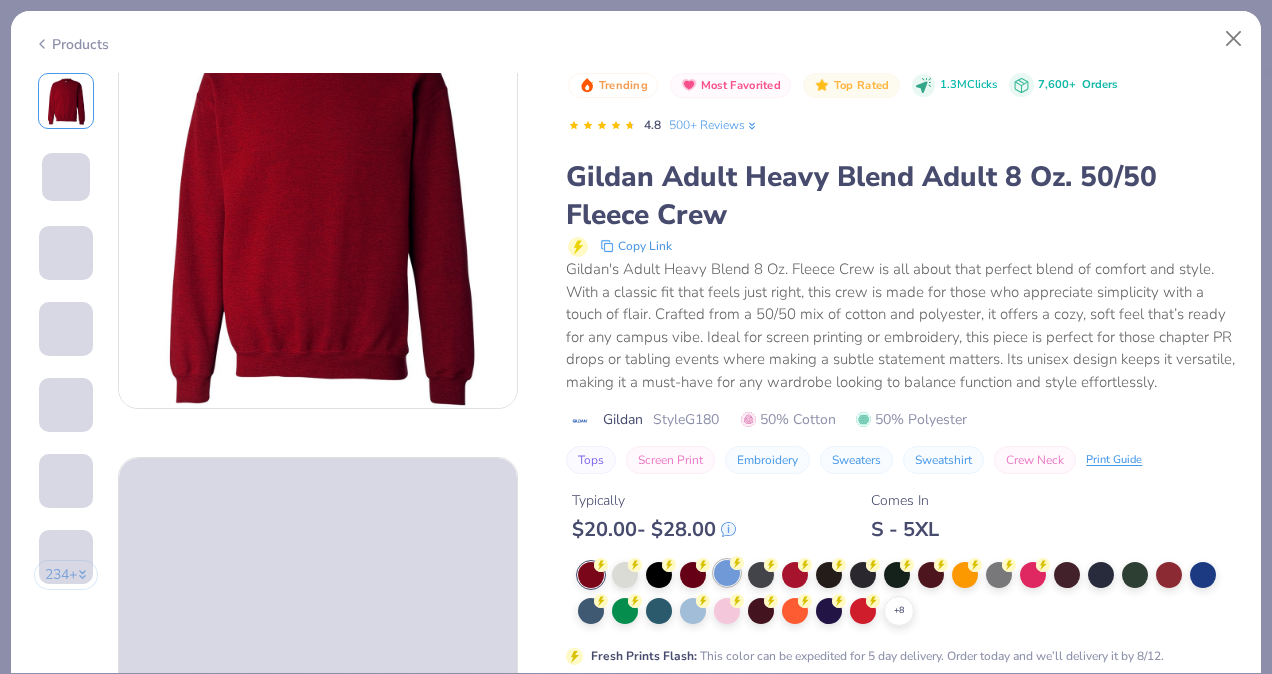 click 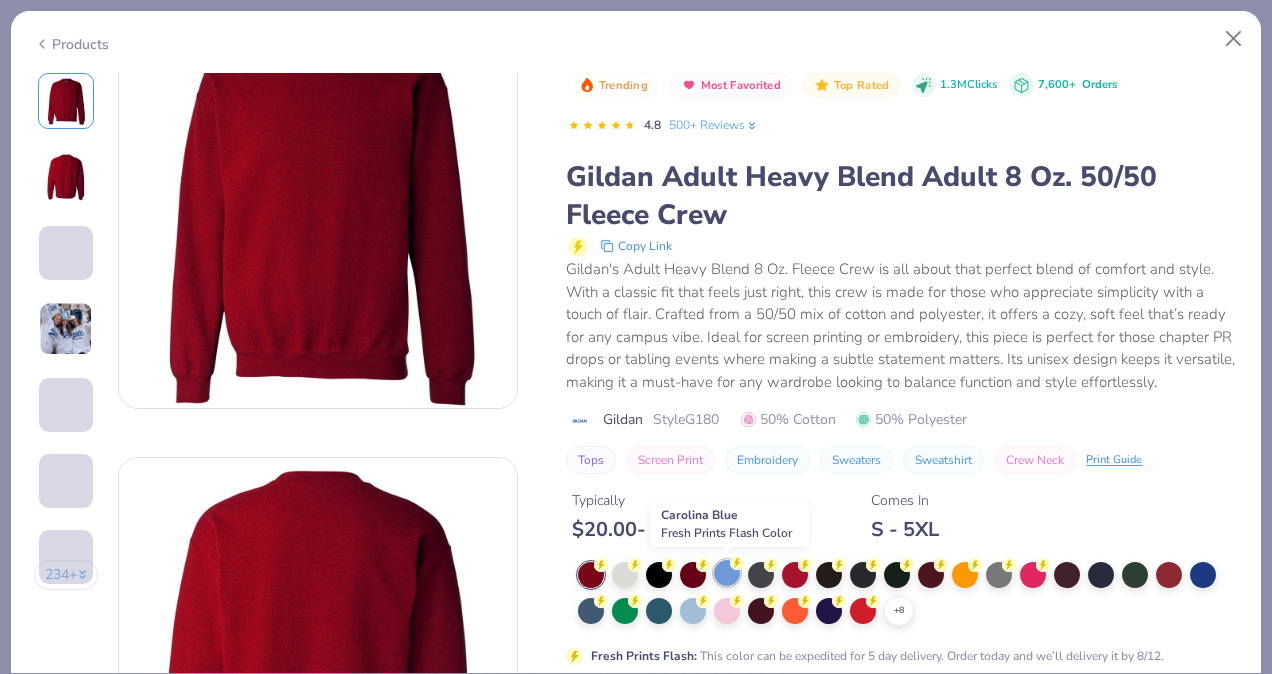 click at bounding box center [727, 573] 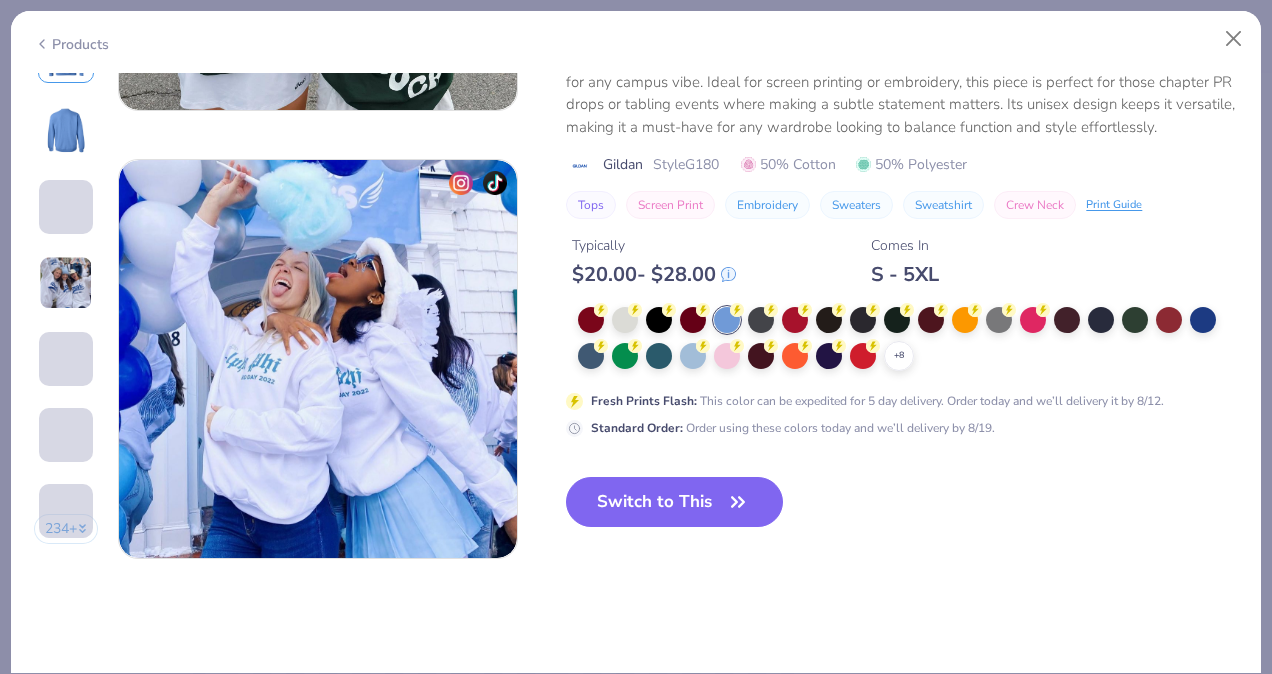 scroll, scrollTop: 2601, scrollLeft: 0, axis: vertical 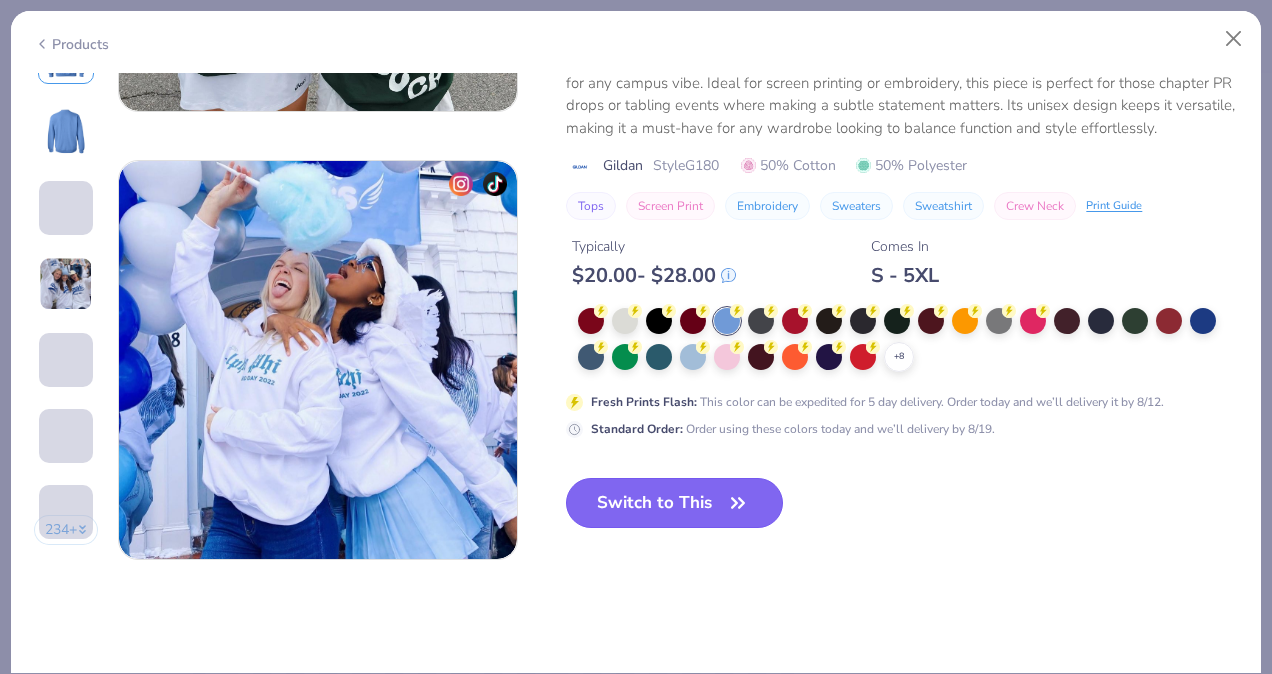 click on "Switch to This" at bounding box center (674, 503) 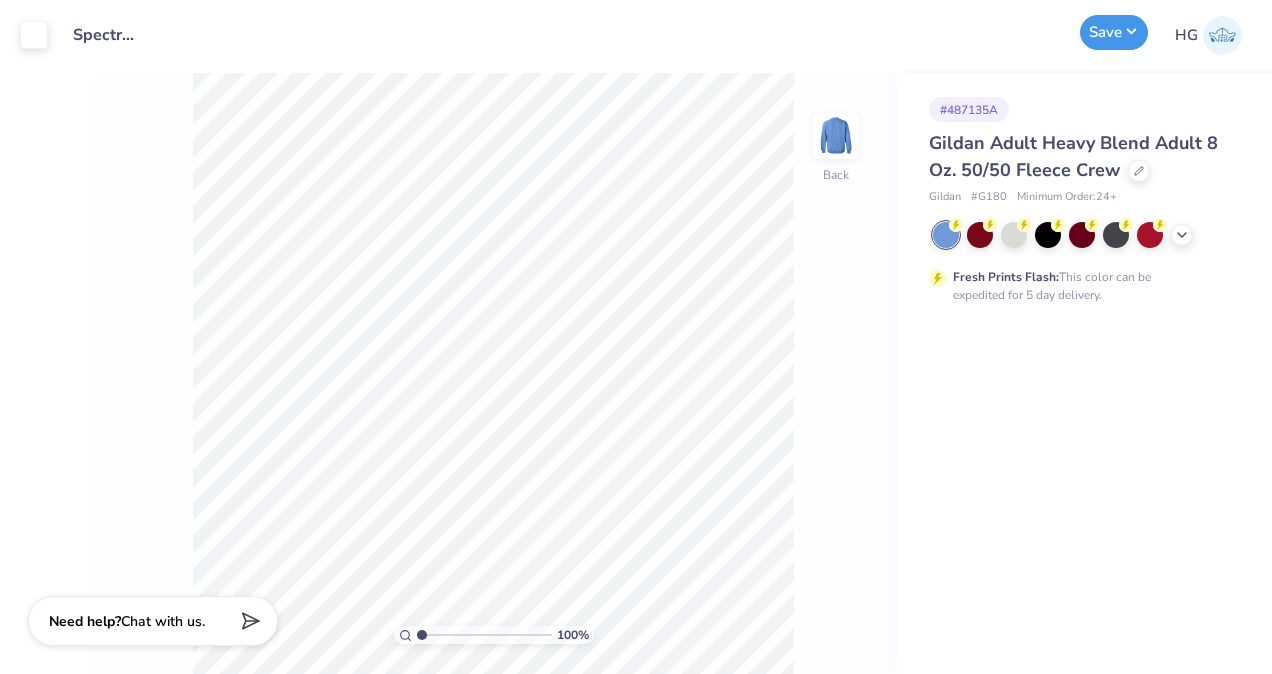 click on "Save" at bounding box center [1114, 32] 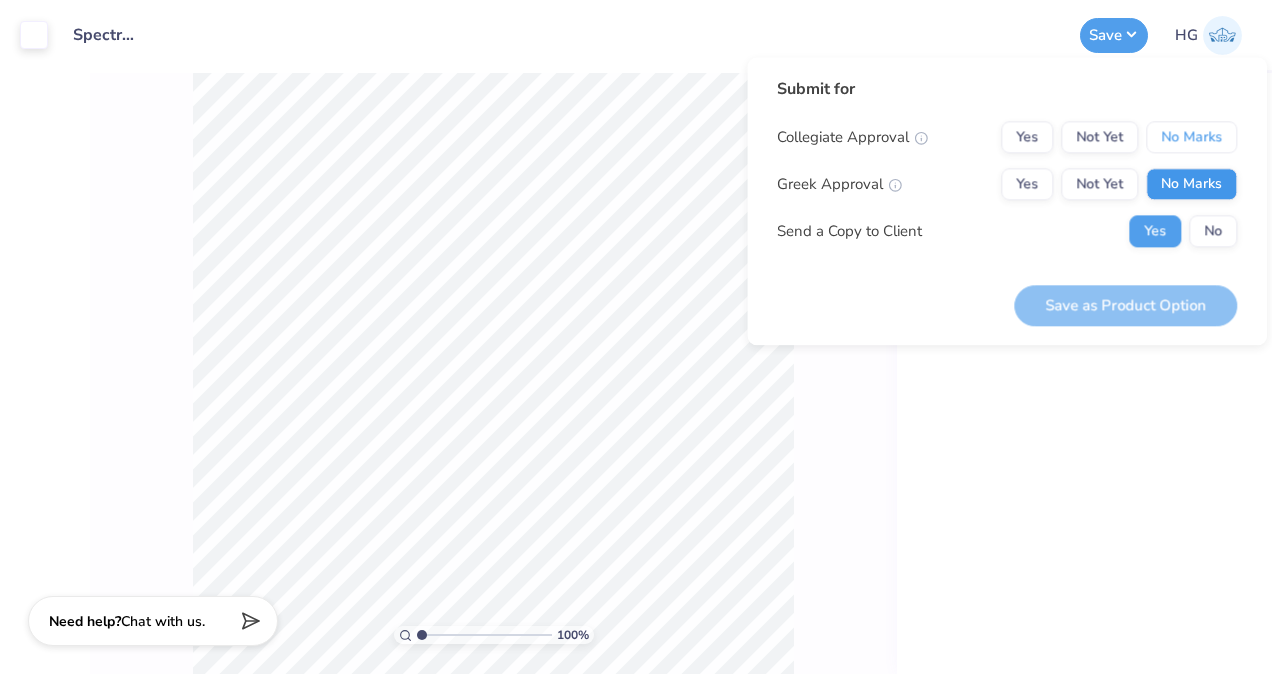 drag, startPoint x: 1181, startPoint y: 148, endPoint x: 1185, endPoint y: 180, distance: 32.24903 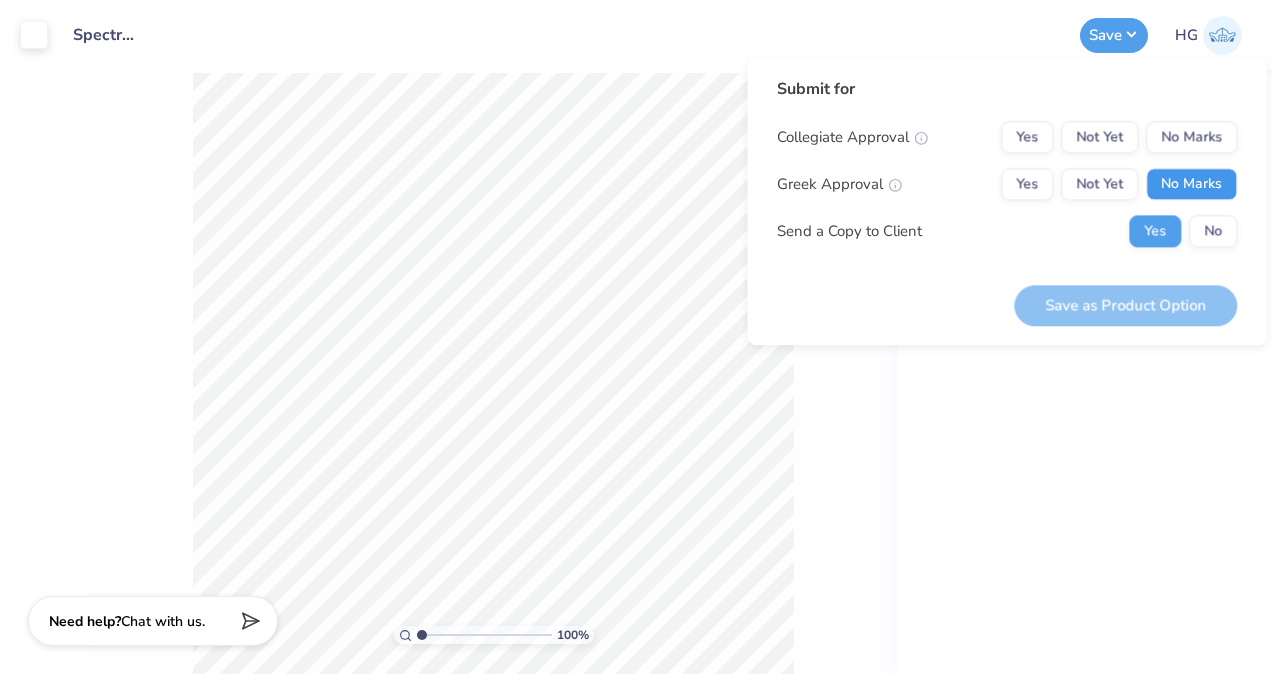 click on "No Marks" at bounding box center [1191, 184] 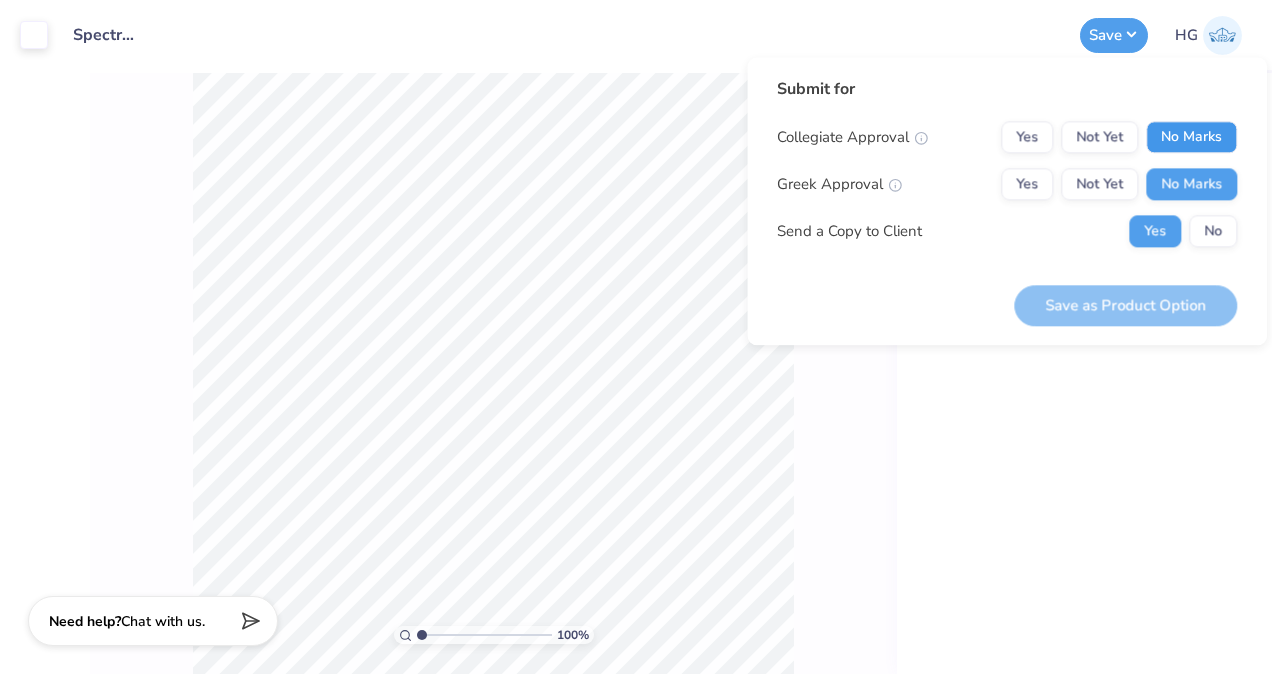 click on "No Marks" at bounding box center [1191, 137] 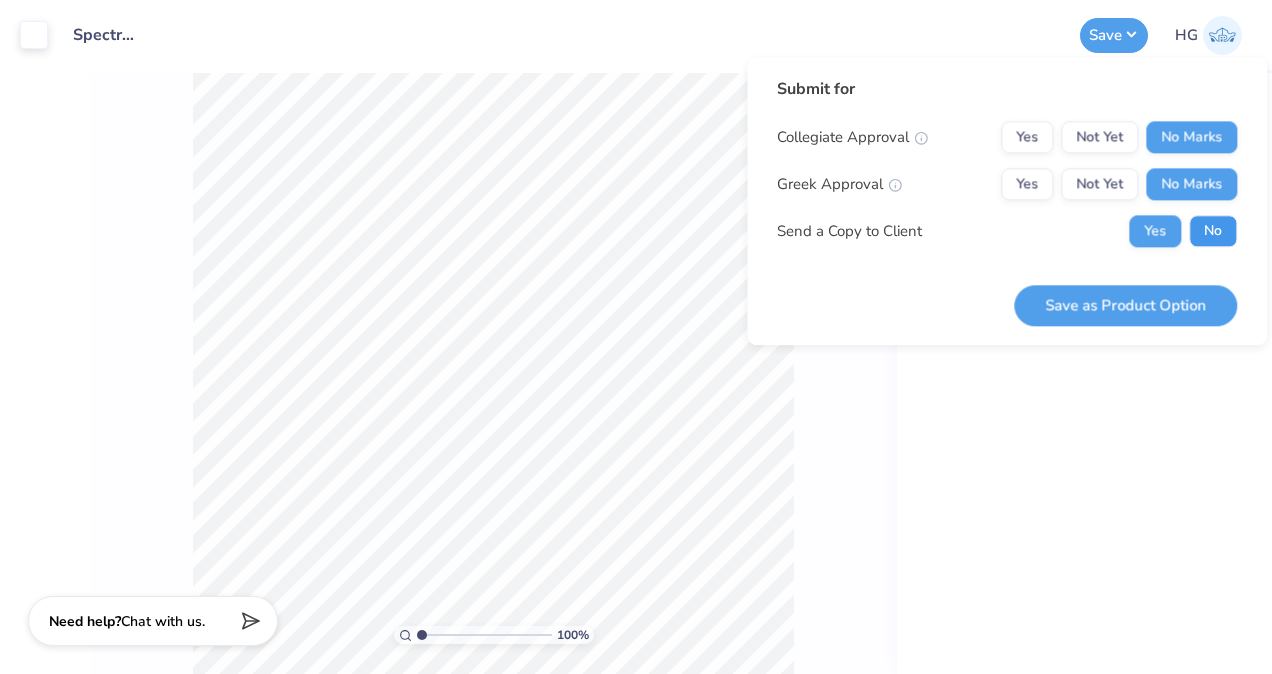 click on "No" at bounding box center [1213, 231] 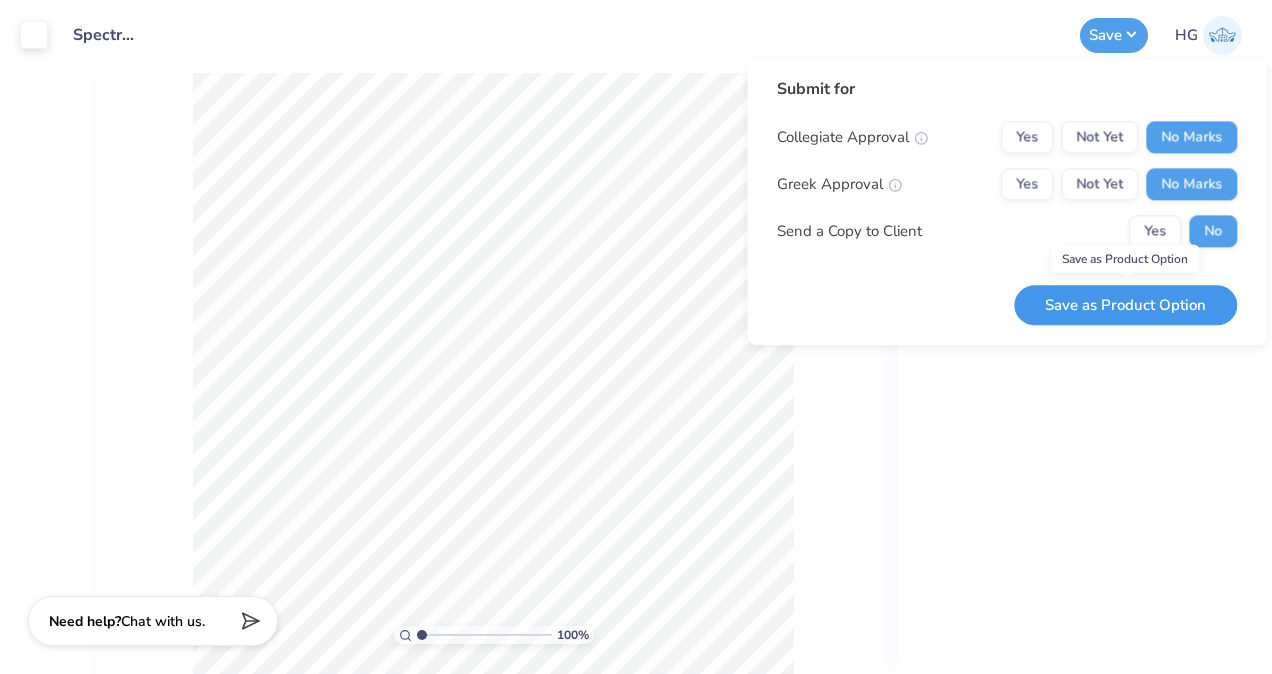 click on "Save as Product Option" at bounding box center [1125, 305] 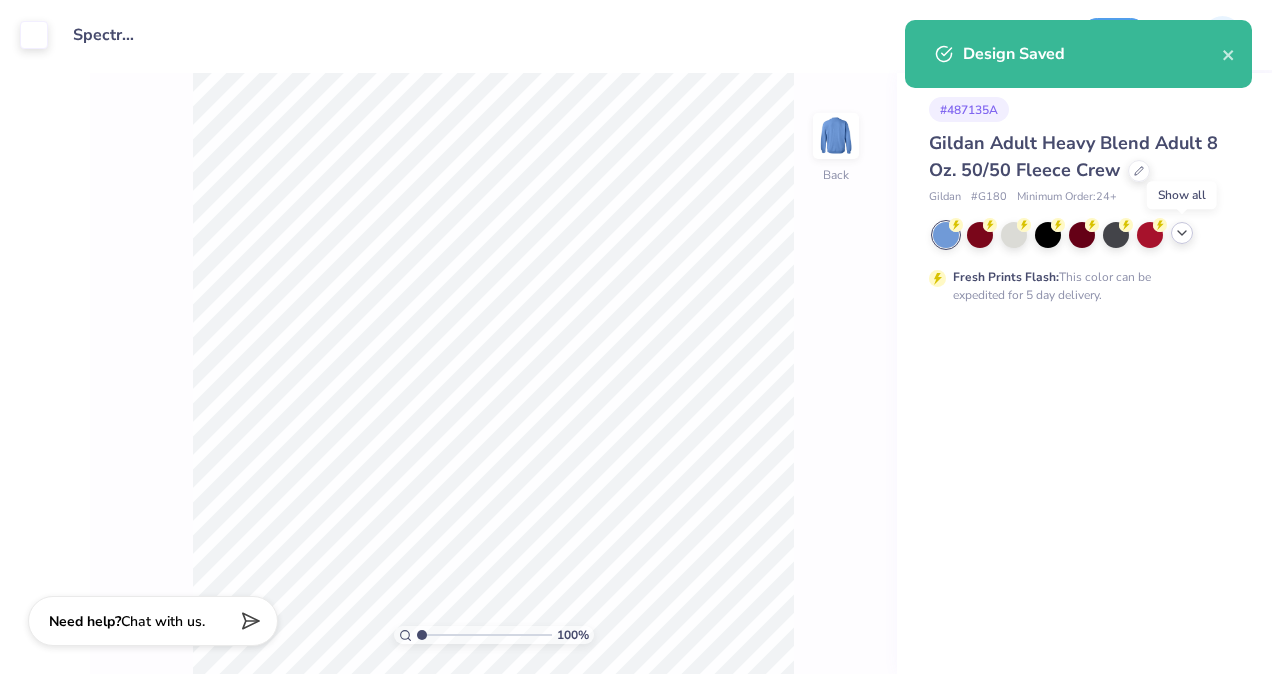click 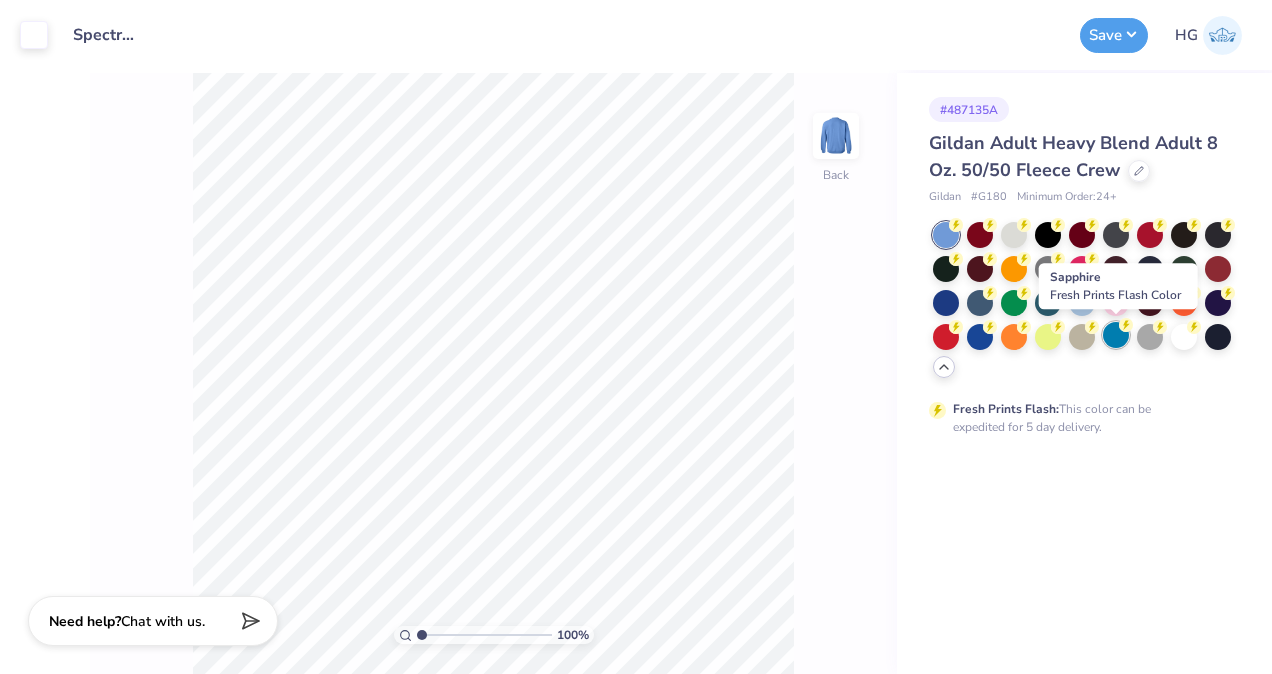 click at bounding box center [1116, 335] 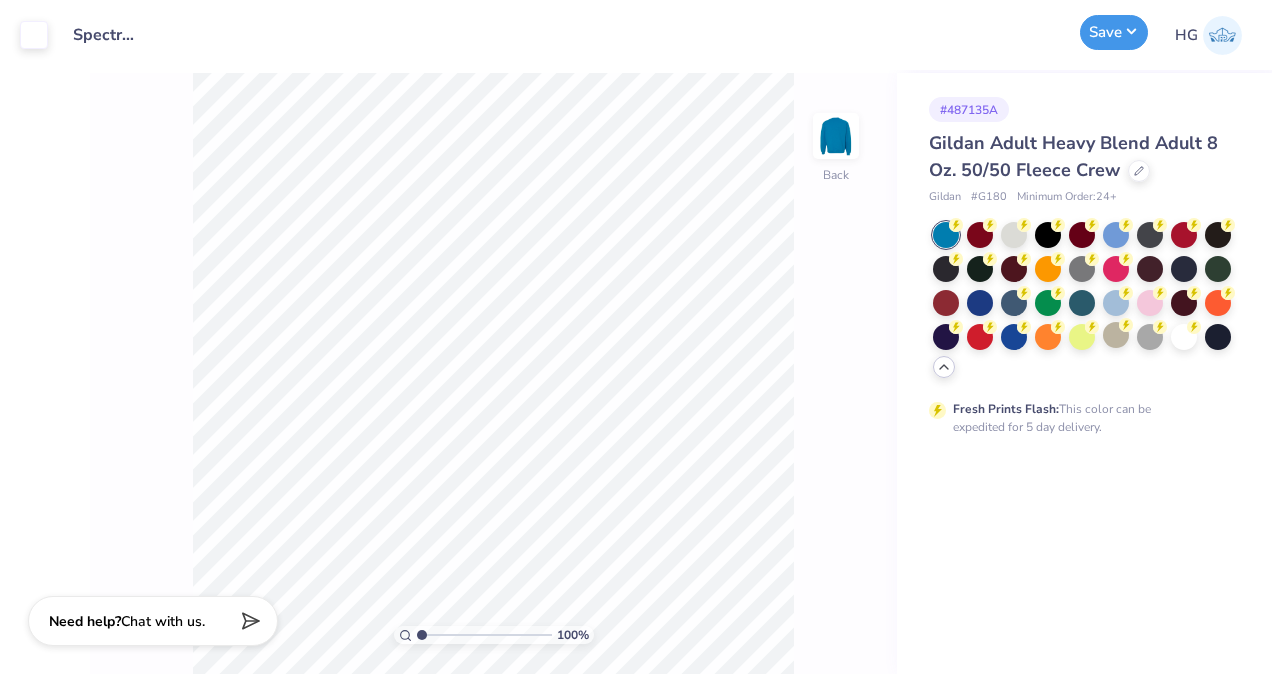 click on "Save" at bounding box center (1114, 32) 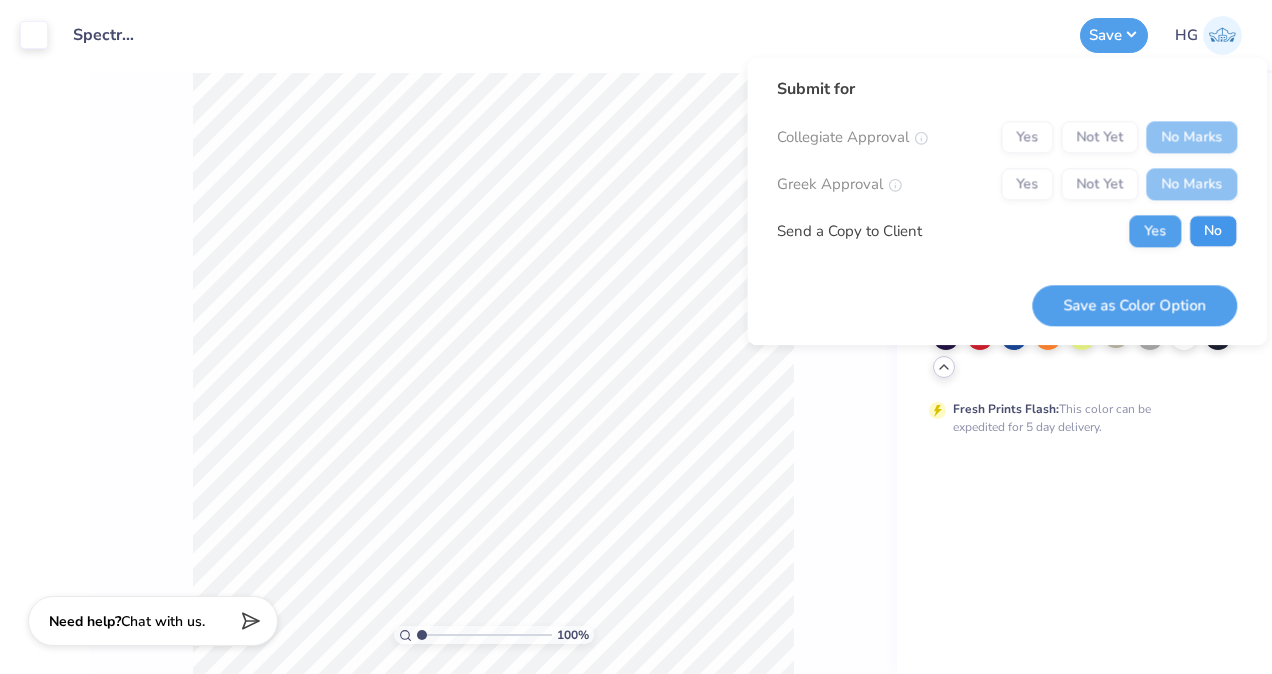click on "No" at bounding box center (1213, 231) 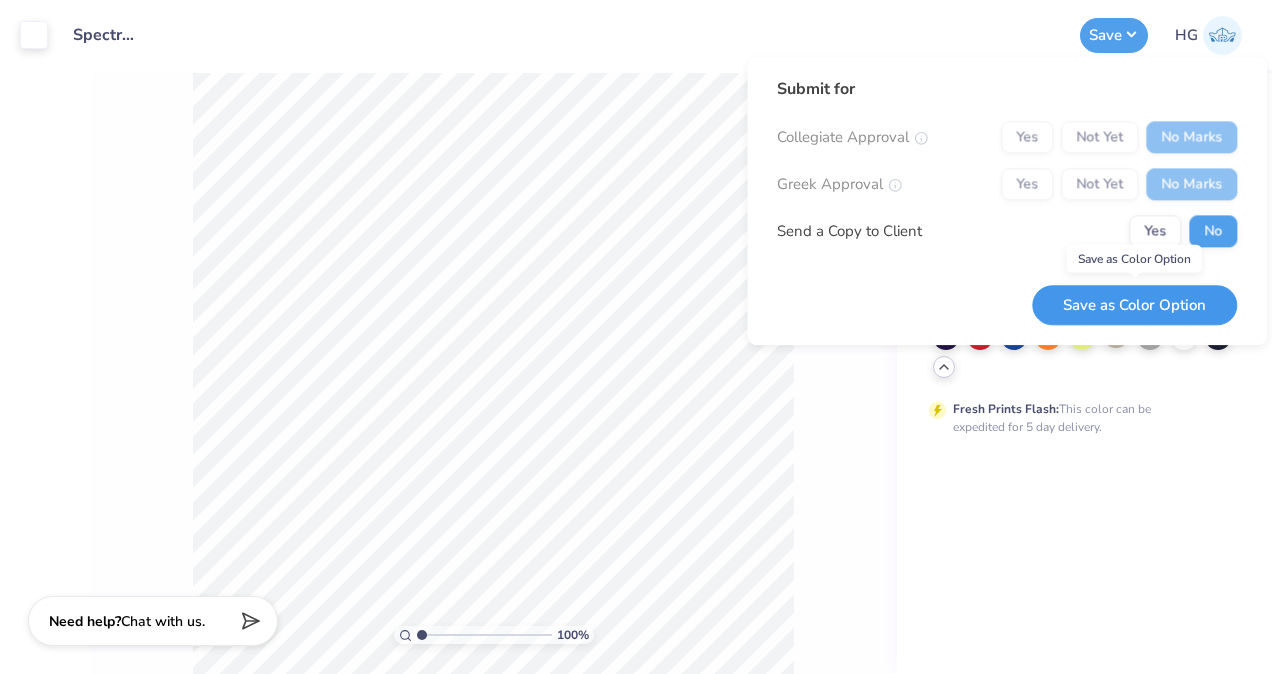 click on "Save as Color Option" at bounding box center [1134, 305] 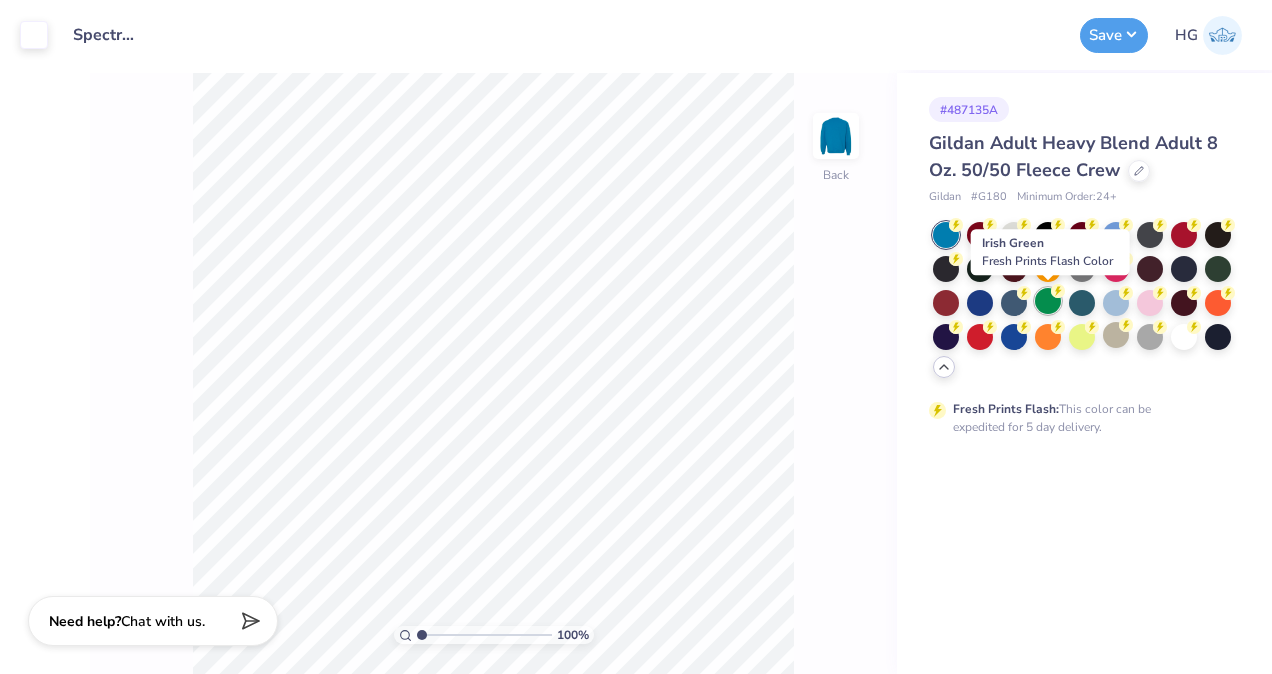click at bounding box center [1048, 301] 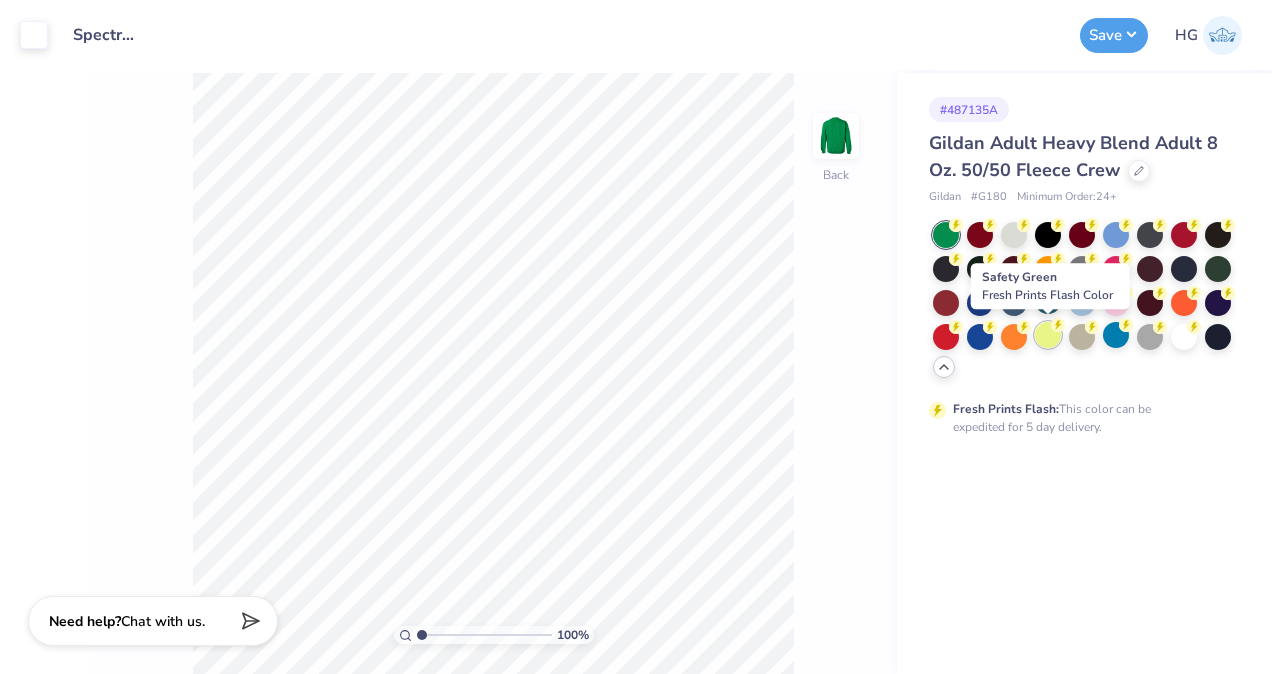 click at bounding box center (1048, 335) 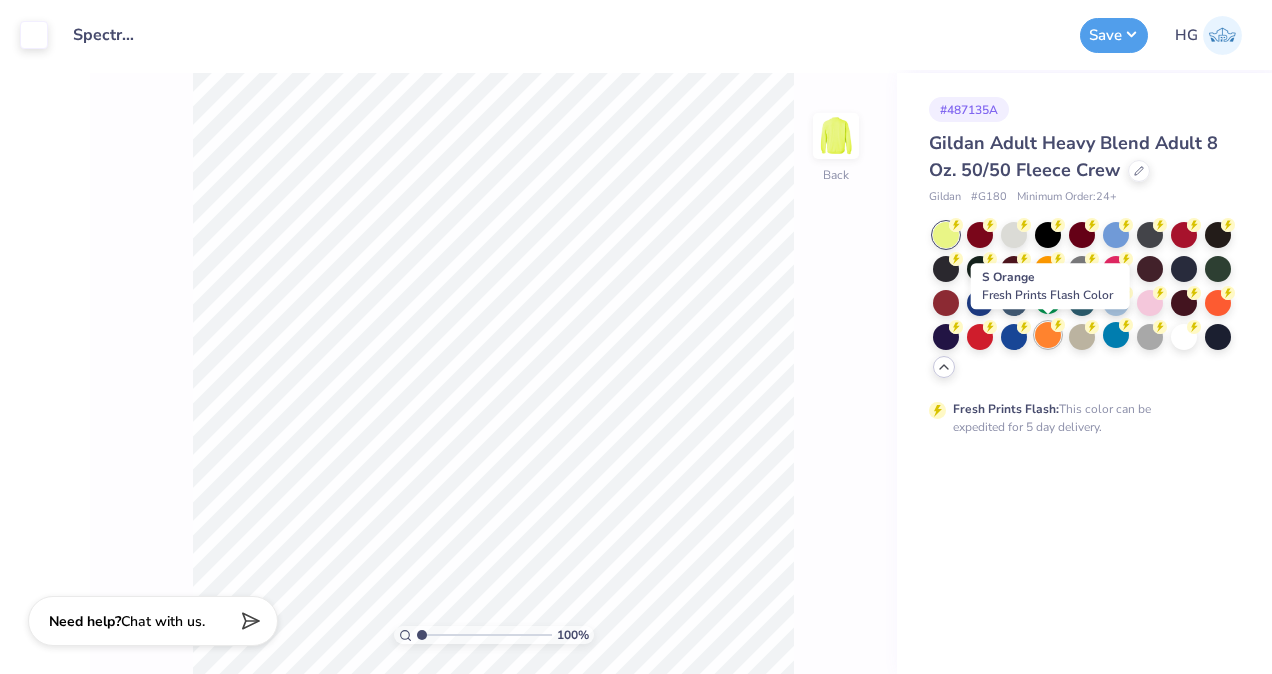 click at bounding box center [1048, 335] 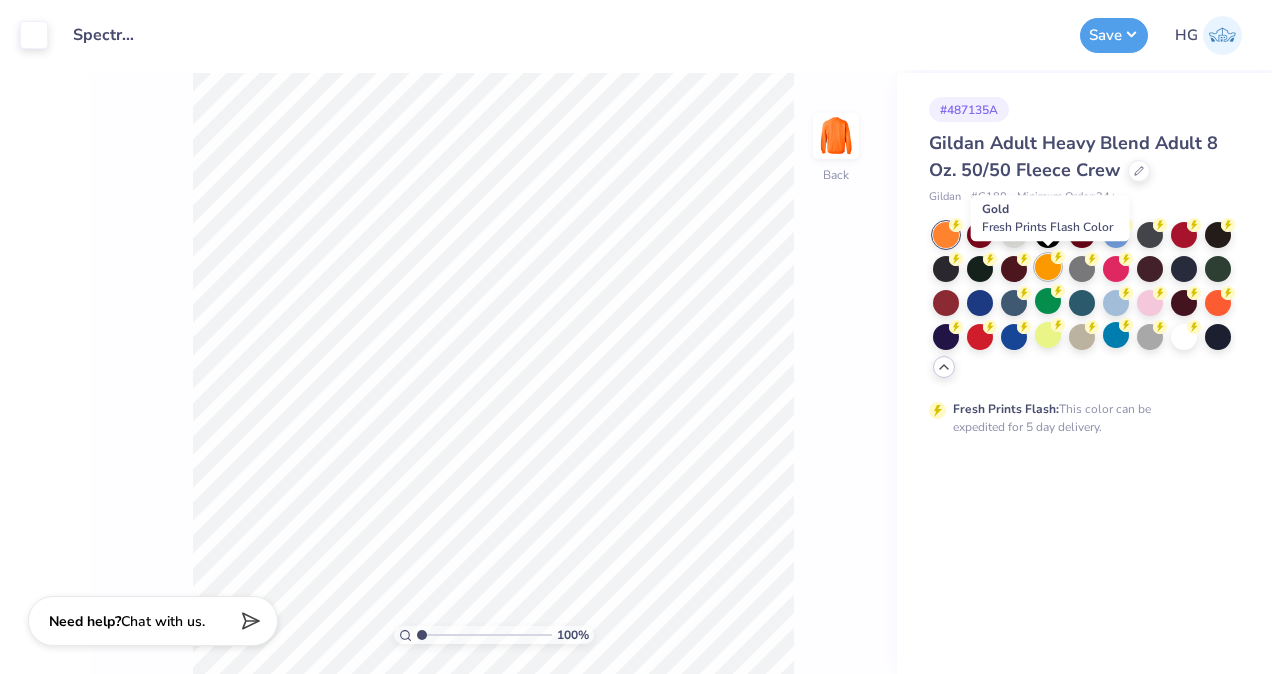 click at bounding box center (1048, 267) 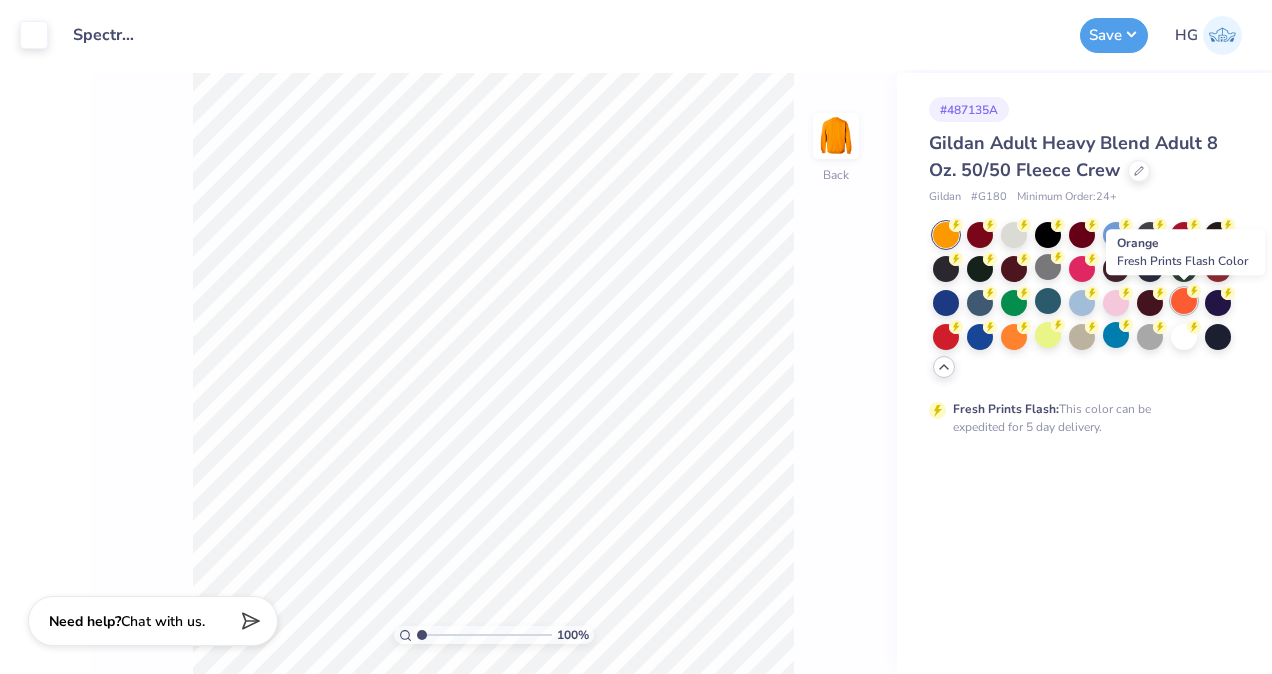 click at bounding box center [1184, 301] 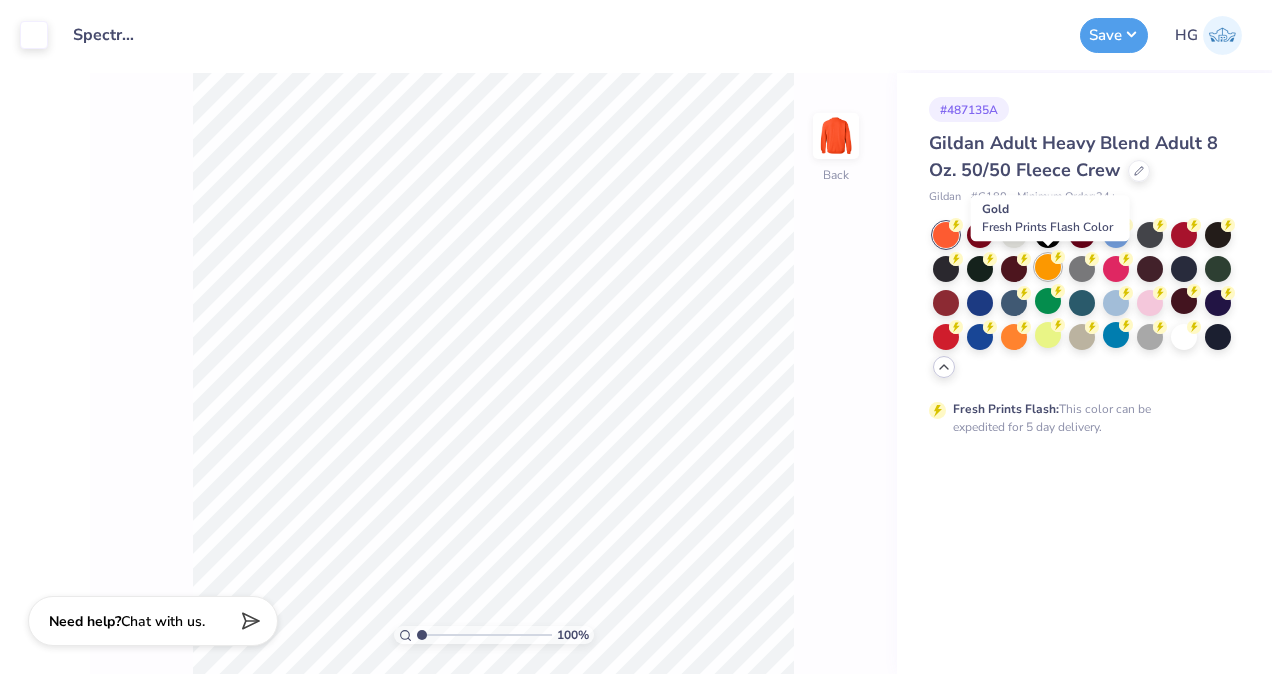 click at bounding box center [1048, 267] 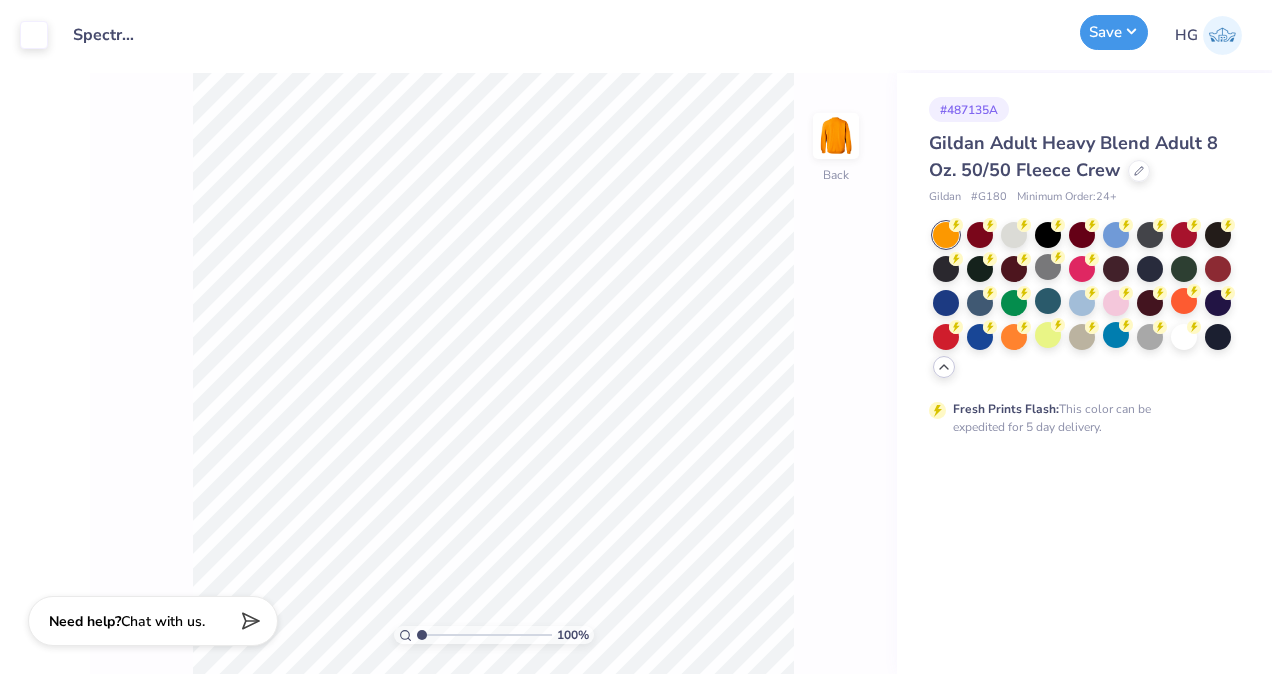 click on "Save" at bounding box center (1114, 32) 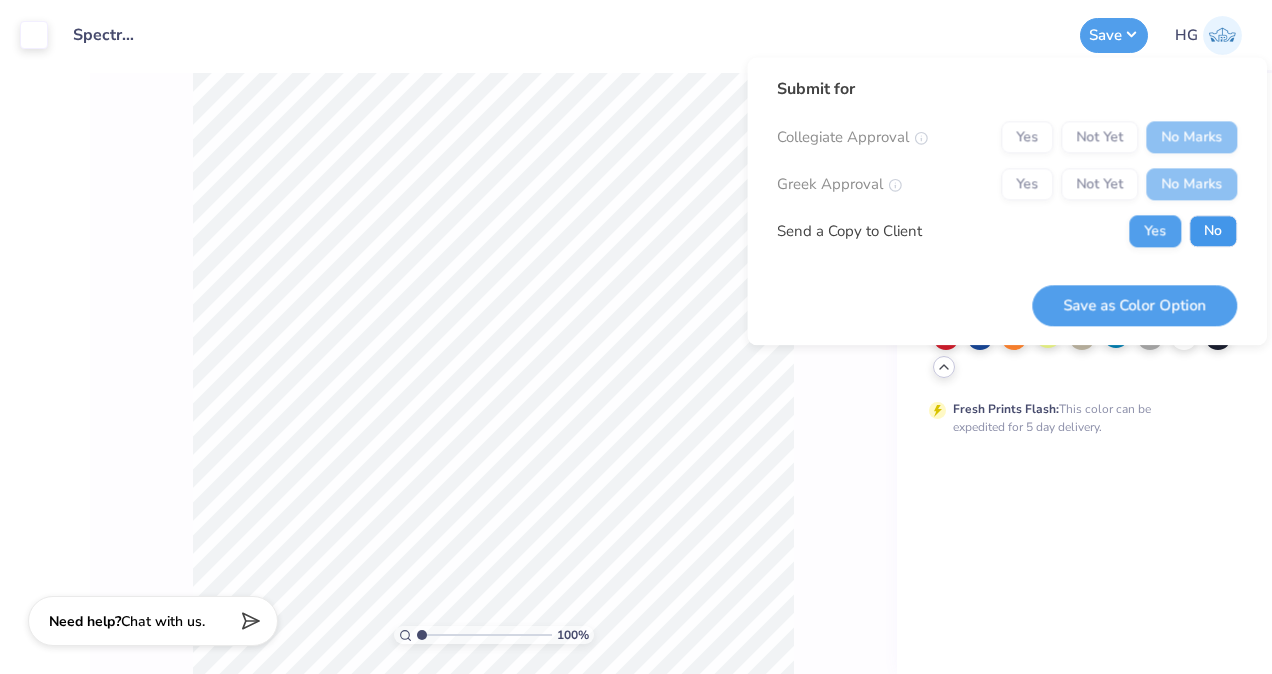 click on "No" at bounding box center (1213, 231) 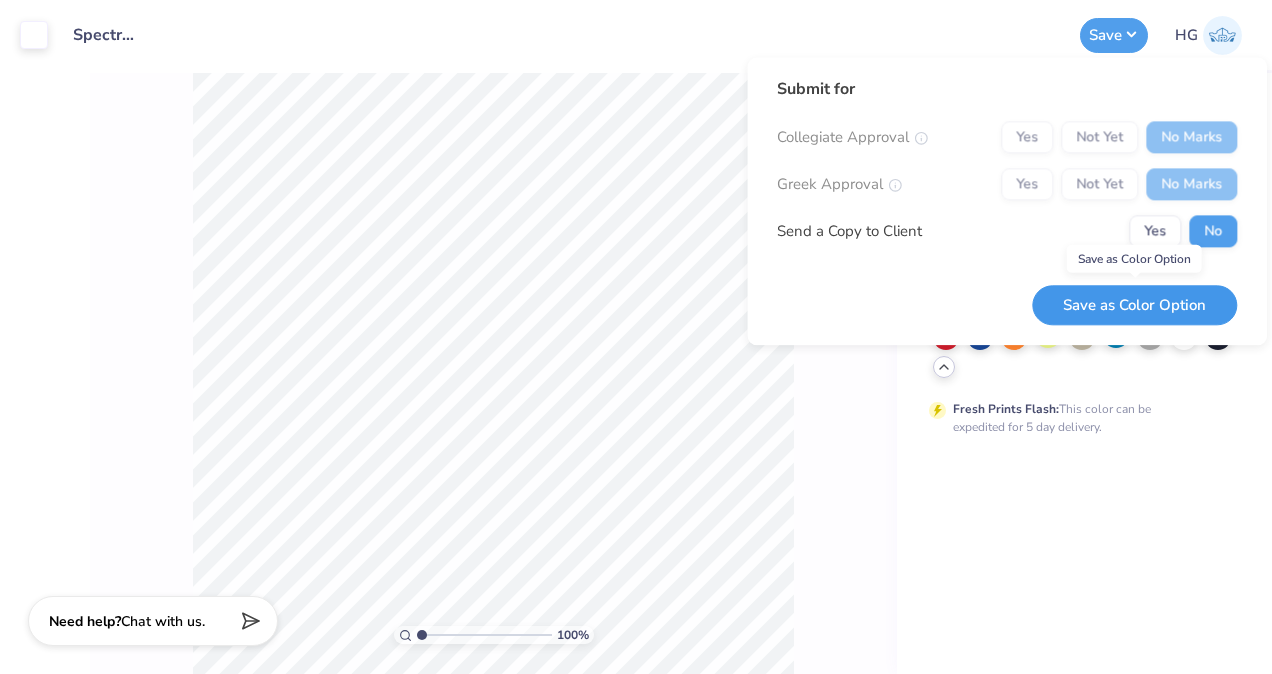click on "Save as Color Option" at bounding box center (1134, 305) 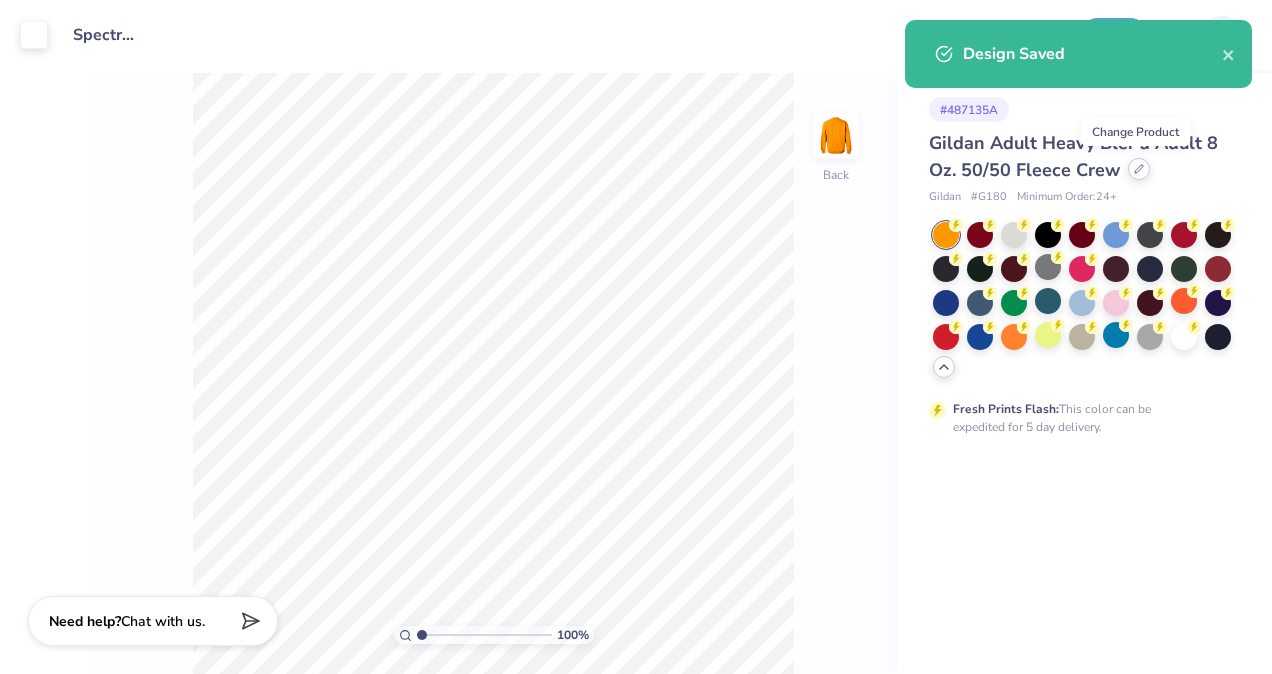 click at bounding box center (1139, 169) 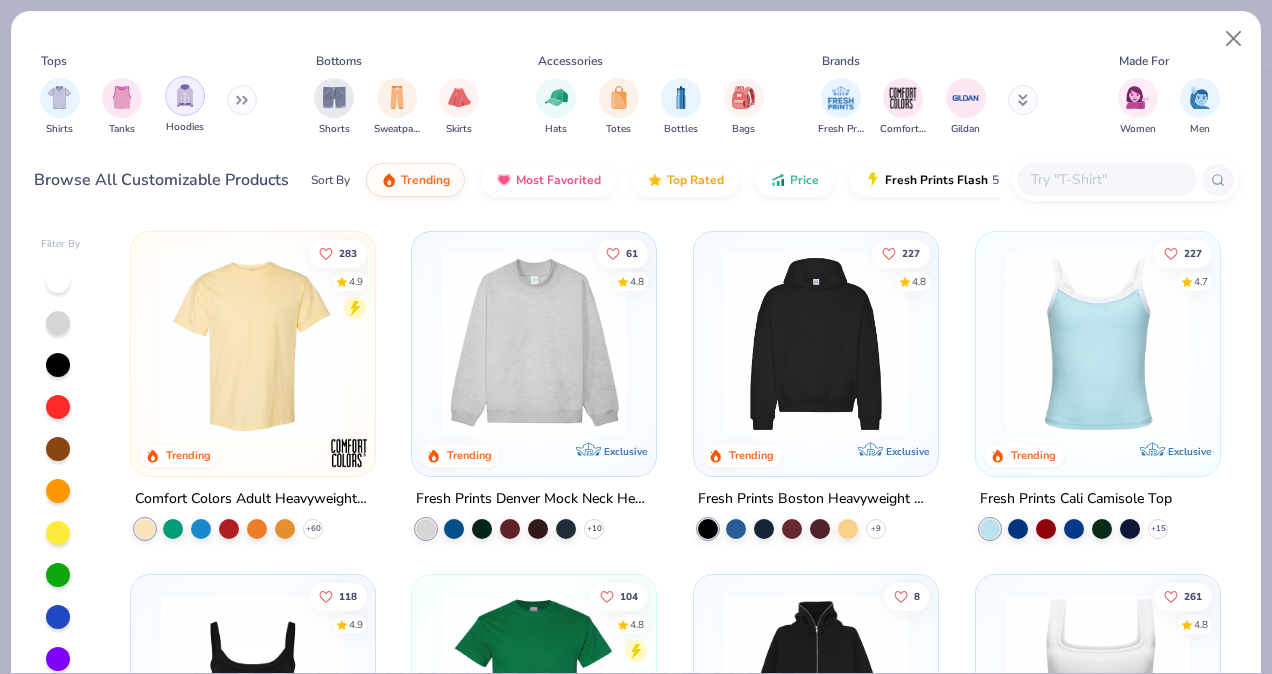 drag, startPoint x: 205, startPoint y: 100, endPoint x: 179, endPoint y: 90, distance: 27.856777 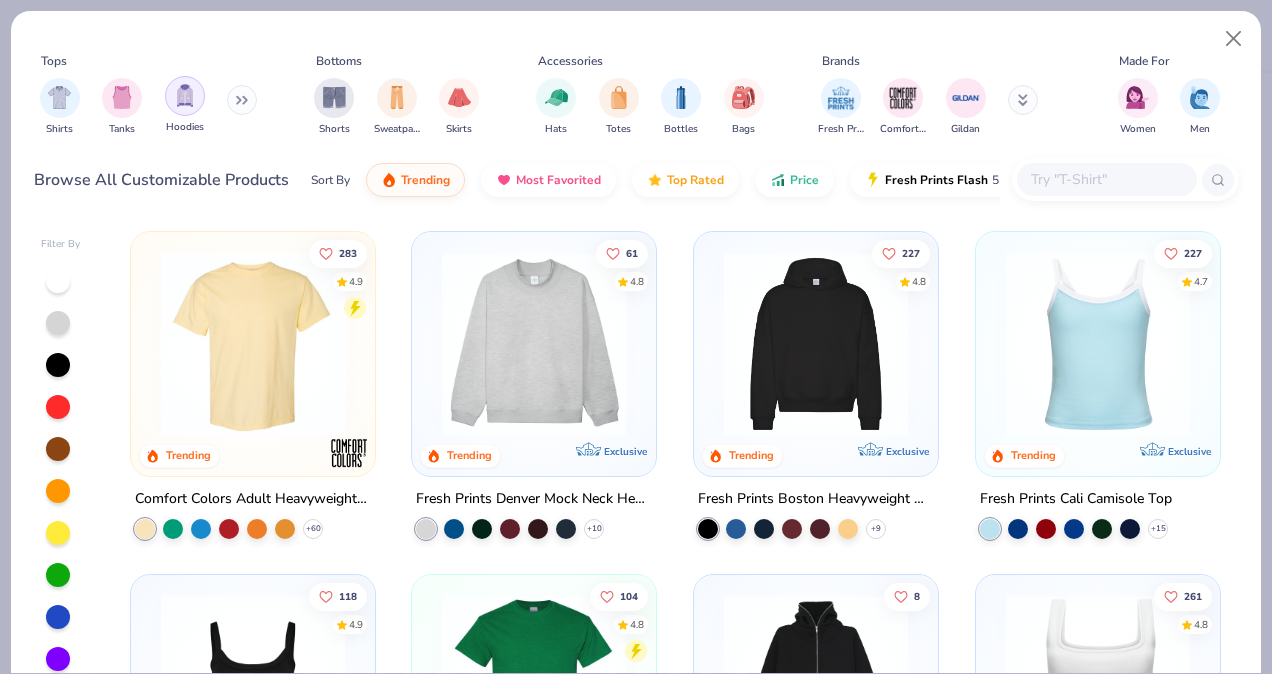 click on "Shirts Tanks Hoodies" at bounding box center [149, 107] 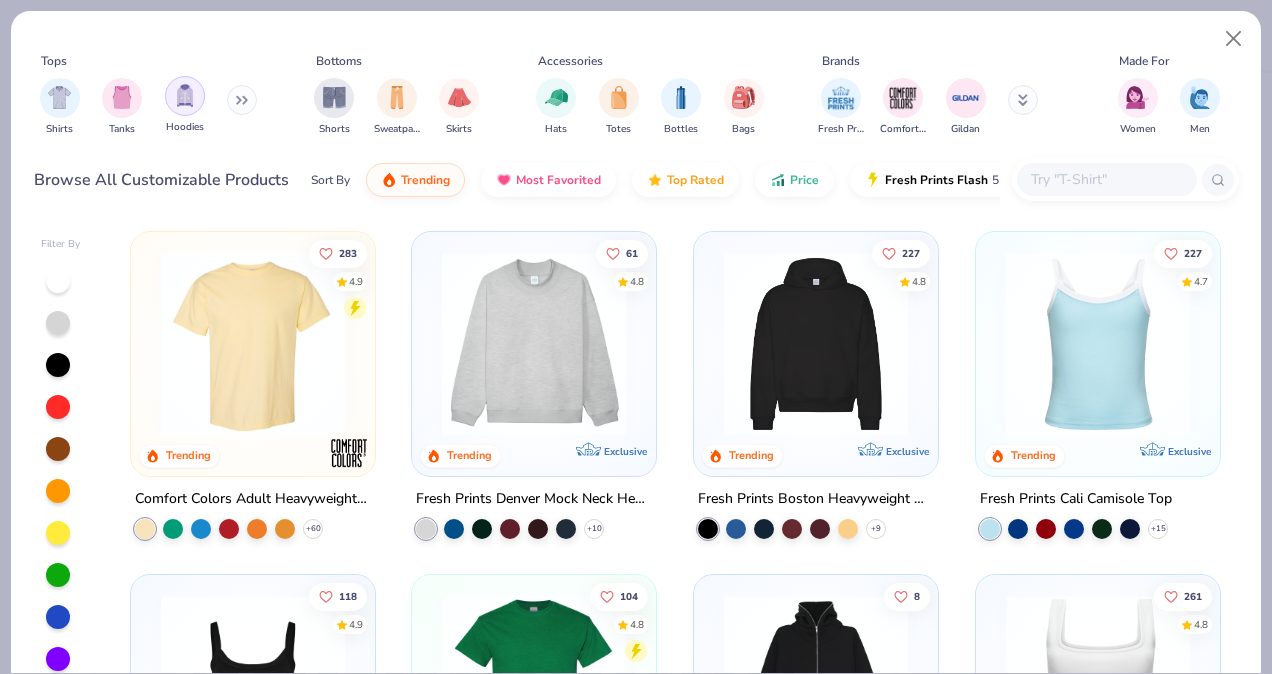 click at bounding box center (185, 95) 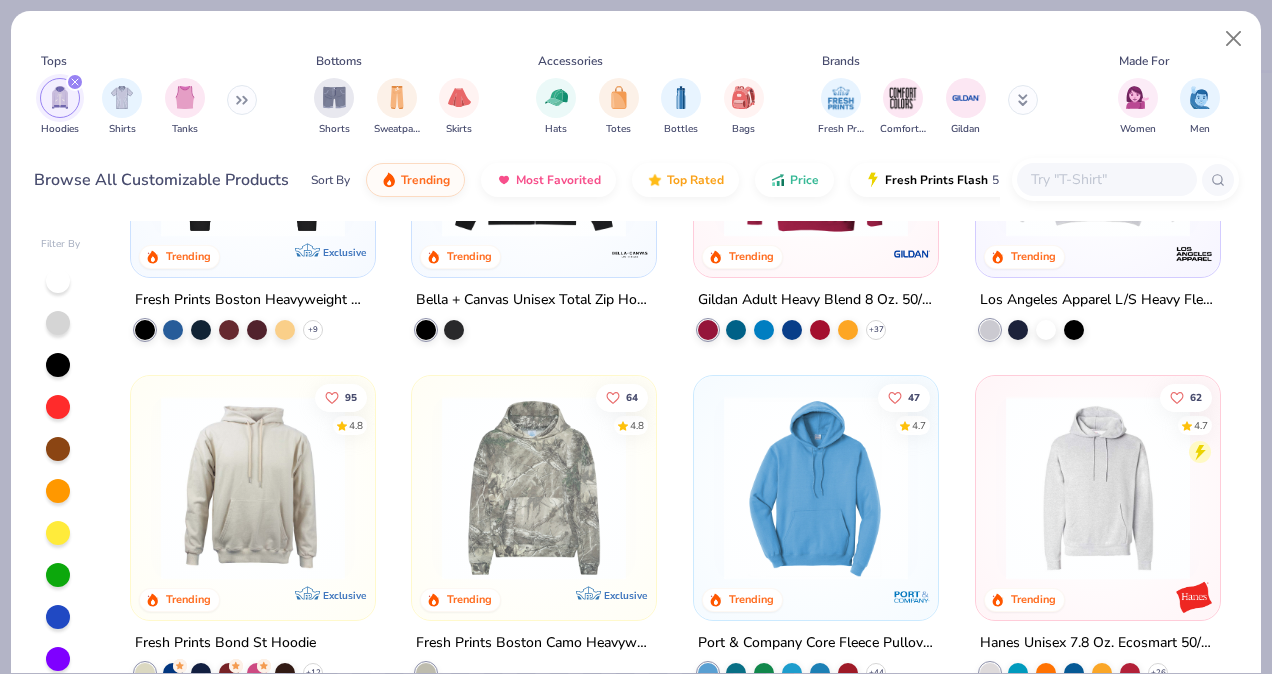 scroll, scrollTop: 225, scrollLeft: 0, axis: vertical 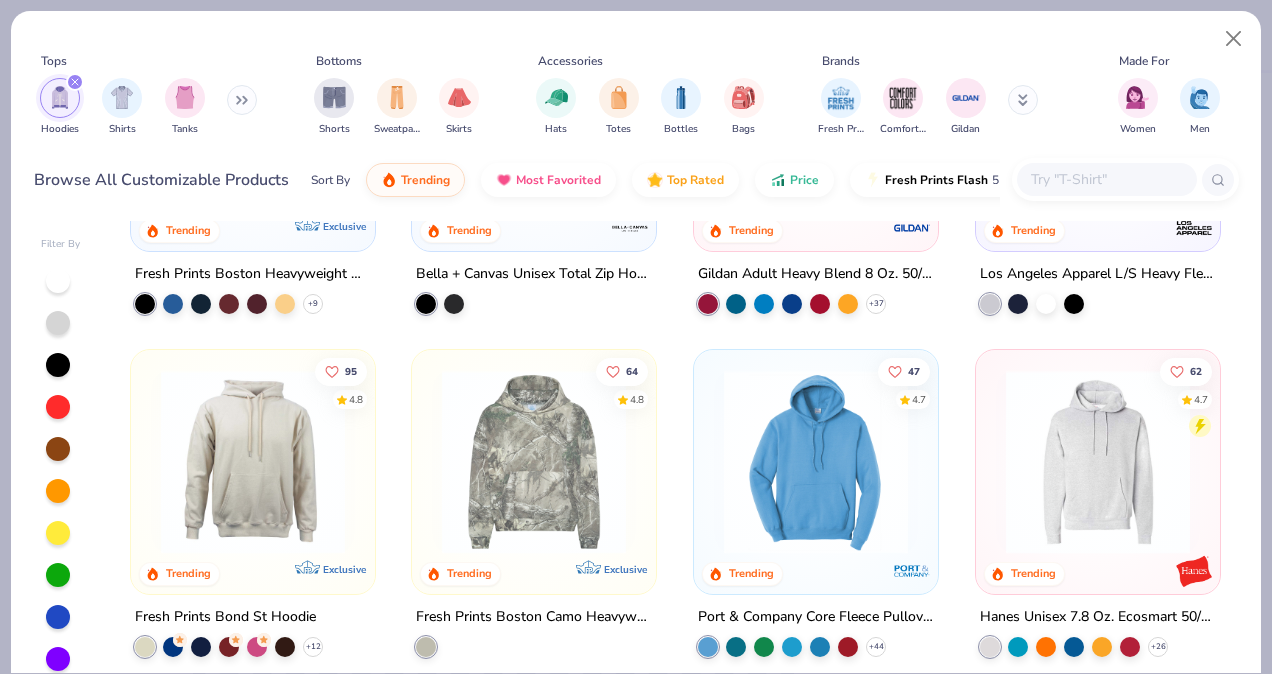 click at bounding box center (816, 462) 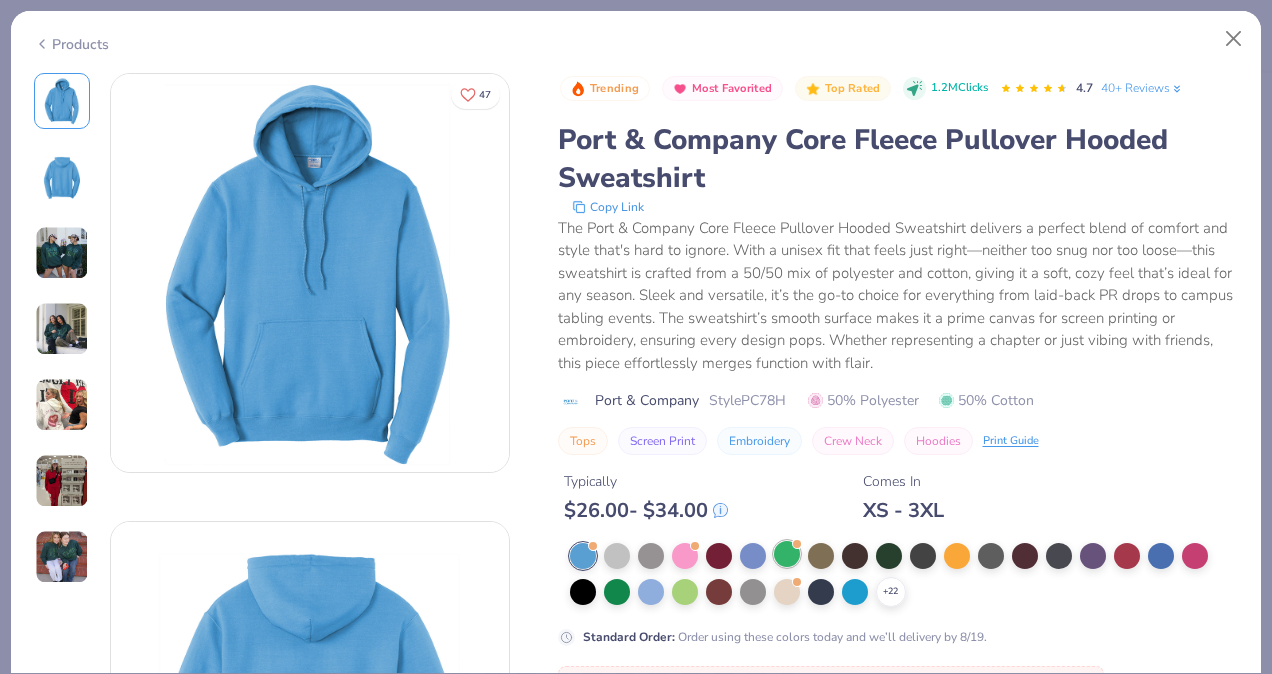 scroll, scrollTop: 63, scrollLeft: 0, axis: vertical 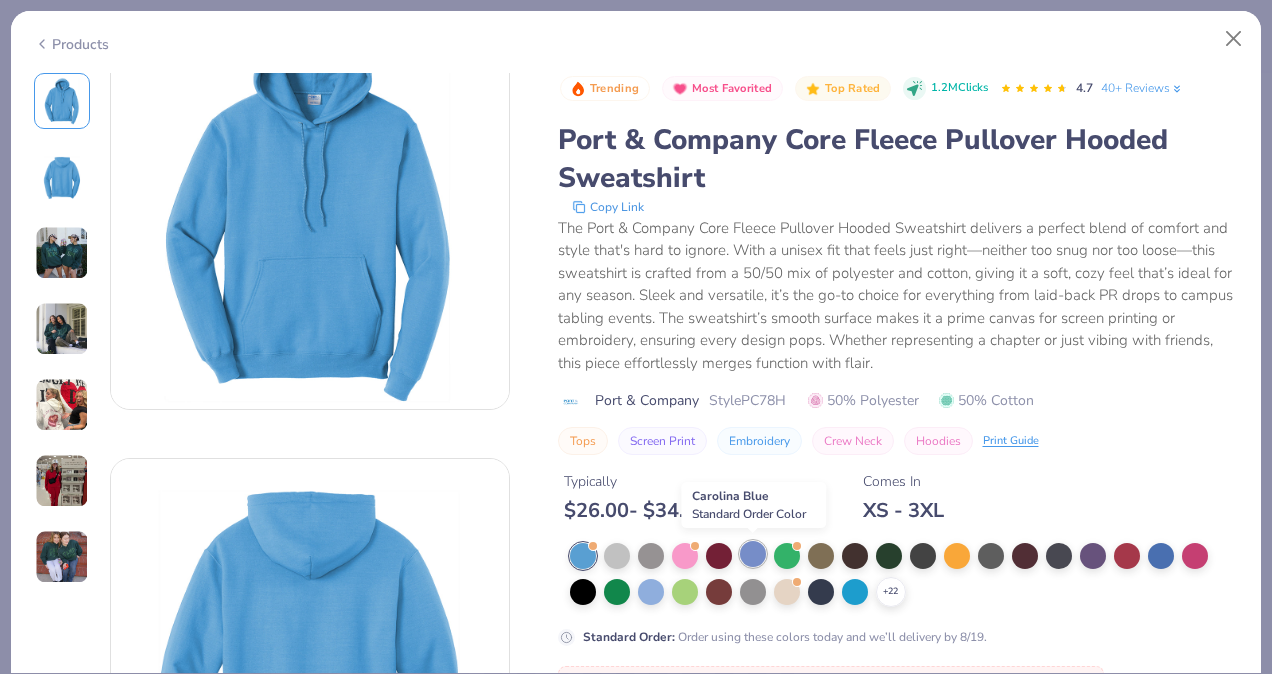 click at bounding box center (753, 554) 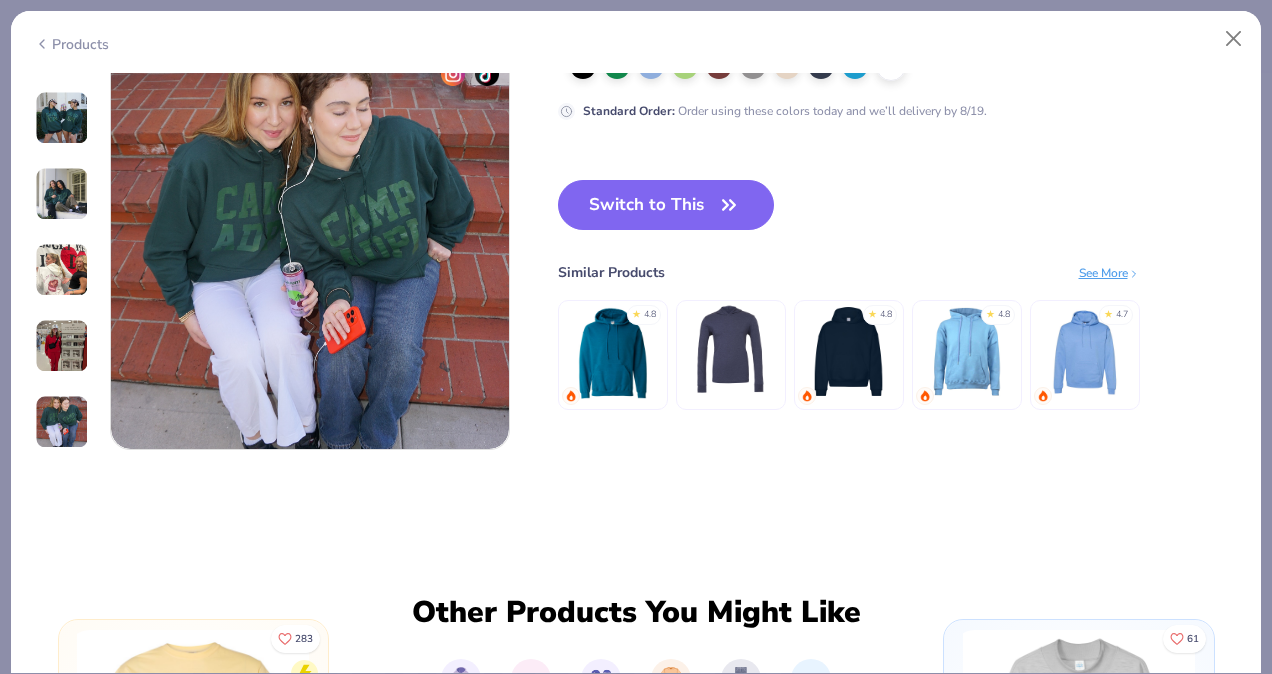 scroll, scrollTop: 2547, scrollLeft: 0, axis: vertical 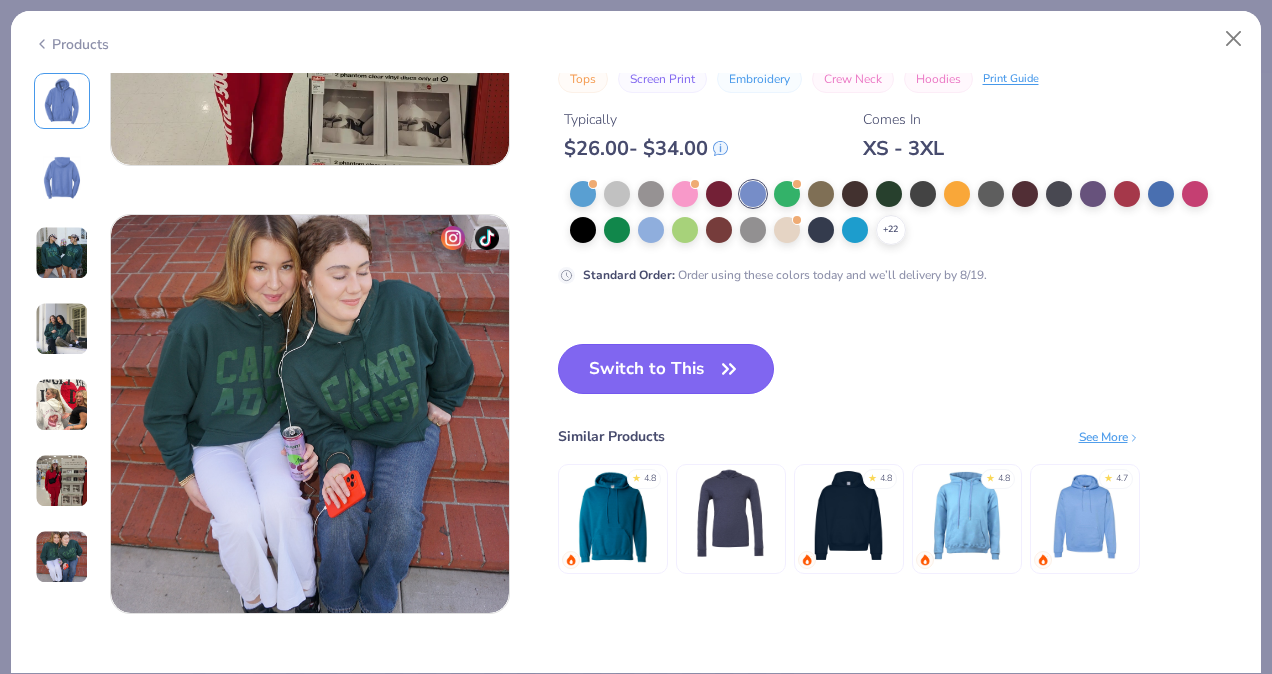 click 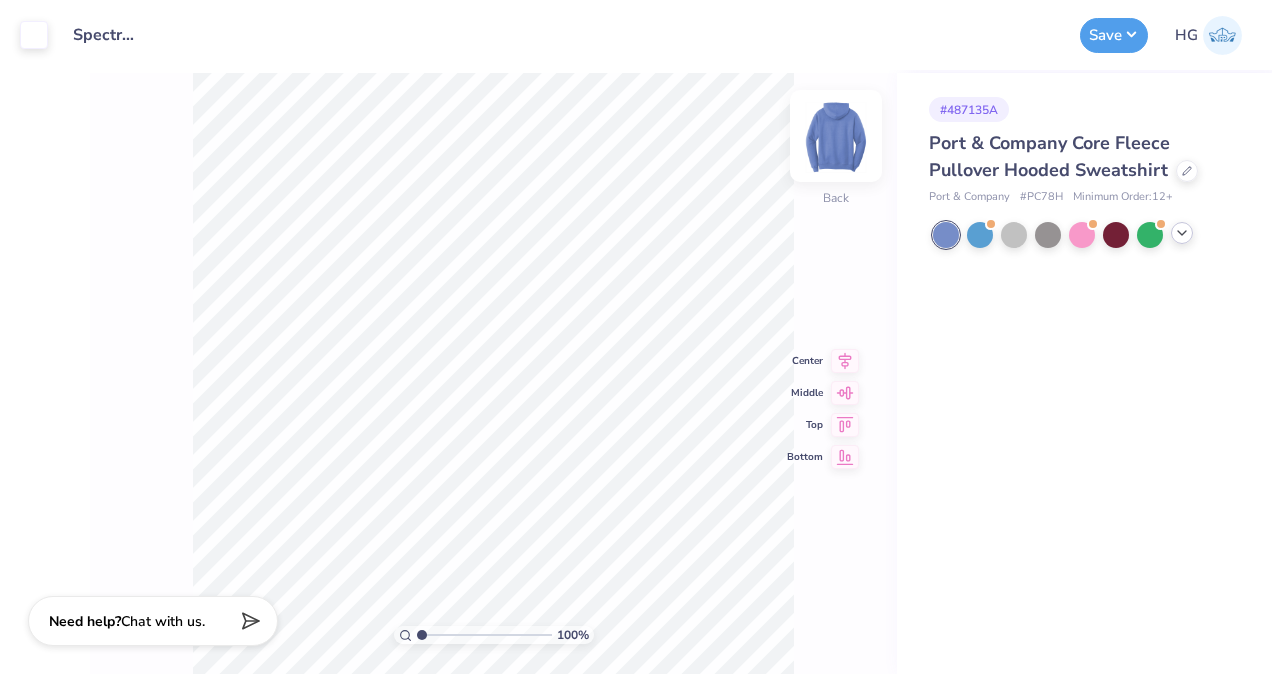 click at bounding box center (836, 136) 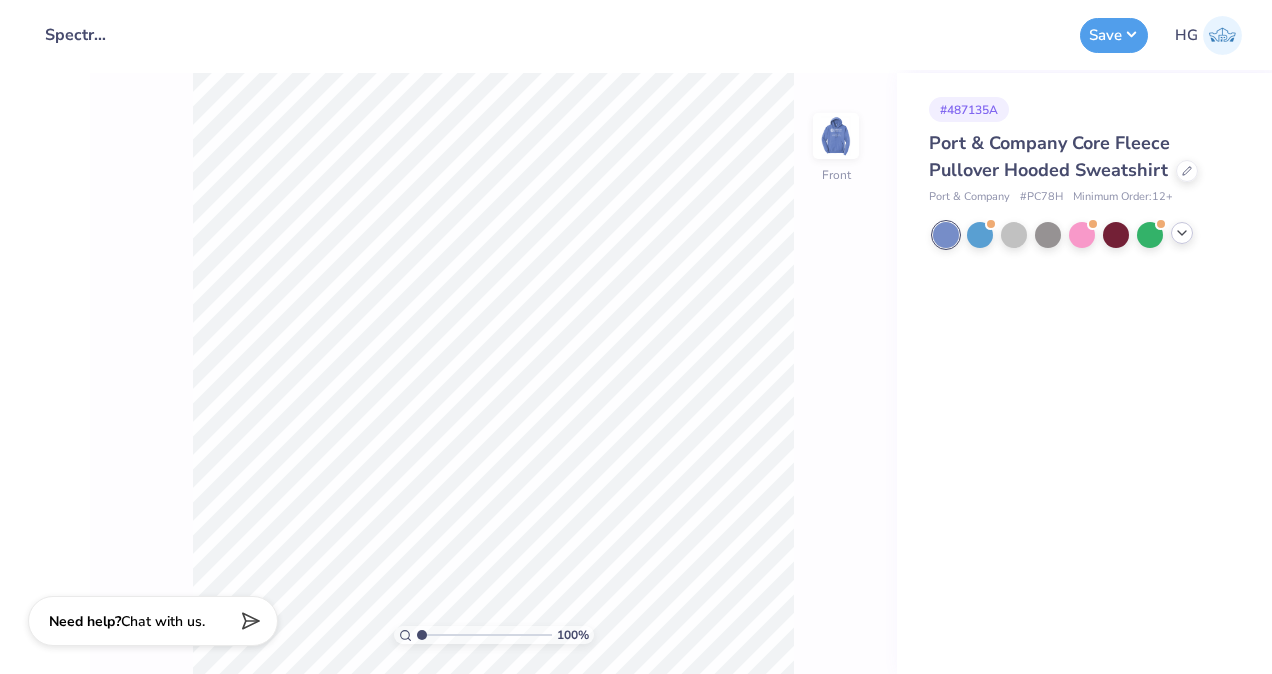 click at bounding box center [836, 136] 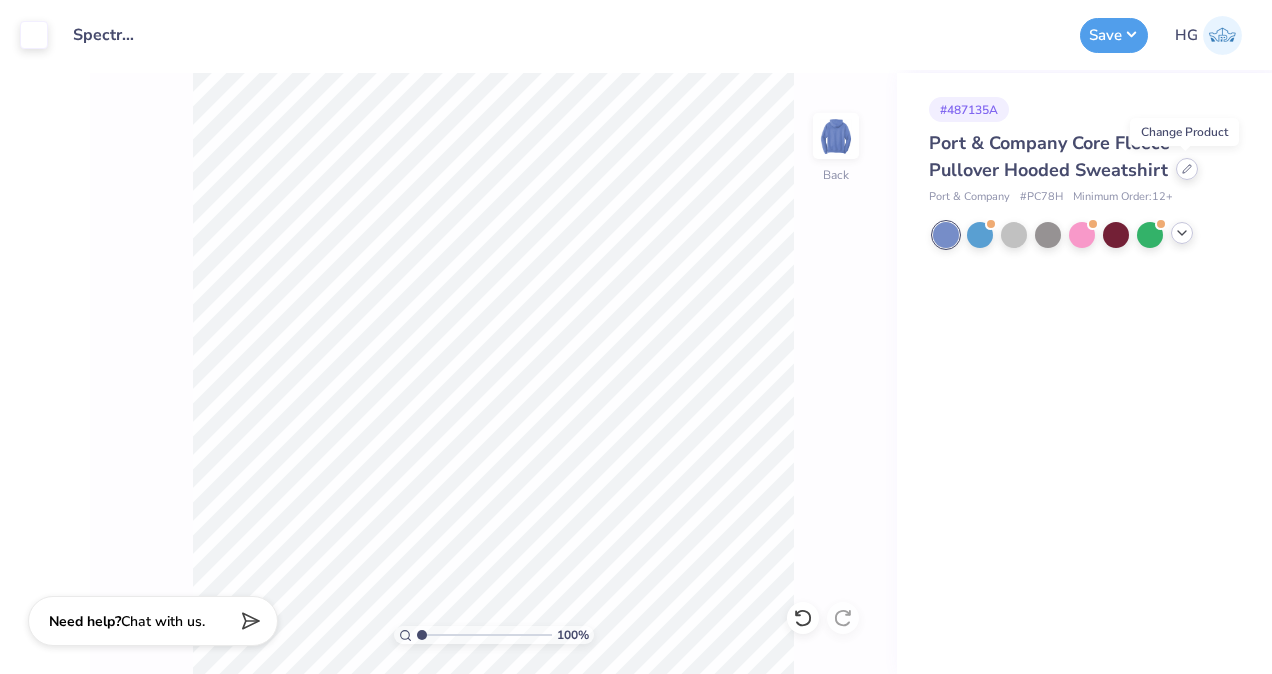 click 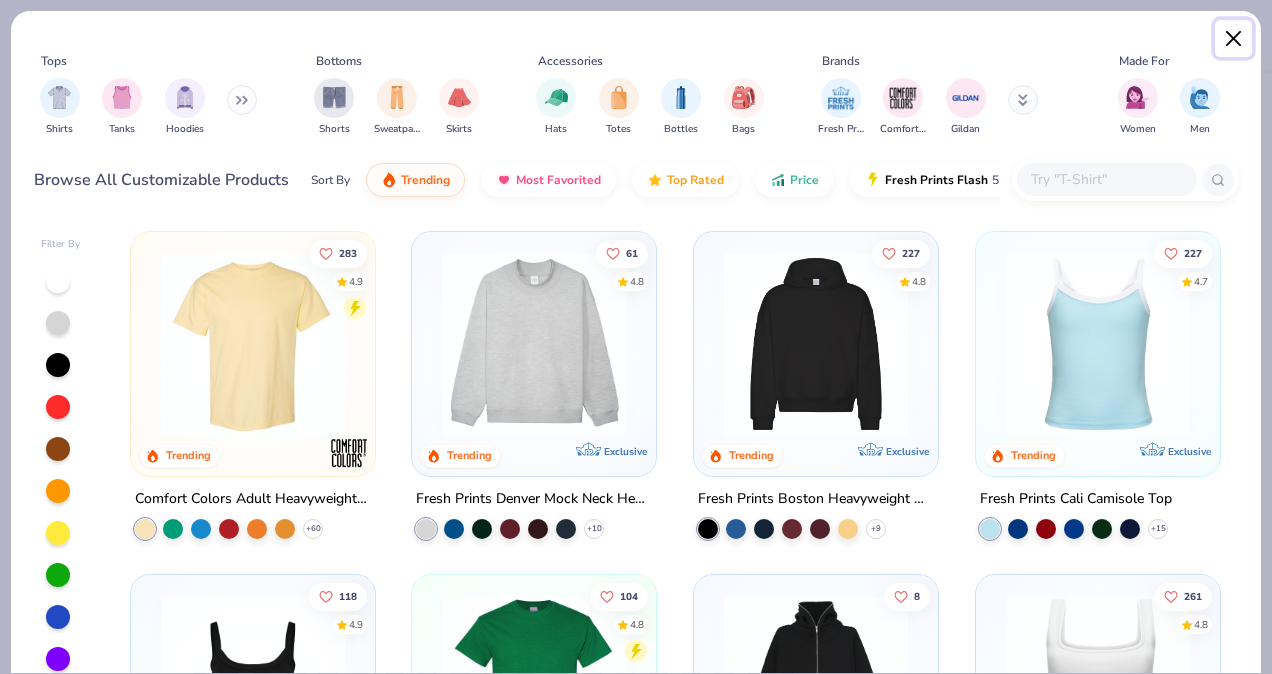 click at bounding box center (1234, 39) 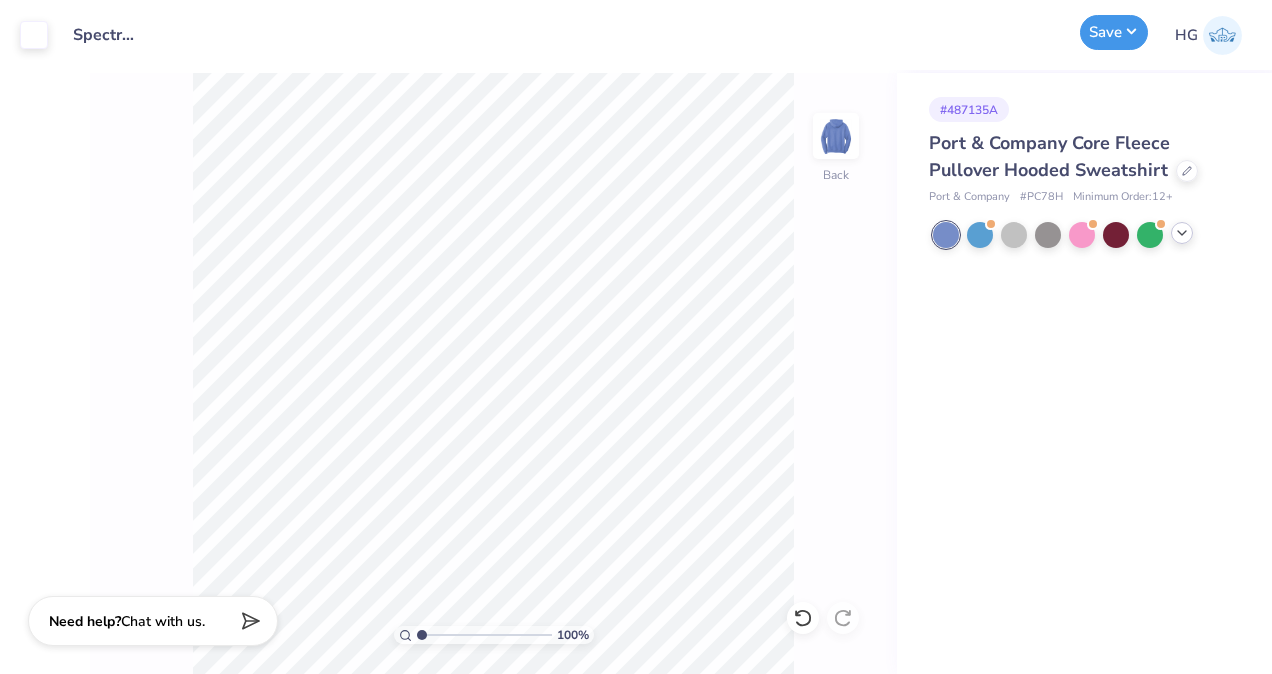 click on "Save" at bounding box center (1114, 32) 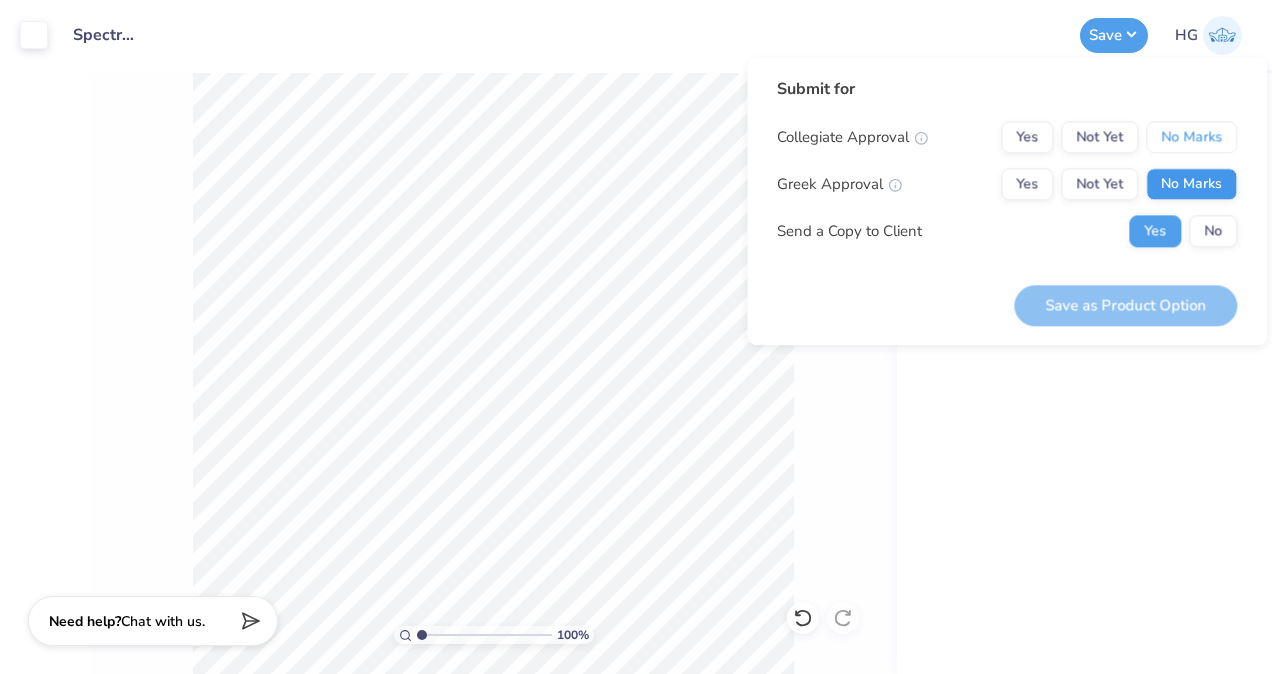 drag, startPoint x: 1197, startPoint y: 137, endPoint x: 1203, endPoint y: 180, distance: 43.416588 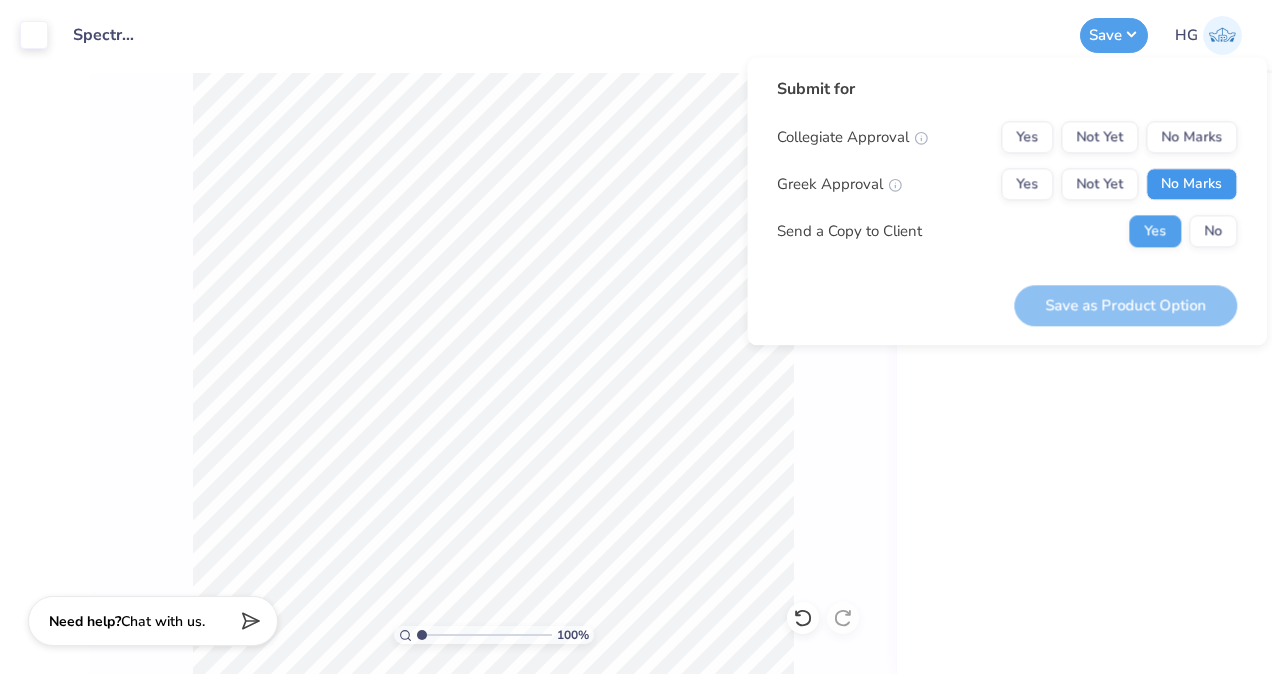 click on "No Marks" at bounding box center (1191, 184) 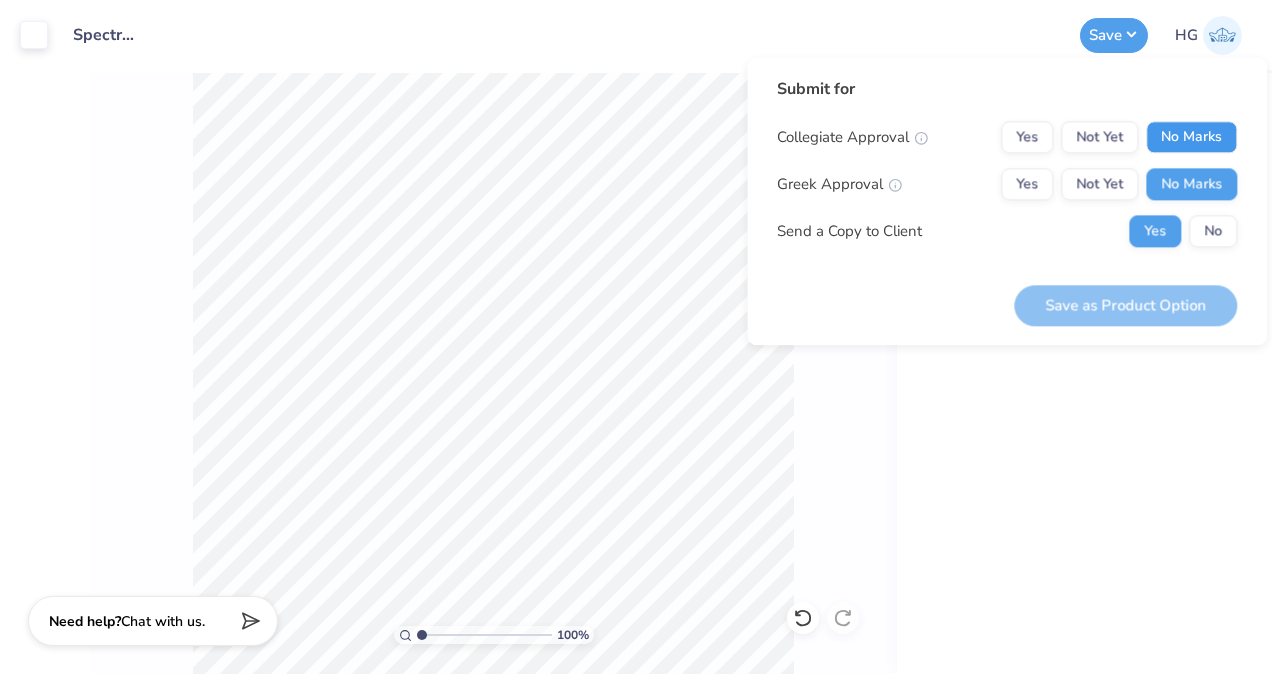 click on "No Marks" at bounding box center (1191, 137) 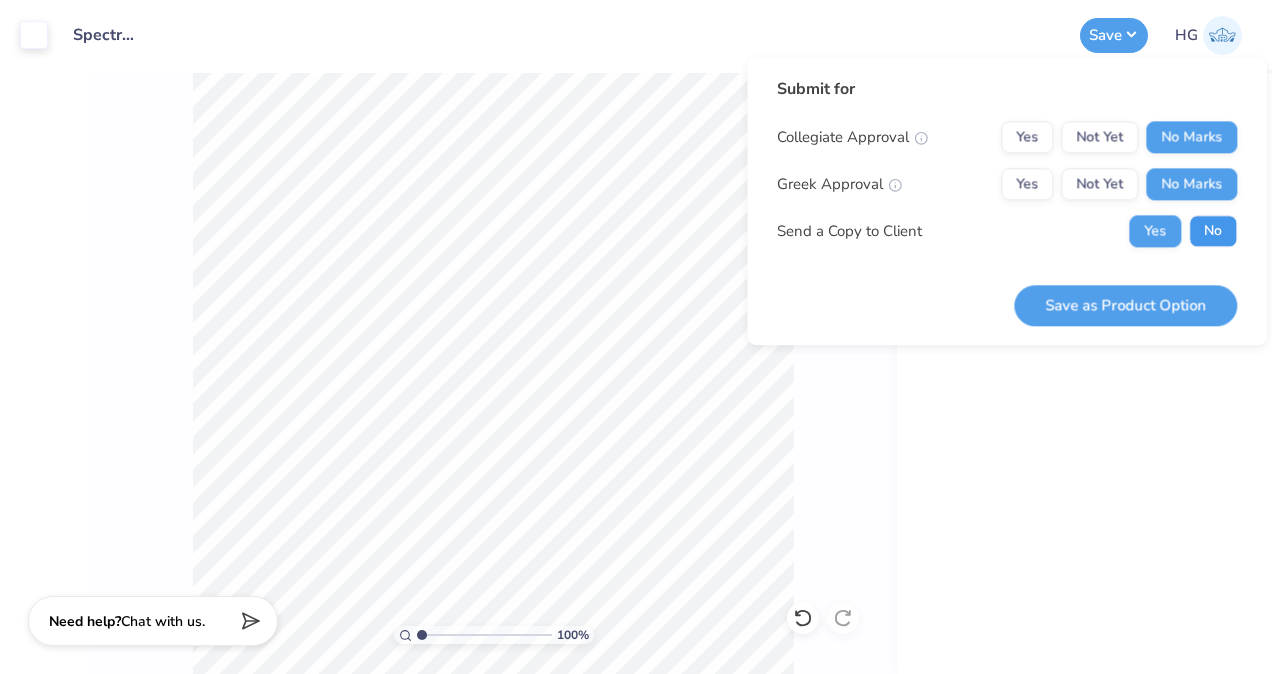 click on "No" at bounding box center (1213, 231) 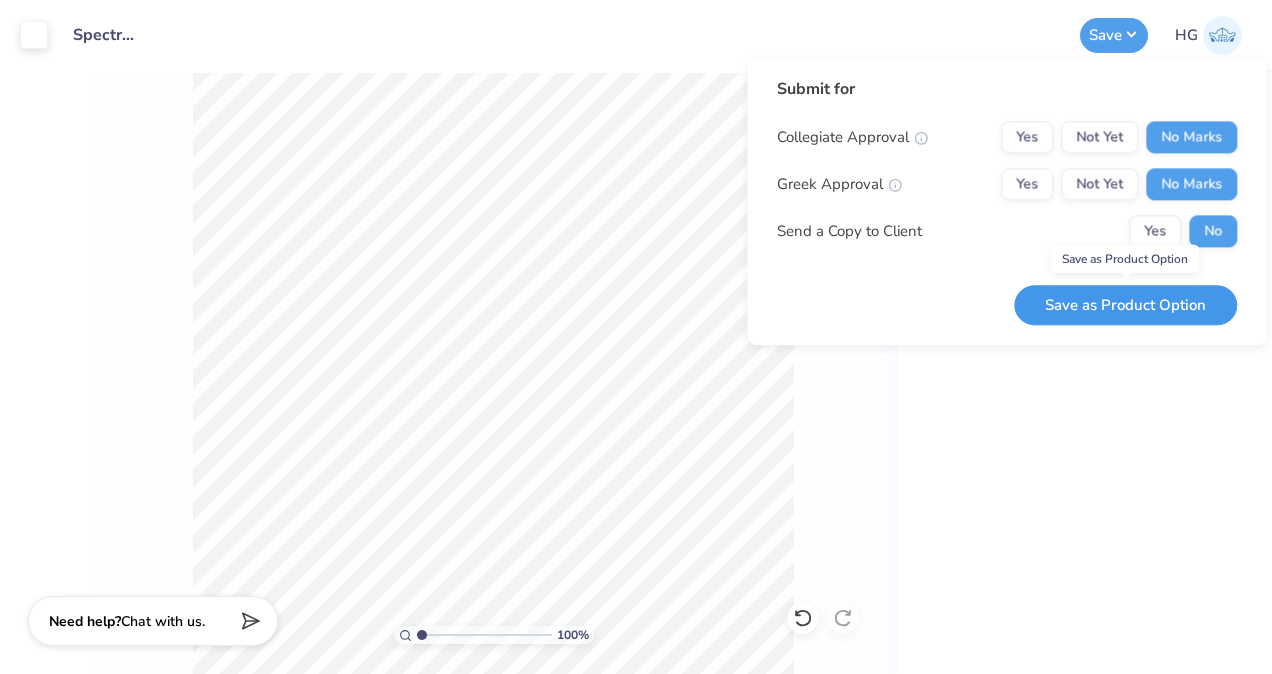 click on "Save as Product Option" at bounding box center [1125, 305] 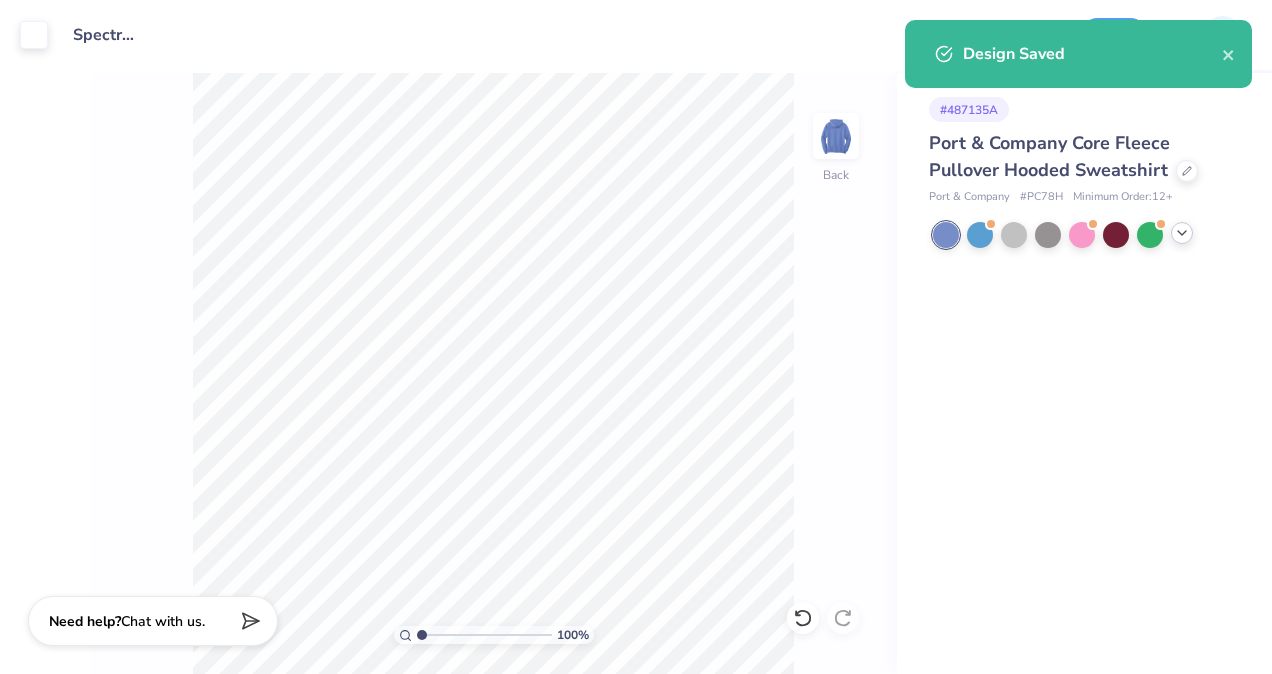 click at bounding box center [1082, 235] 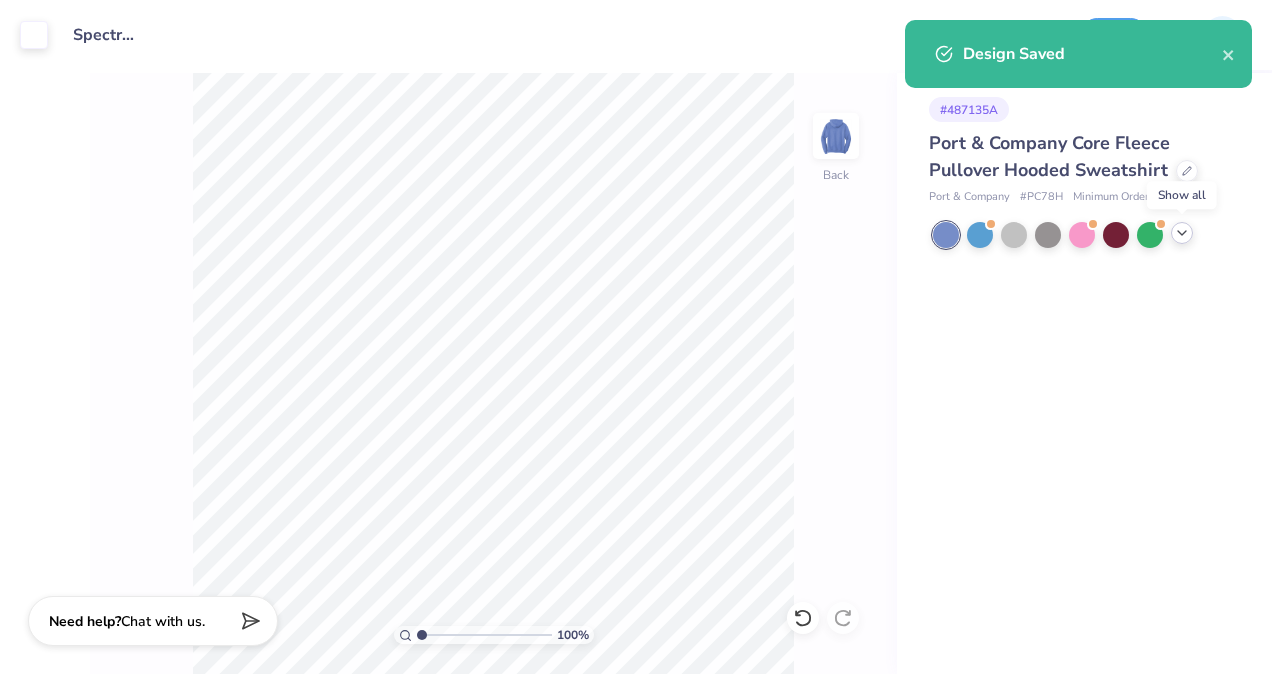 click 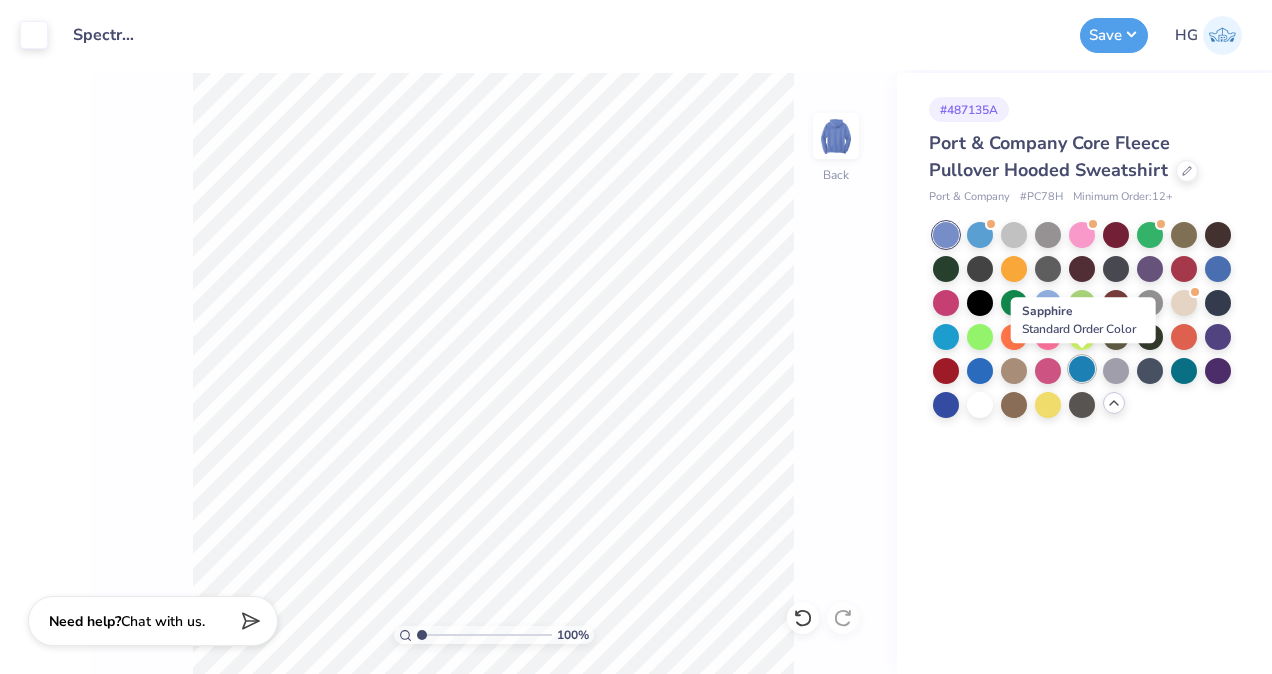 click at bounding box center (1082, 369) 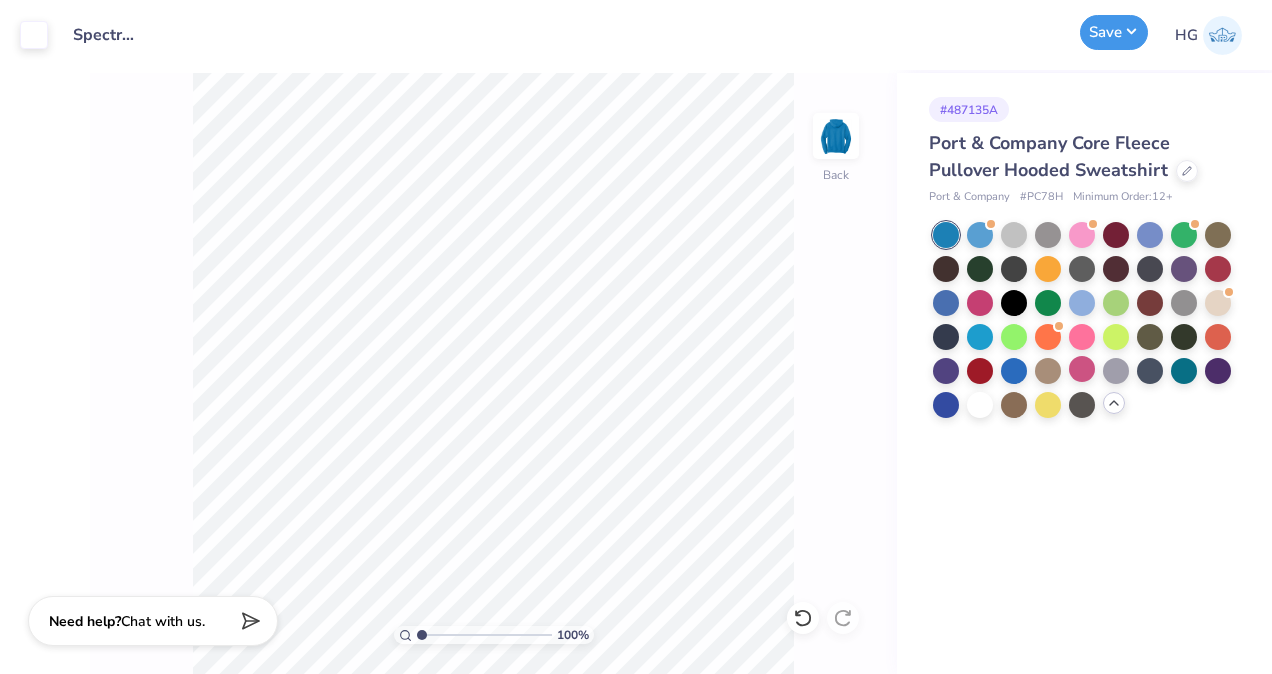 click on "Save" at bounding box center [1114, 32] 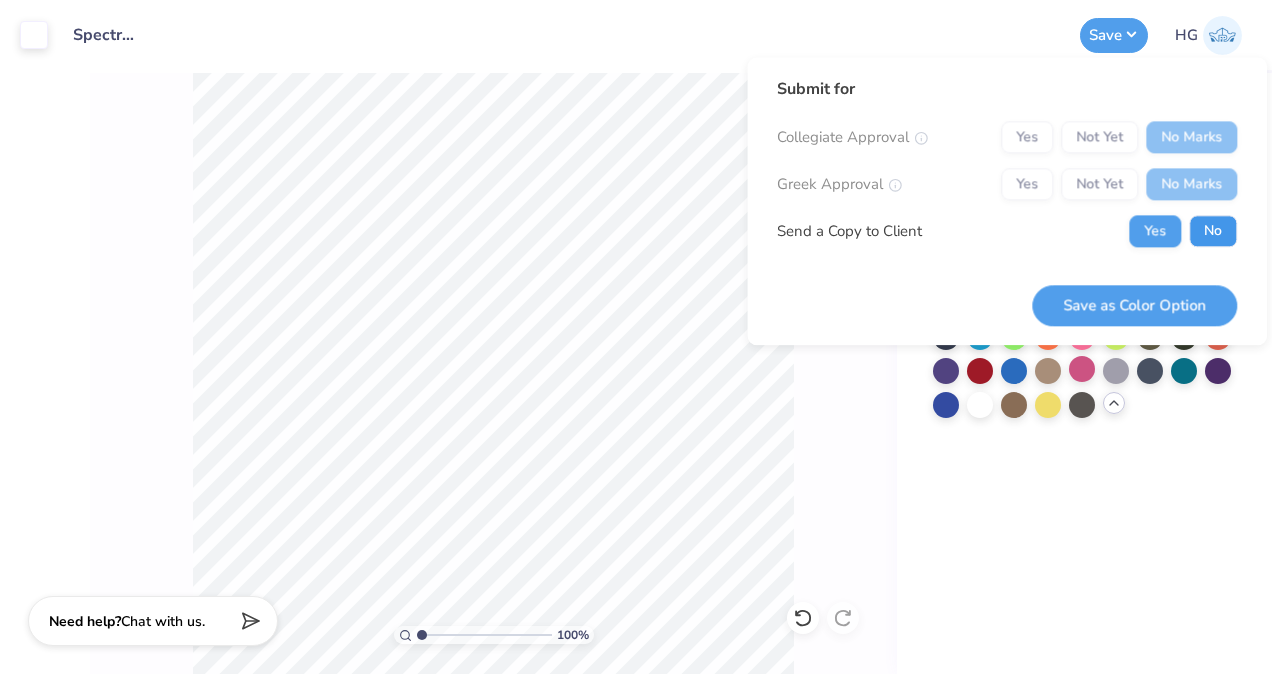click on "No" at bounding box center (1213, 231) 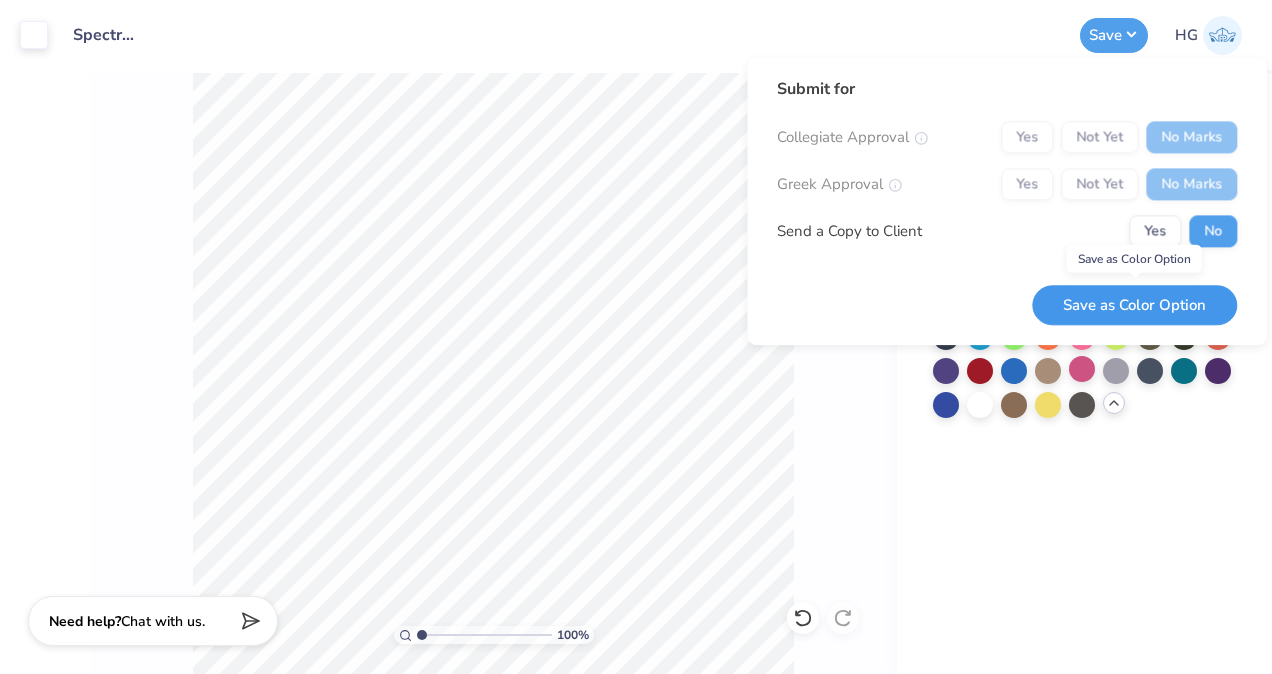 click on "Save as Color Option" at bounding box center (1134, 305) 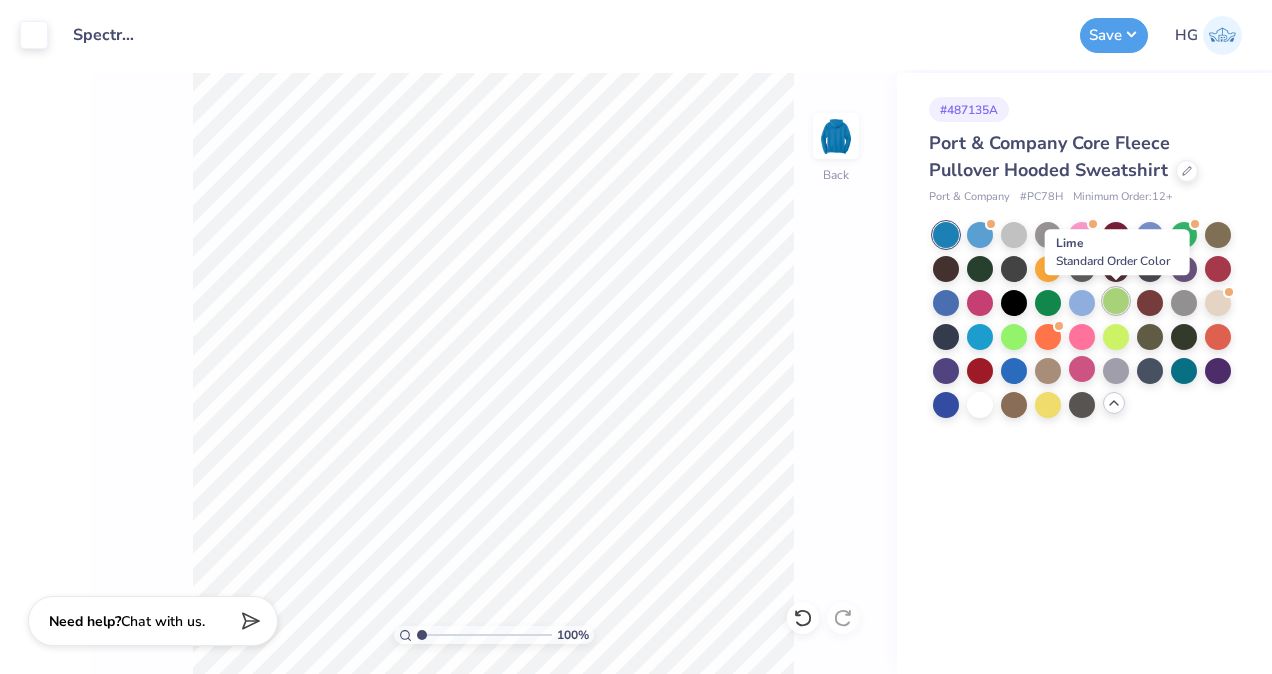 click at bounding box center [1116, 301] 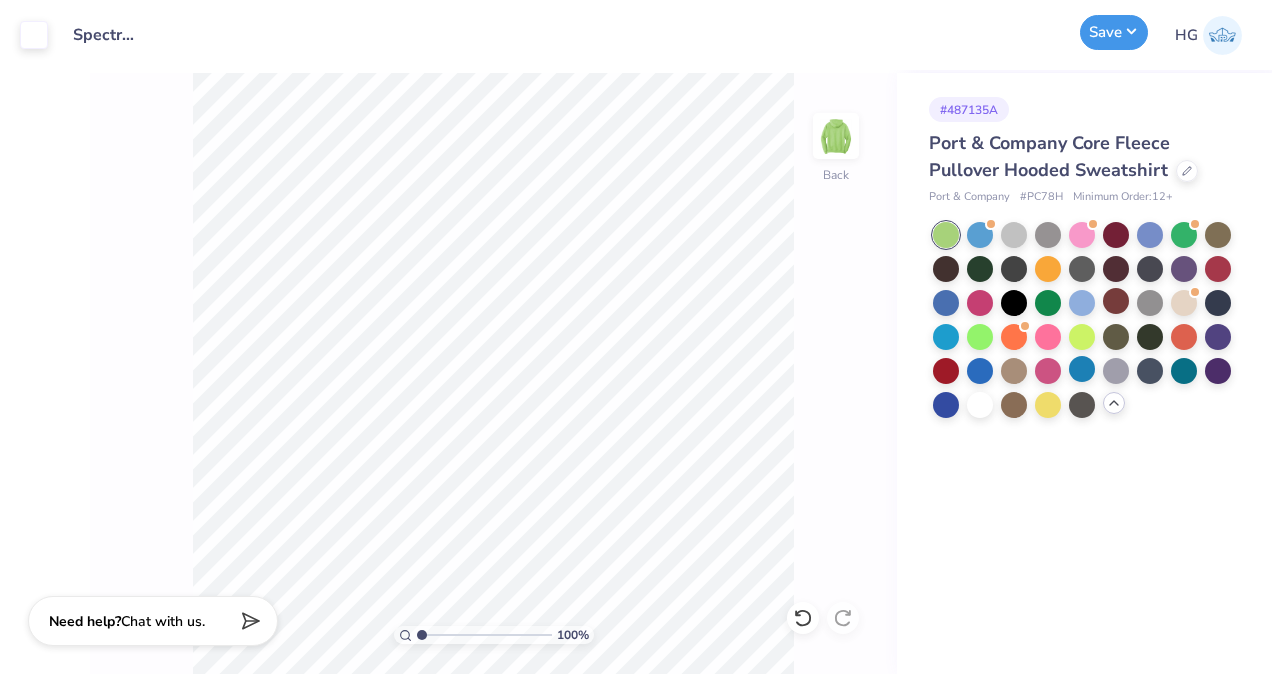 click on "Save" at bounding box center [1114, 32] 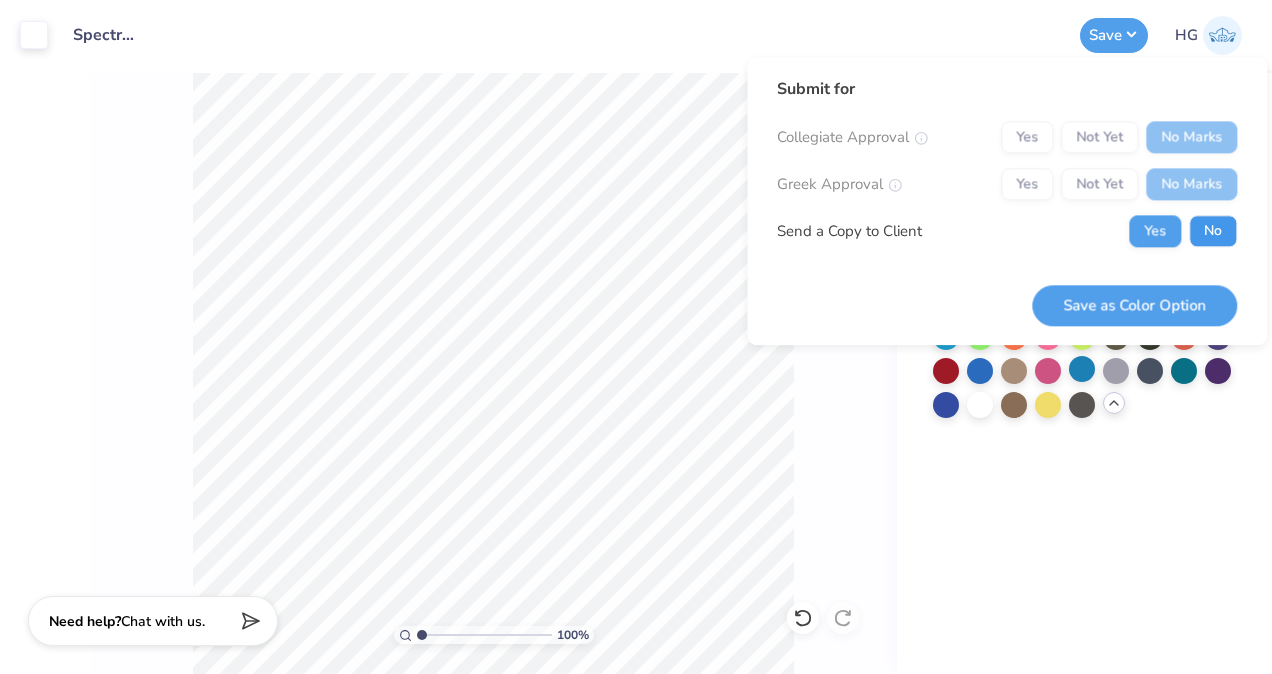 click on "No" at bounding box center [1213, 231] 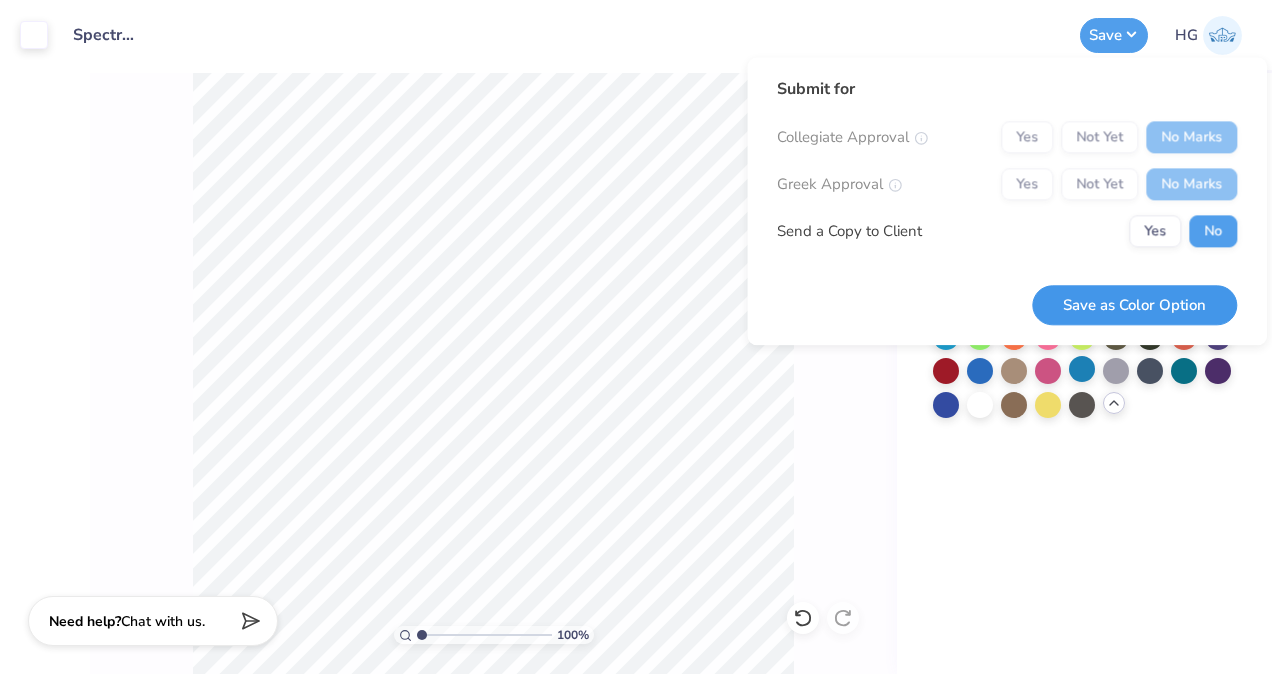 click on "Save as Color Option" at bounding box center (1134, 305) 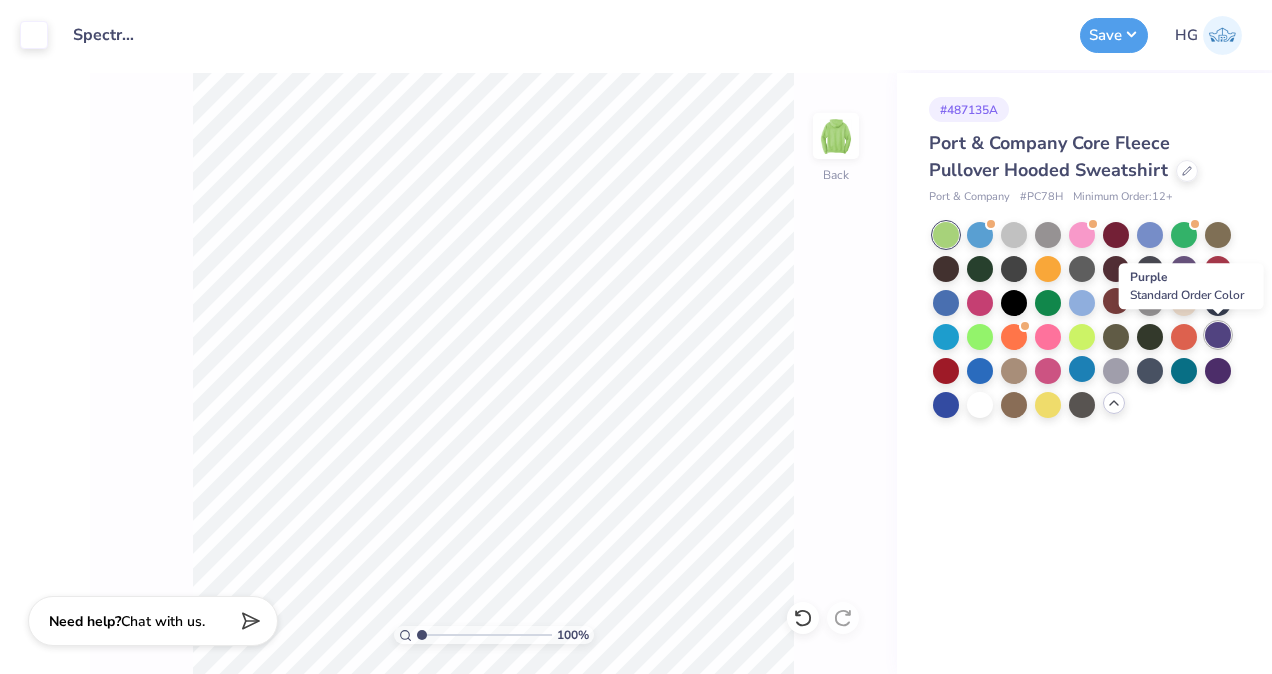 click at bounding box center [1218, 335] 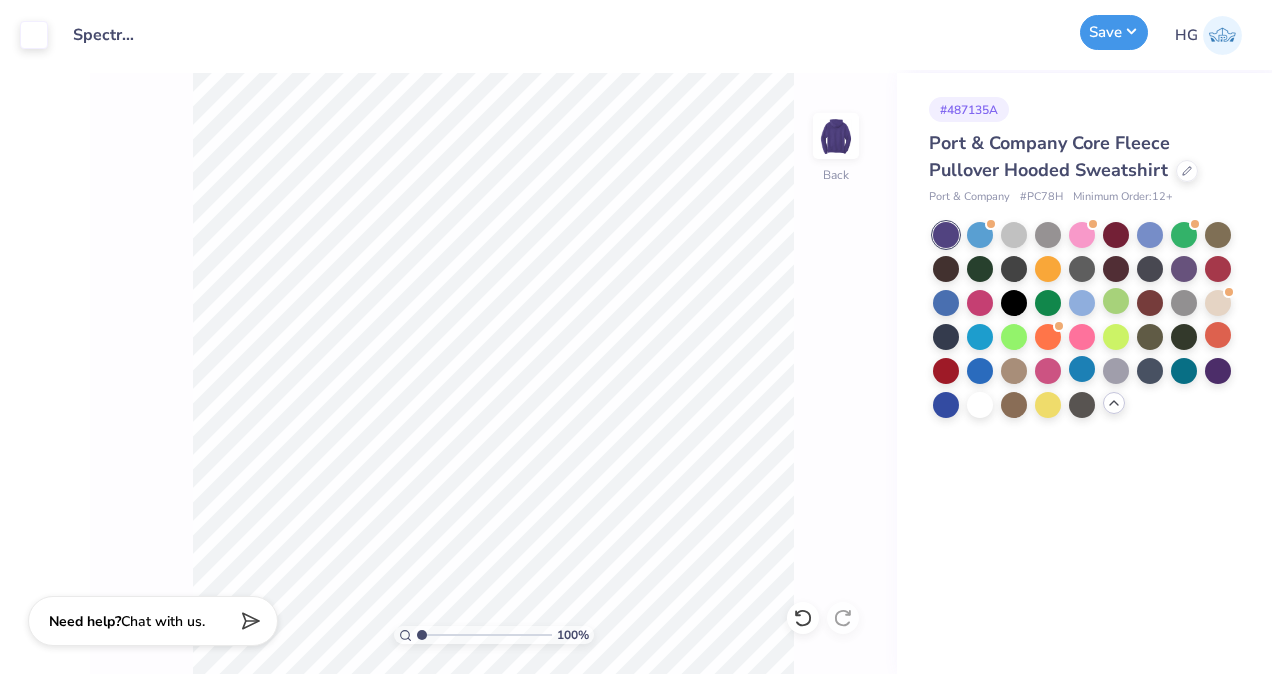 click on "Save" at bounding box center [1114, 32] 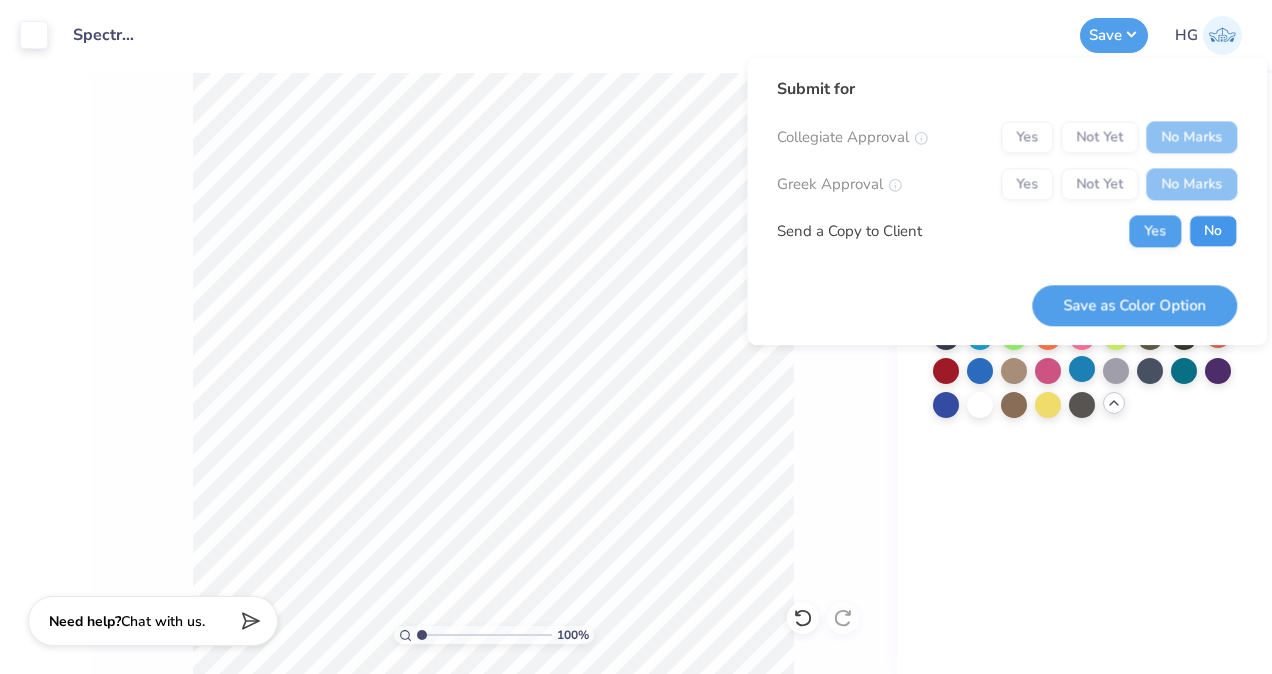 click on "No" at bounding box center [1213, 231] 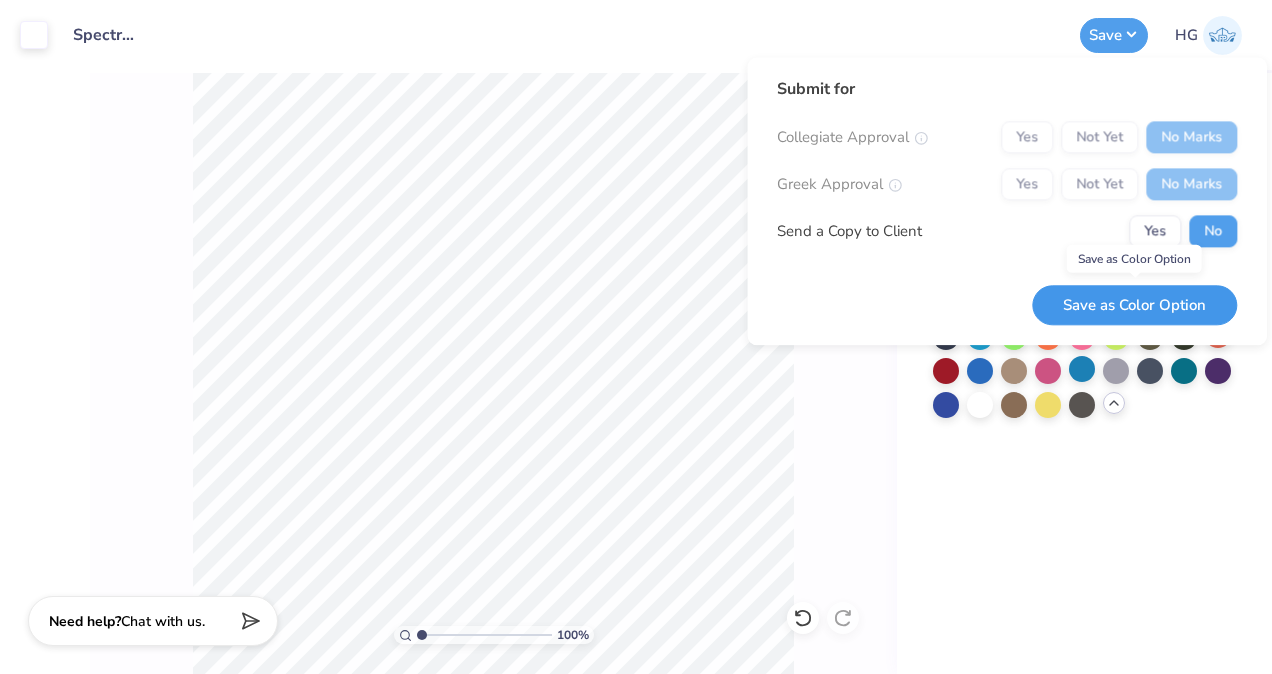 click on "Save as Color Option" at bounding box center (1134, 305) 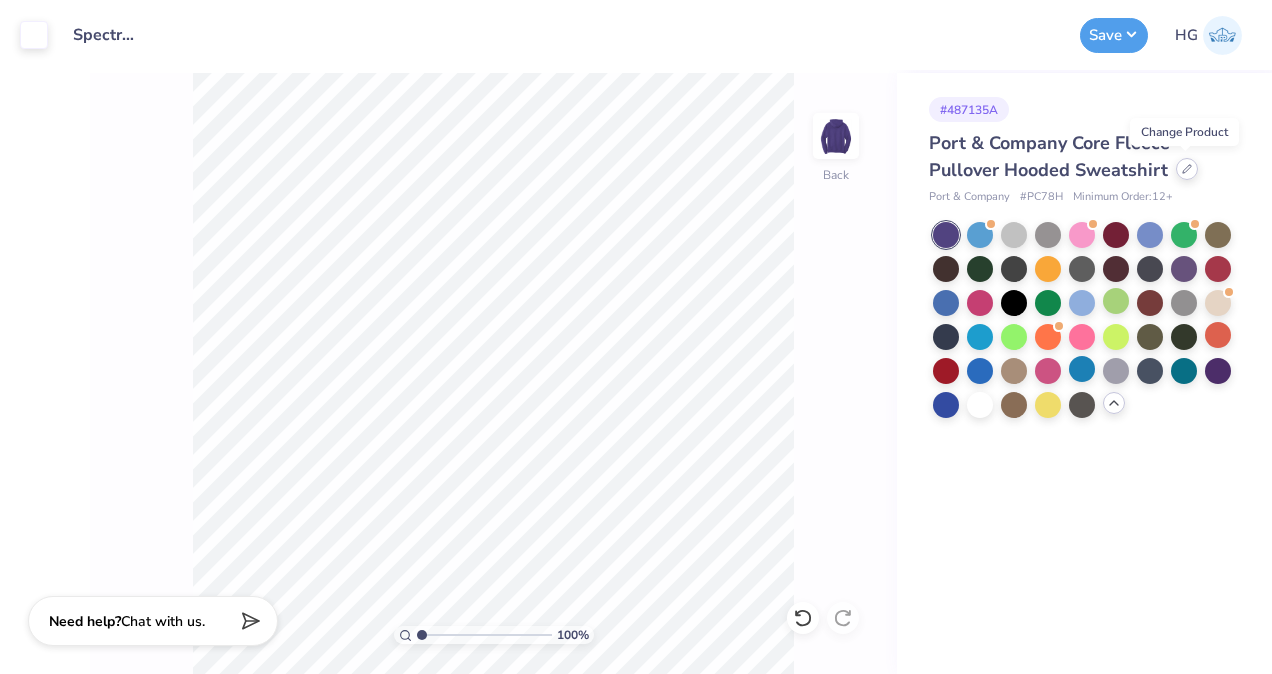 click at bounding box center (1187, 169) 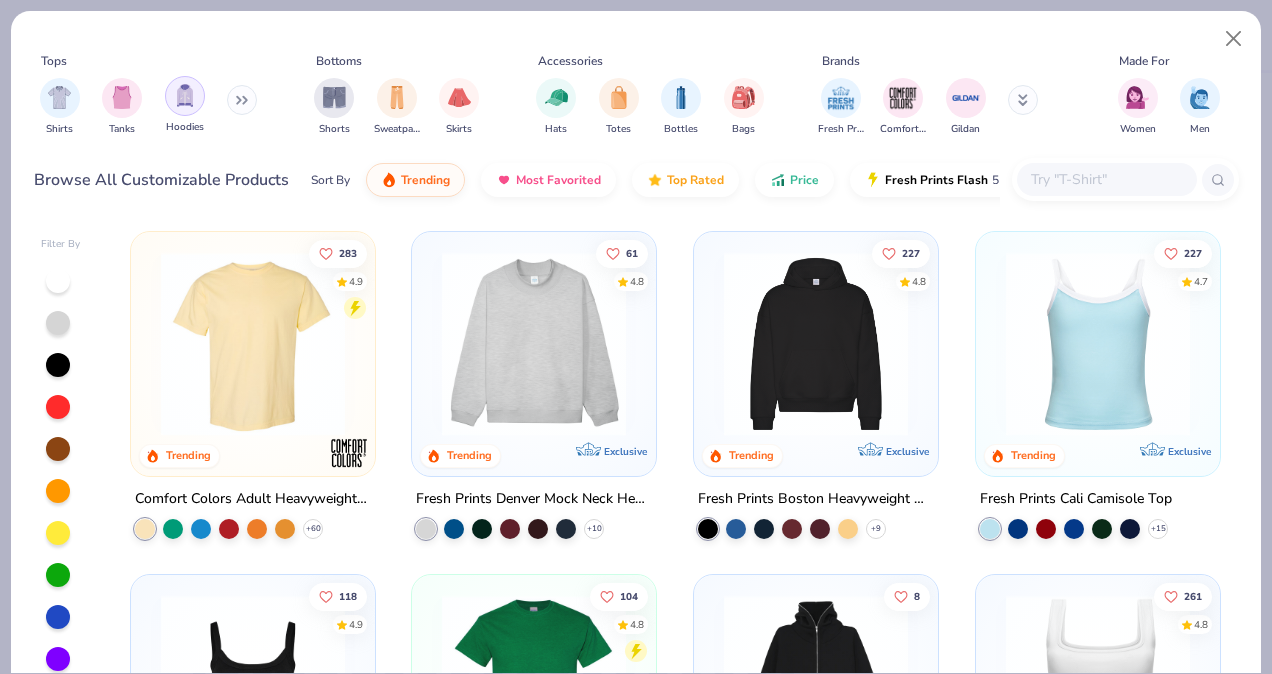 click at bounding box center (185, 96) 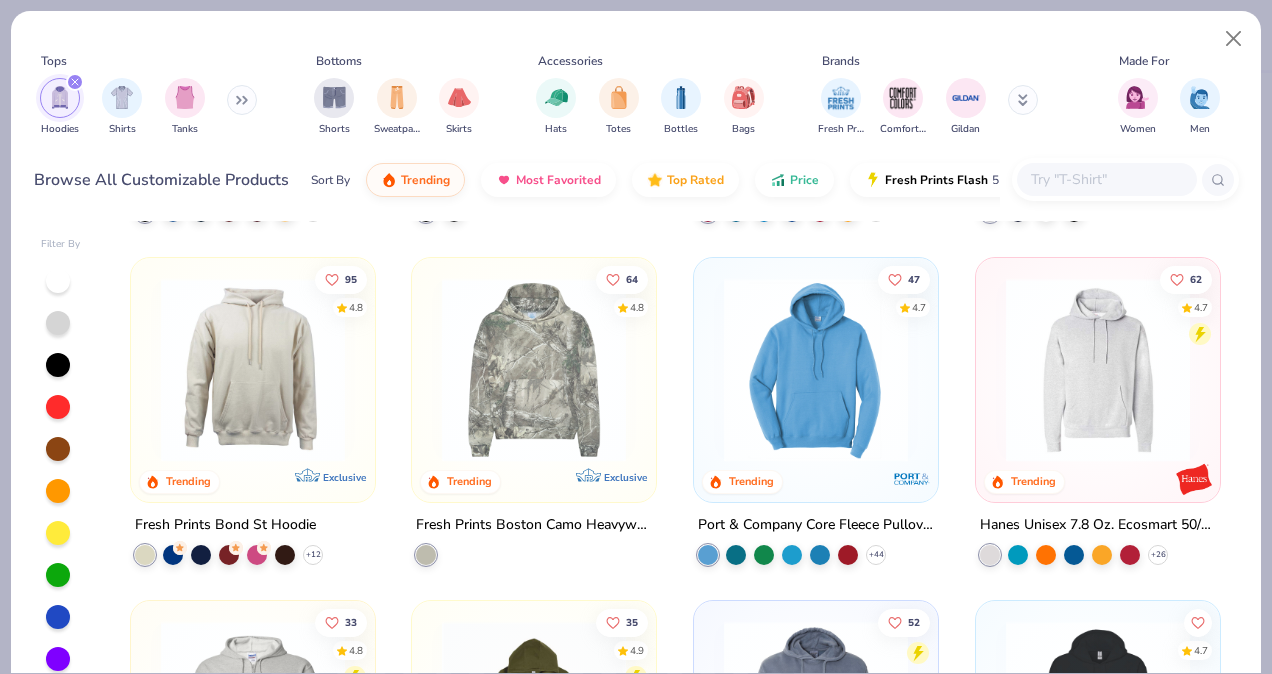 scroll, scrollTop: 391, scrollLeft: 0, axis: vertical 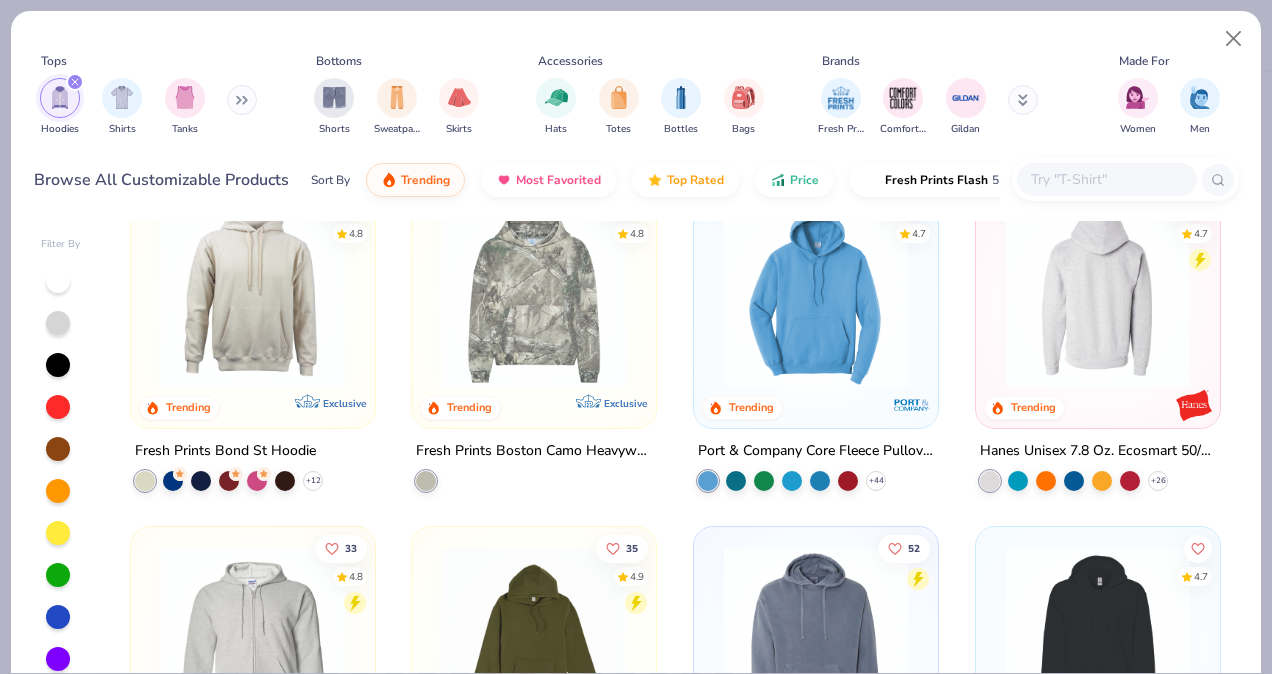 click at bounding box center [1097, 296] 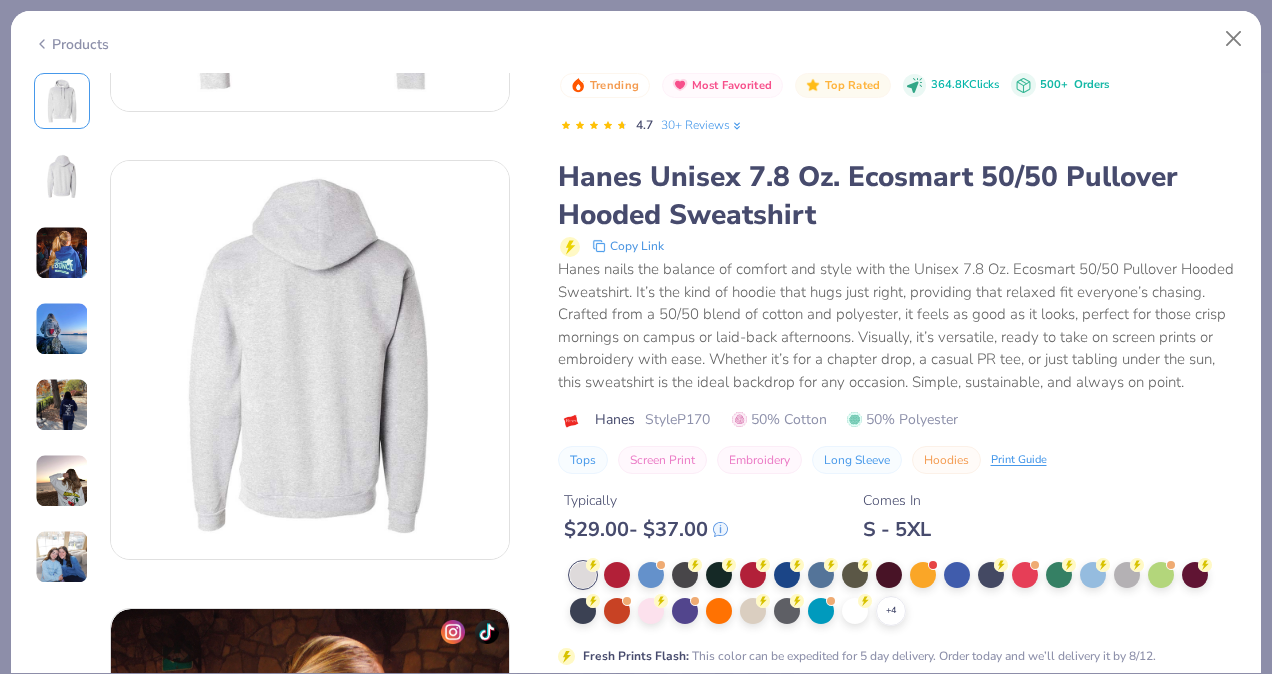 scroll, scrollTop: 362, scrollLeft: 0, axis: vertical 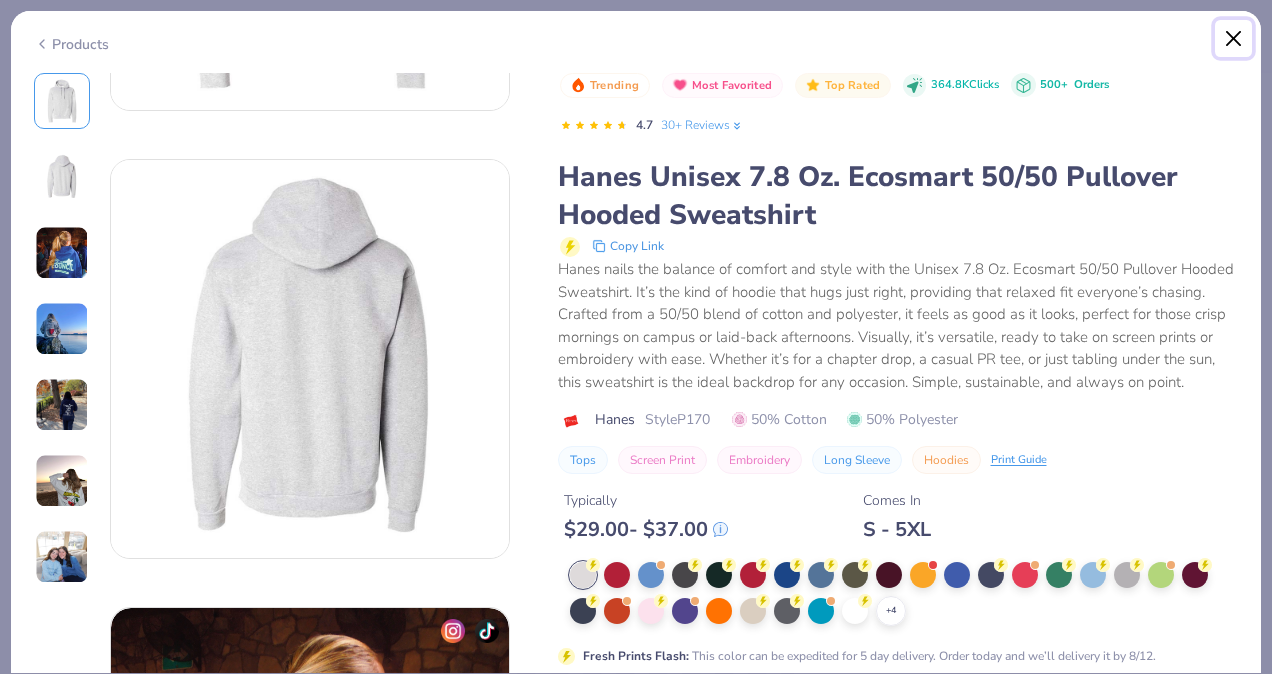 click at bounding box center [1234, 39] 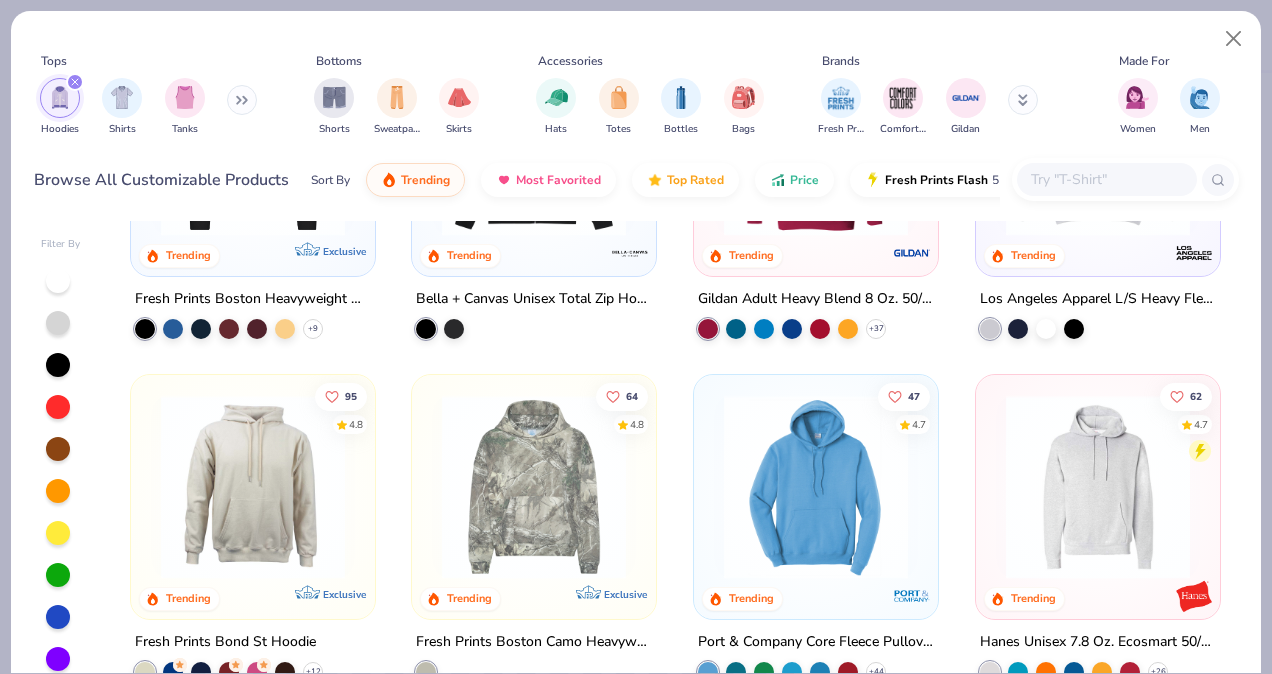 scroll, scrollTop: 0, scrollLeft: 0, axis: both 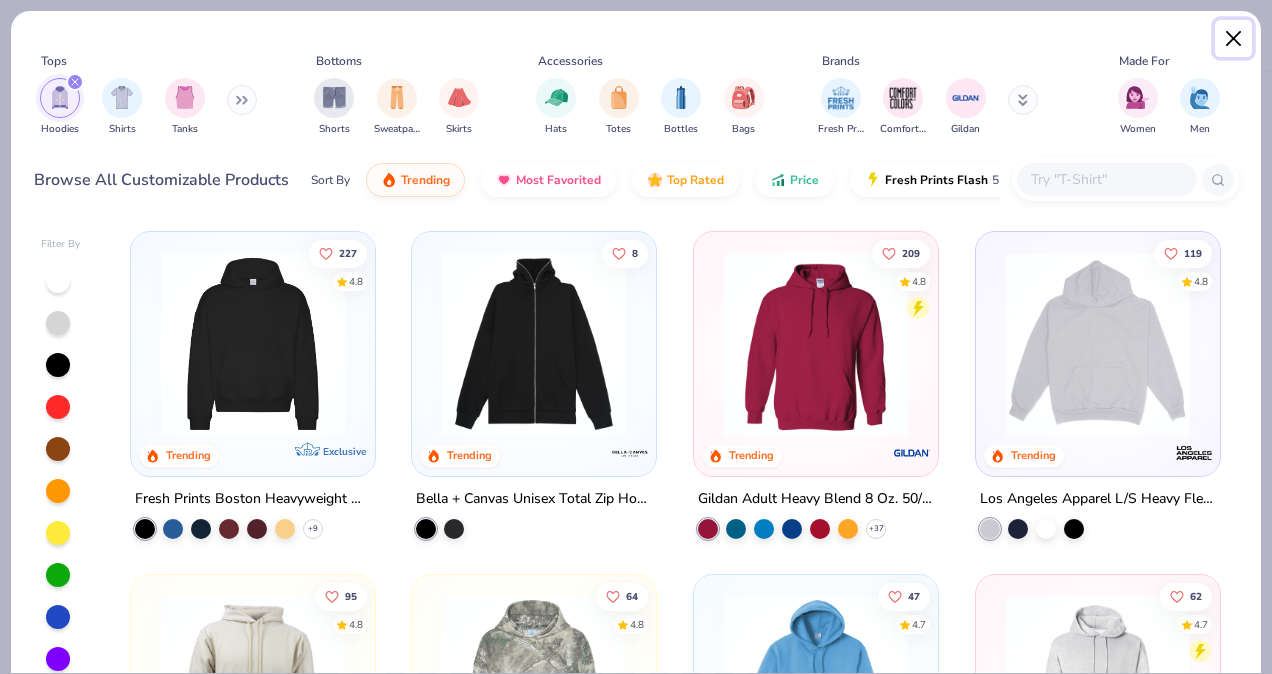 click at bounding box center (1234, 39) 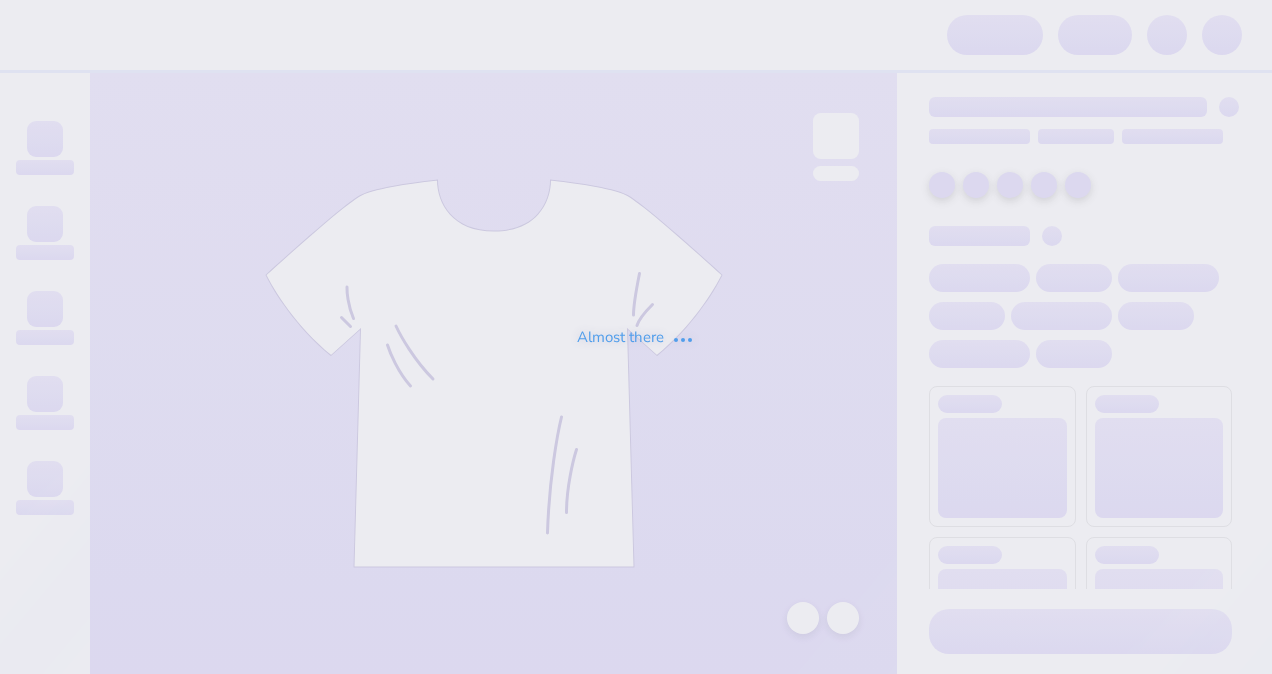 scroll, scrollTop: 0, scrollLeft: 0, axis: both 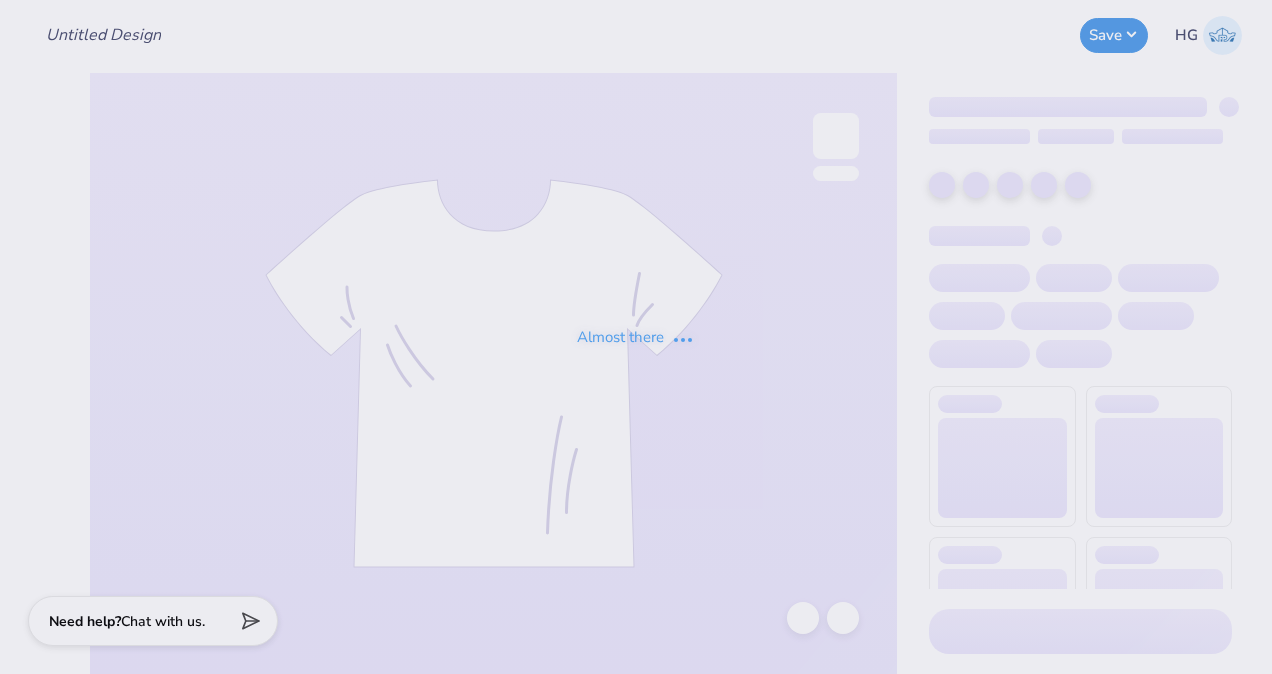 type on "Spectrum Achievers" 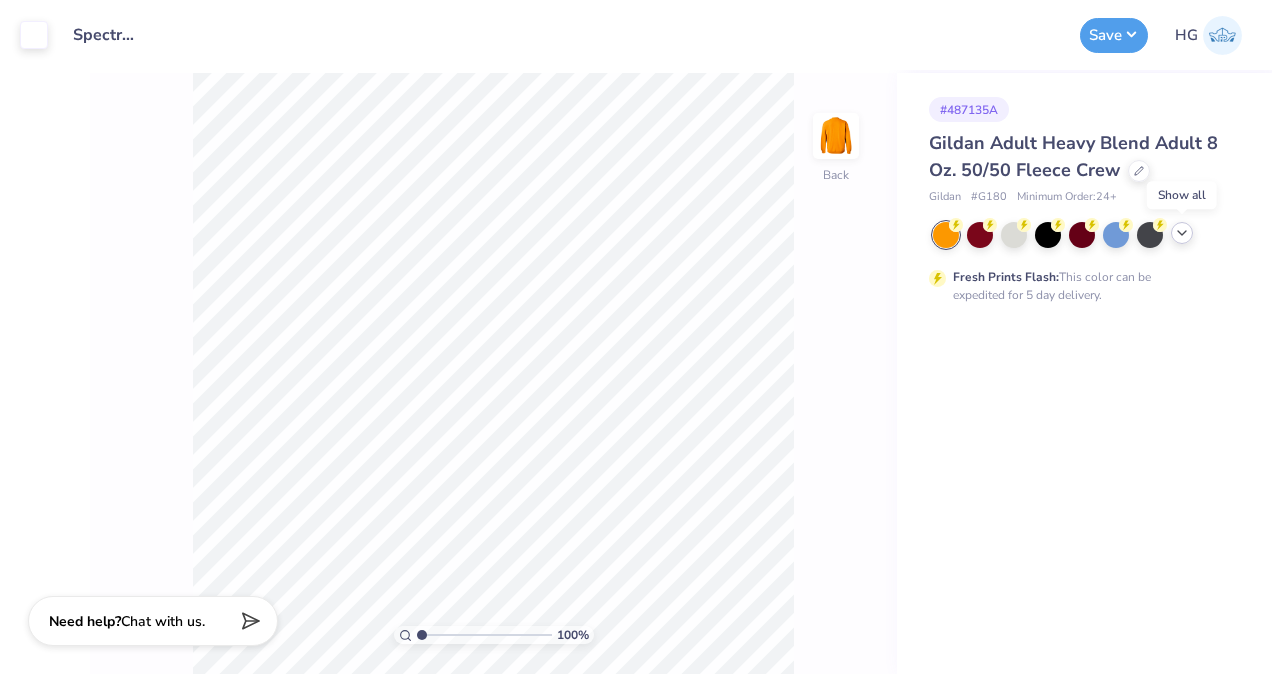 click 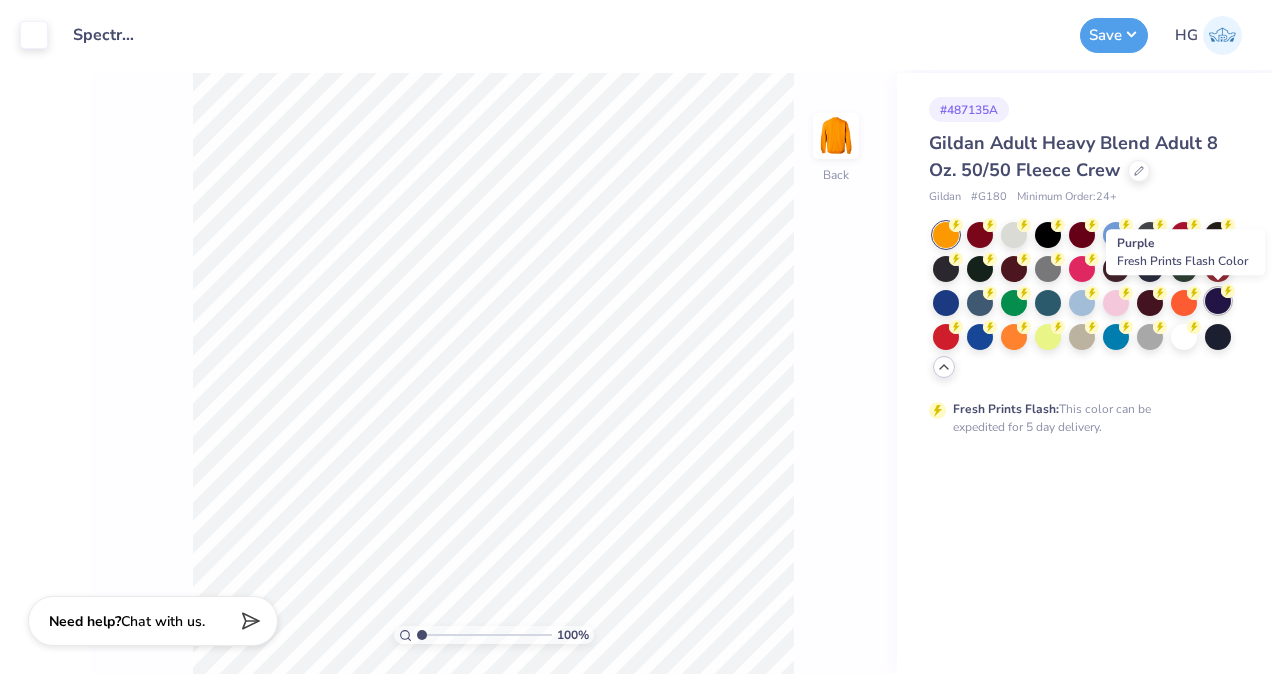 click at bounding box center [1218, 301] 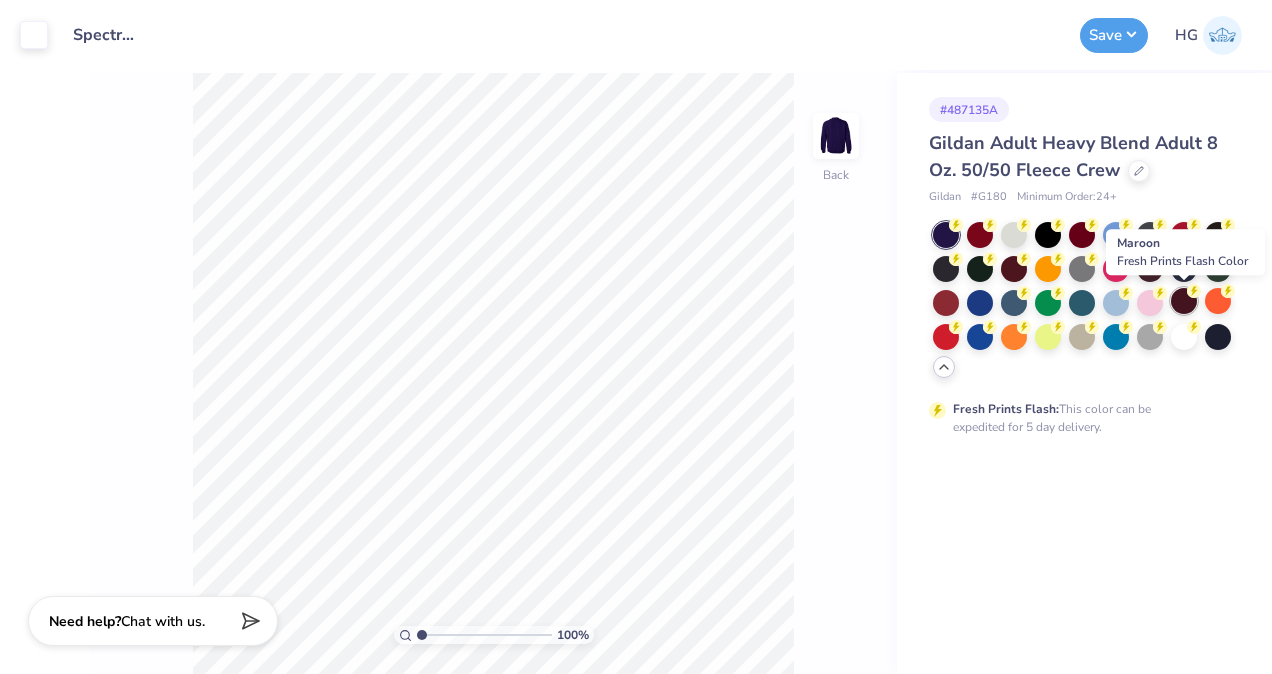 click at bounding box center (1184, 301) 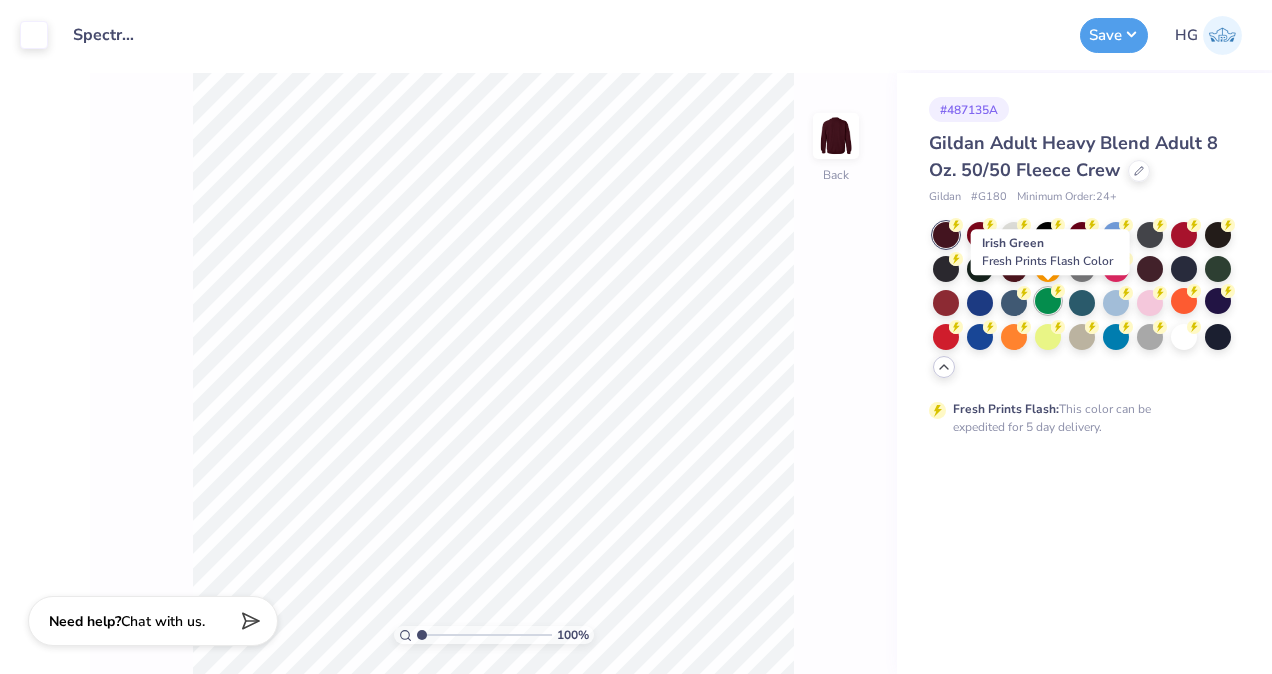 click at bounding box center (1048, 301) 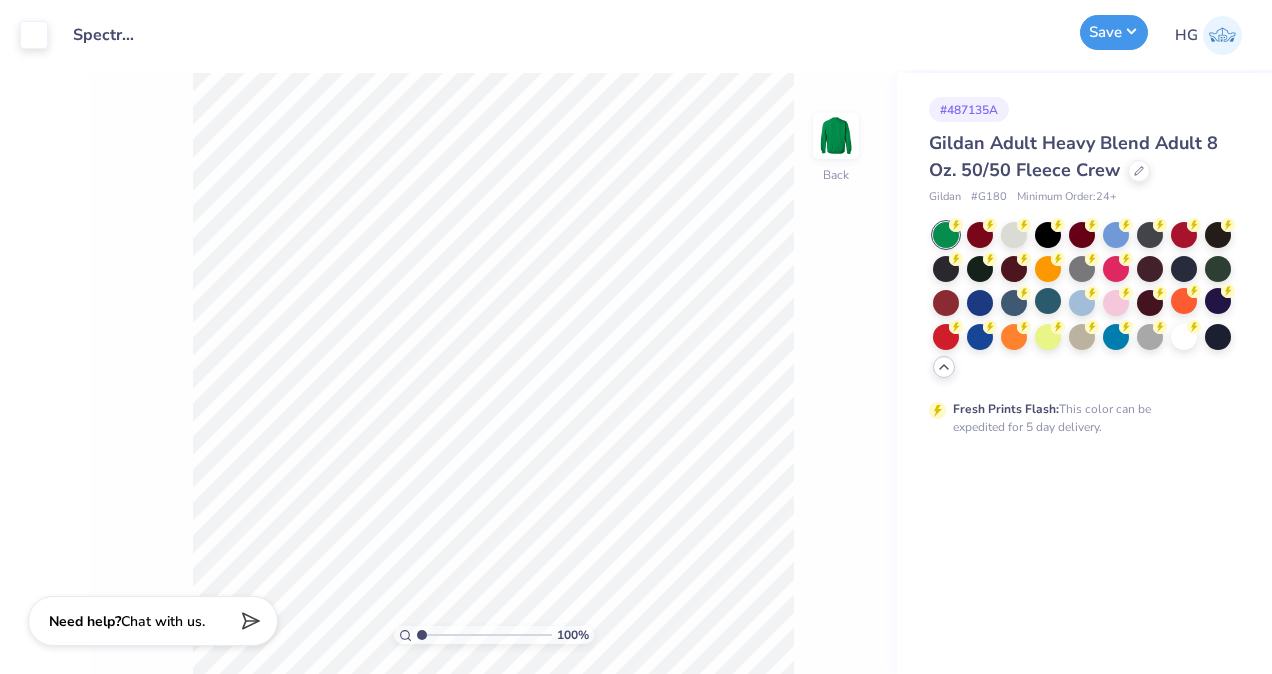 click on "Save" at bounding box center (1114, 32) 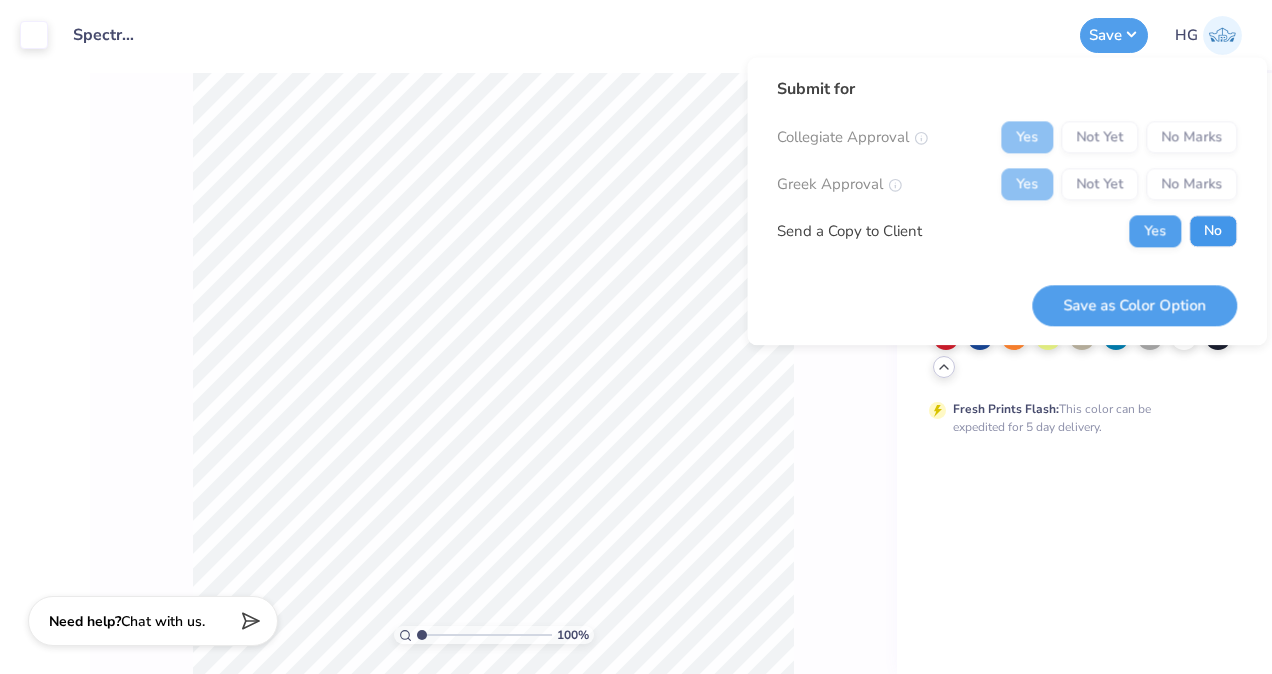 click on "No" at bounding box center (1213, 231) 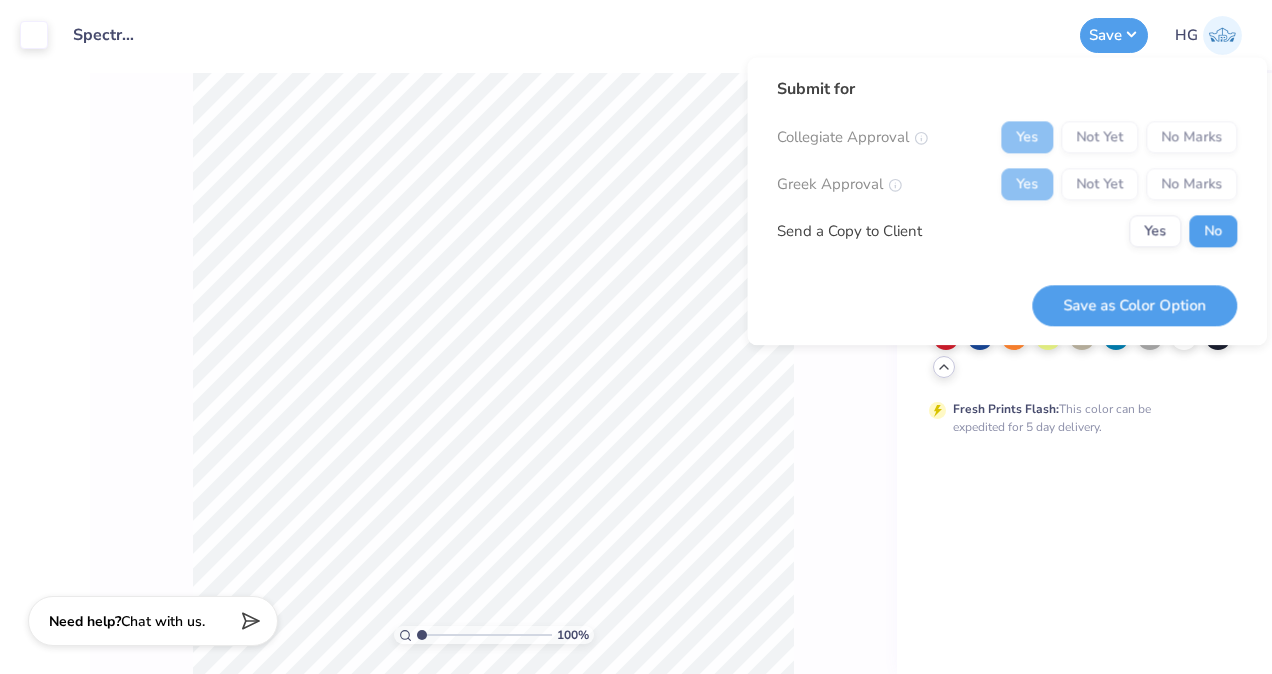 click on "Yes Not Yet No Marks" at bounding box center [1119, 137] 